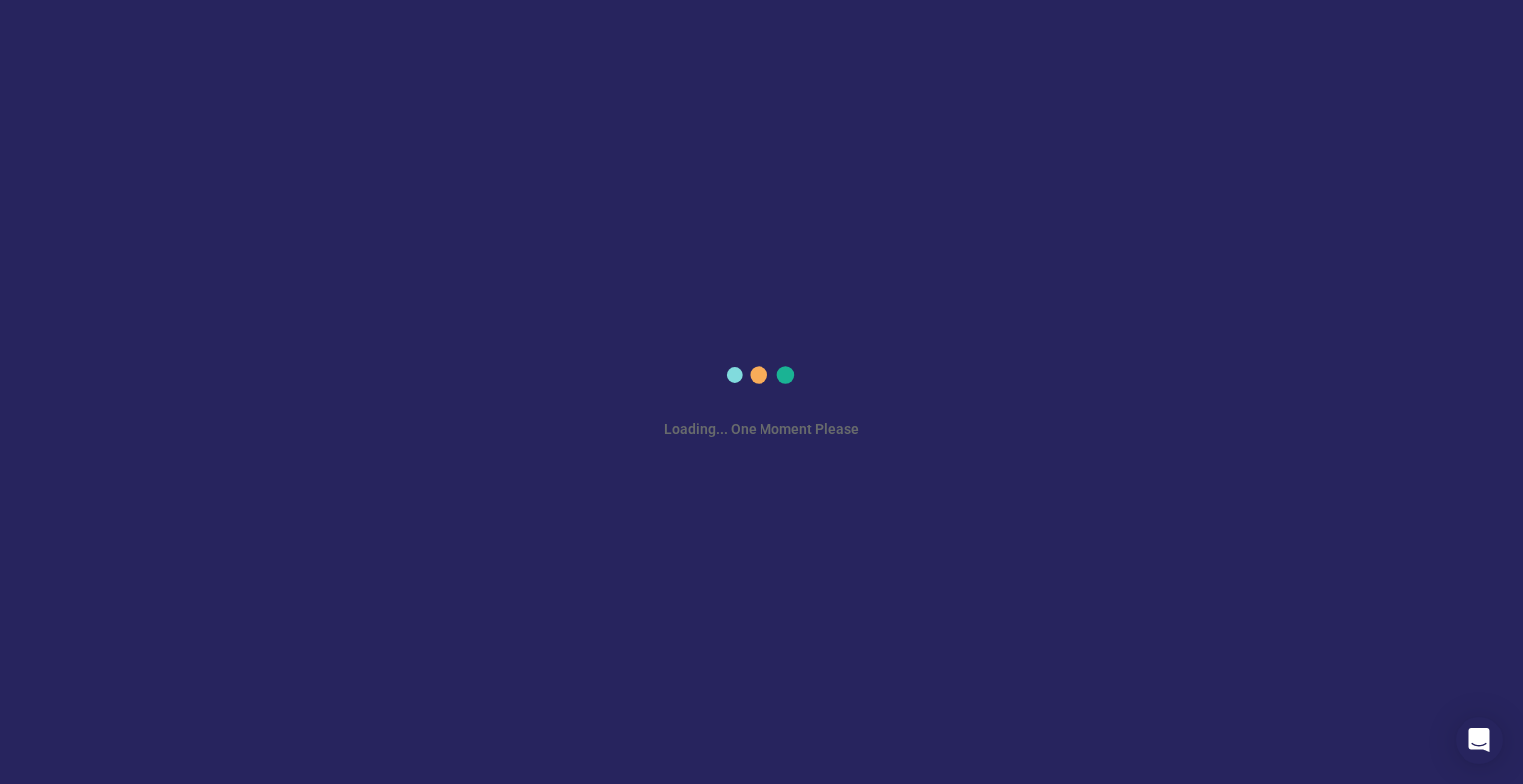 scroll, scrollTop: 0, scrollLeft: 0, axis: both 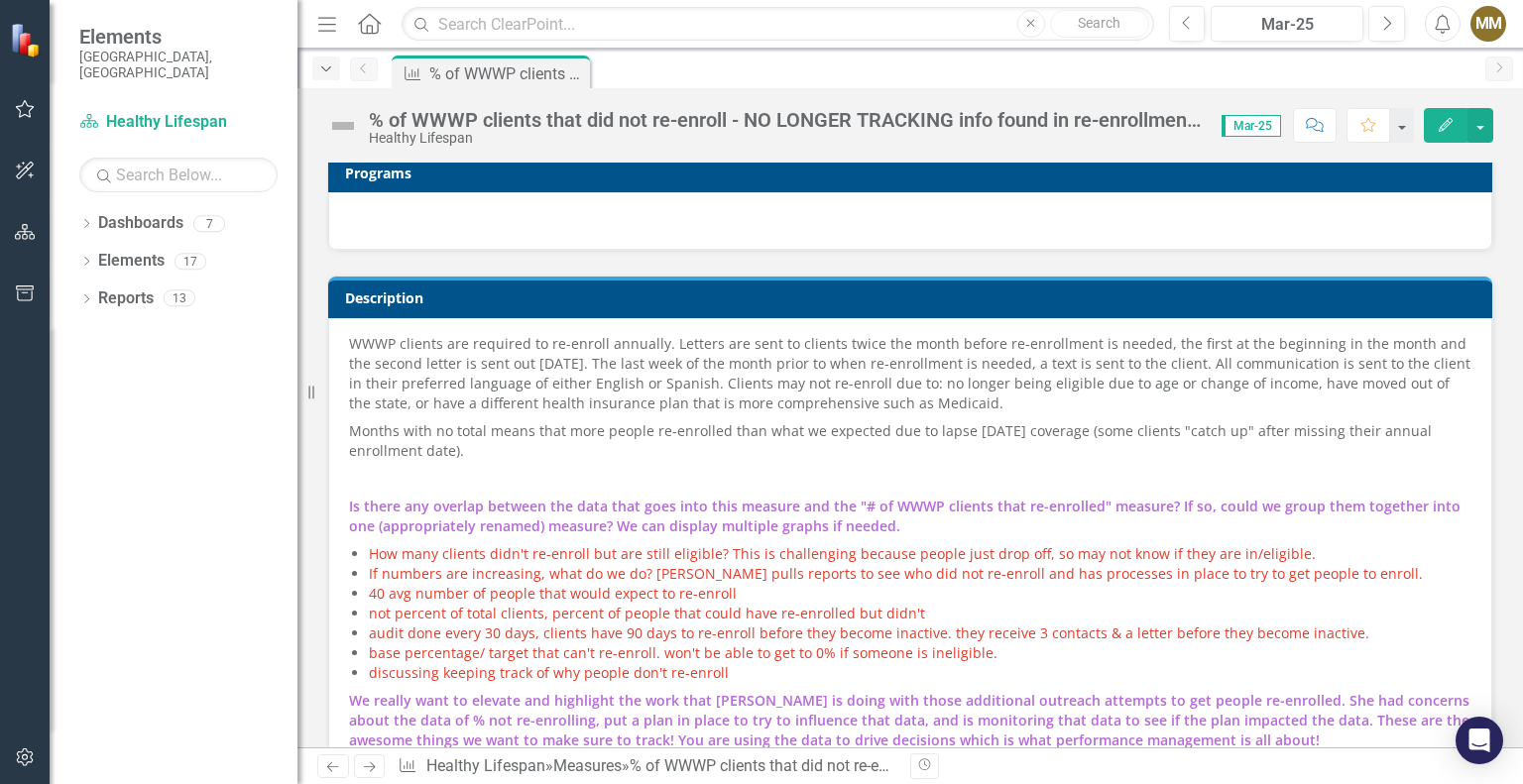 click on "Dropdown" at bounding box center [326, 68] 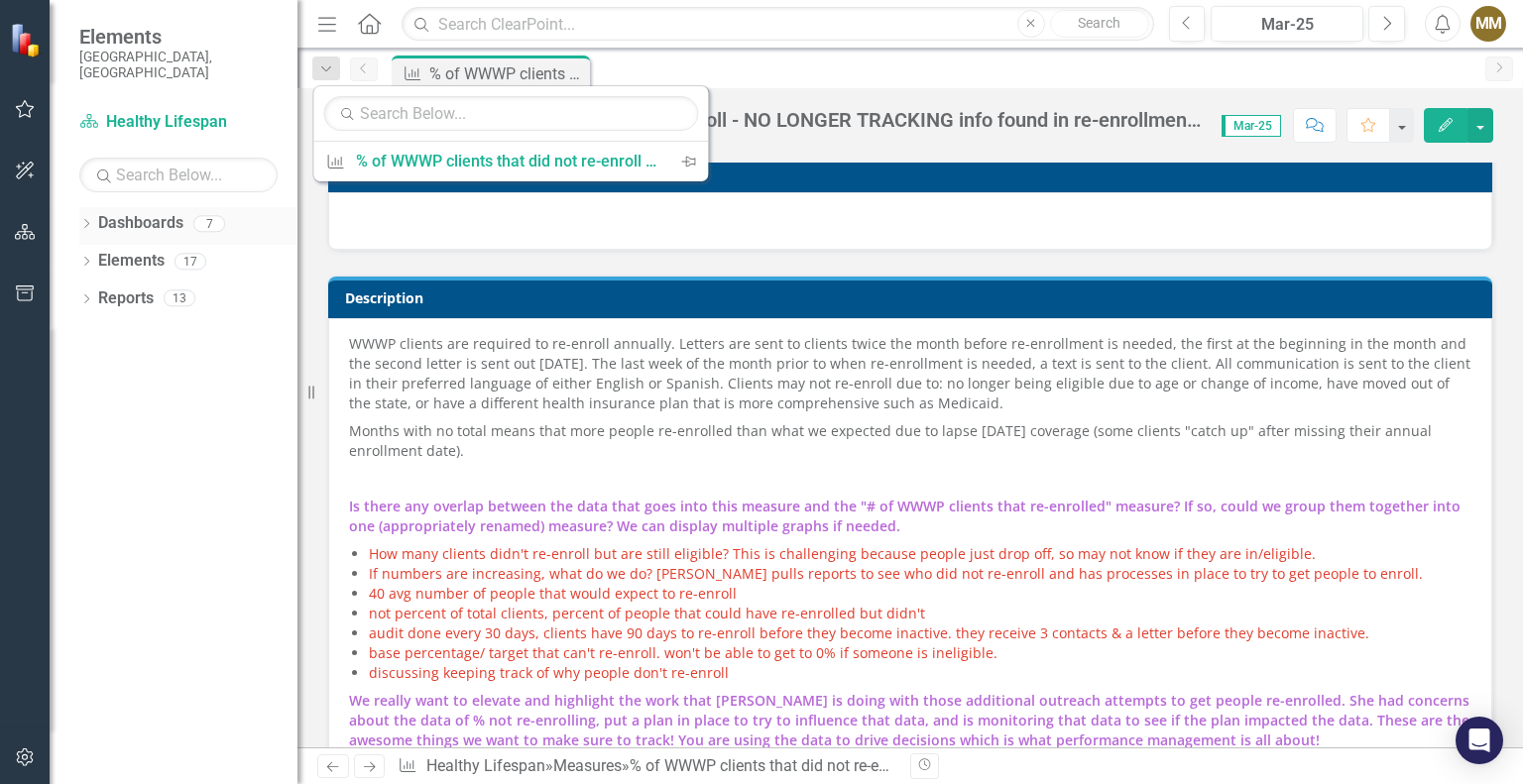 click on "Dashboards" at bounding box center (141, 223) 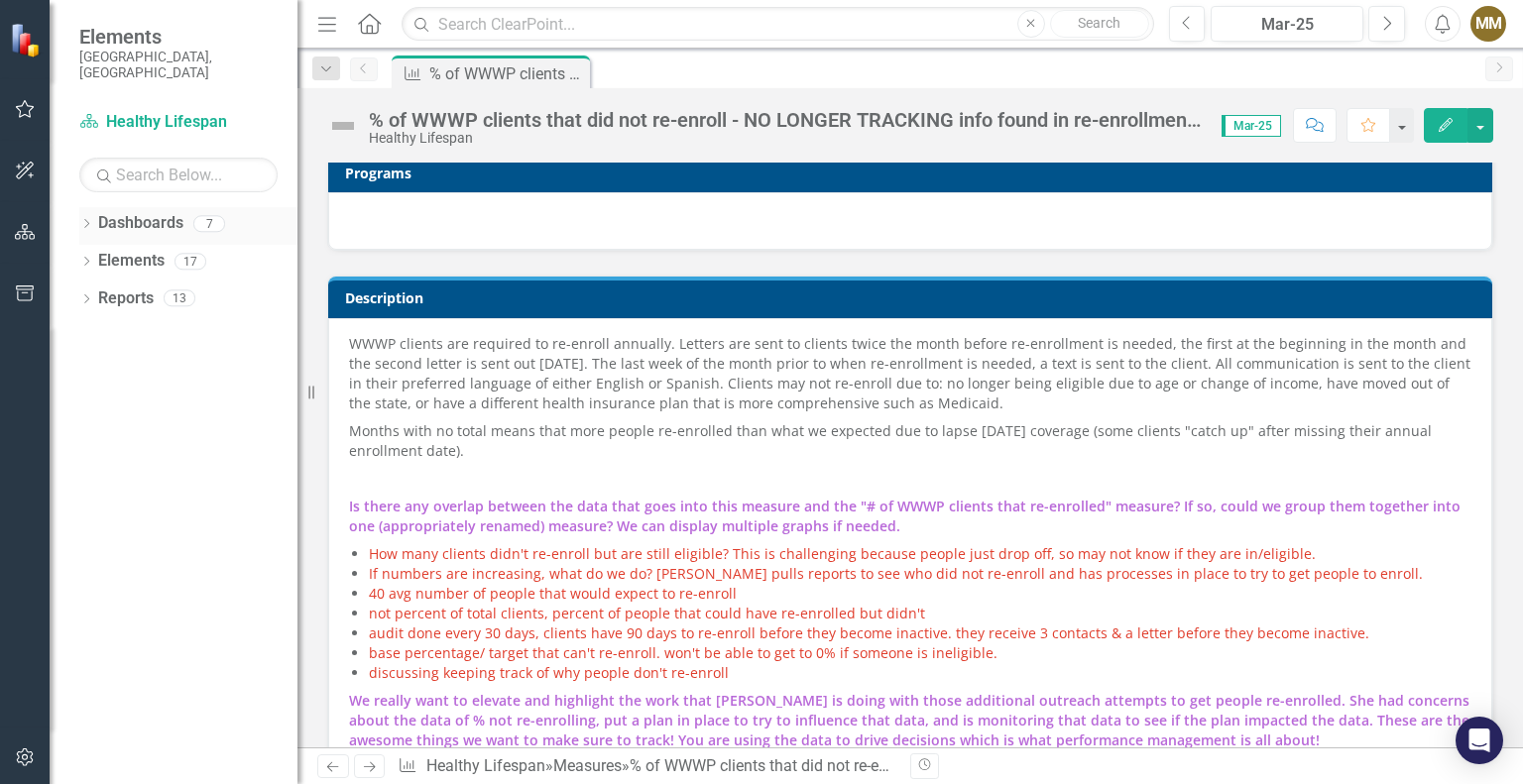 click on "Dropdown" 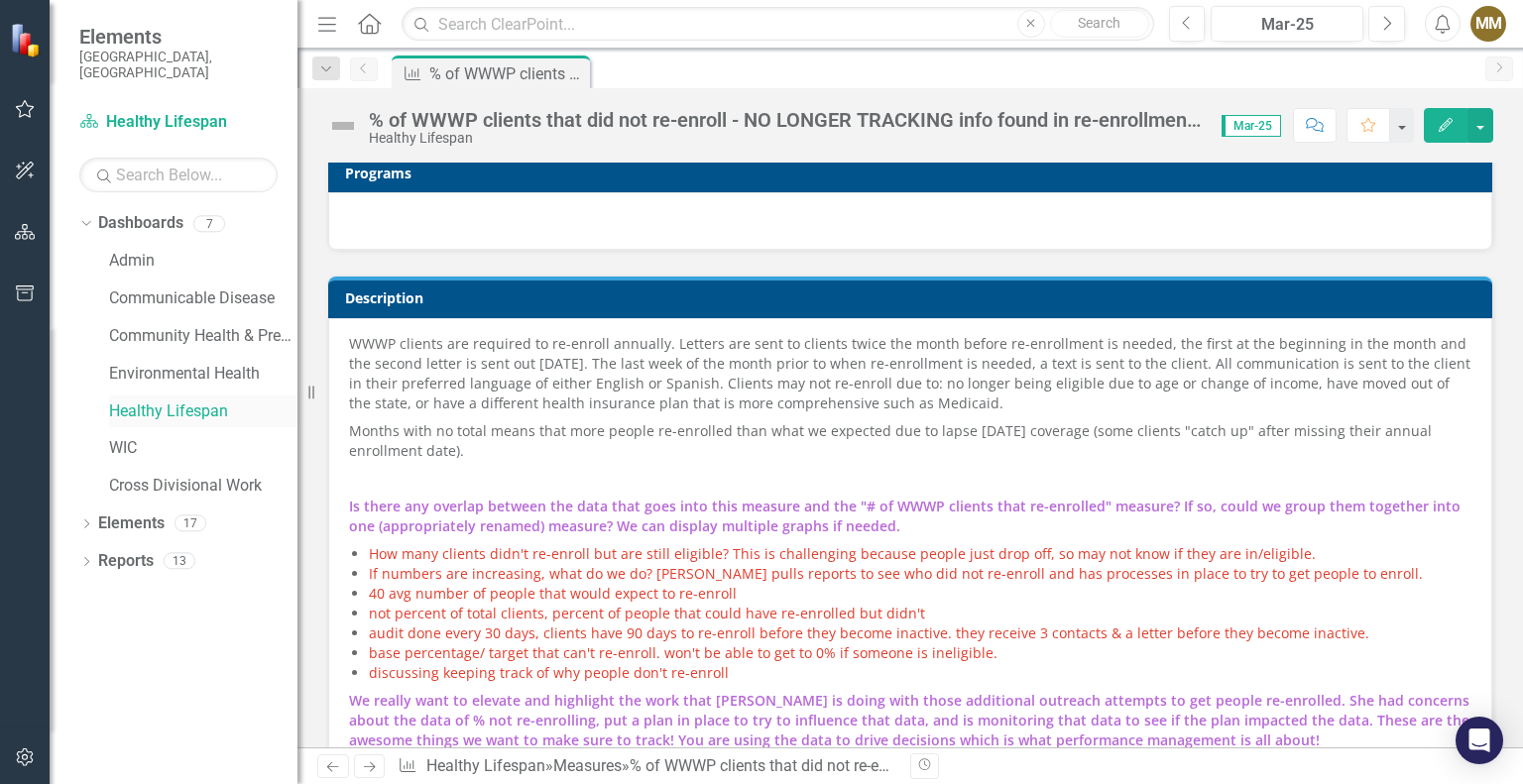 click on "Healthy Lifespan" at bounding box center [203, 411] 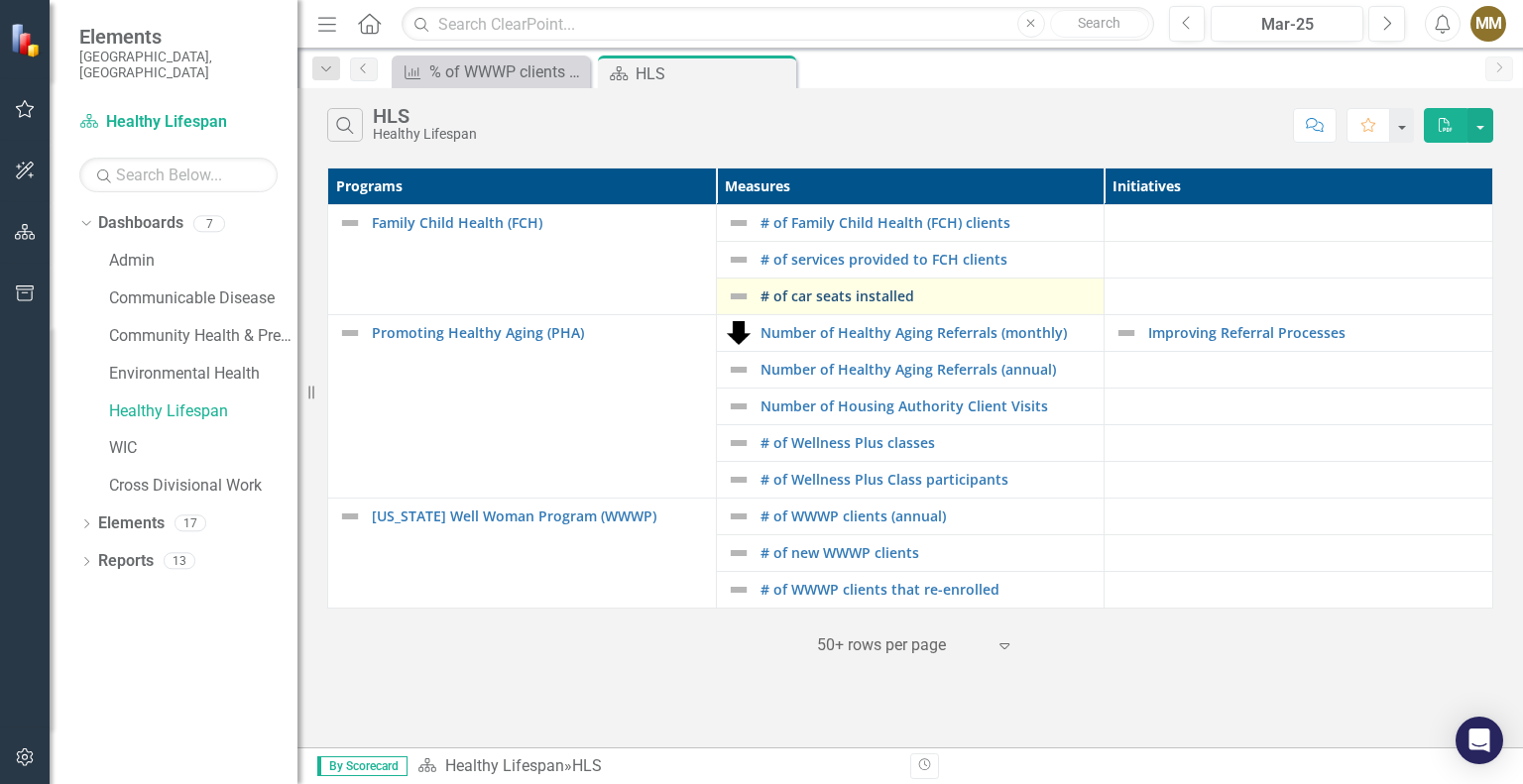 click on "# of car seats installed" at bounding box center (927, 295) 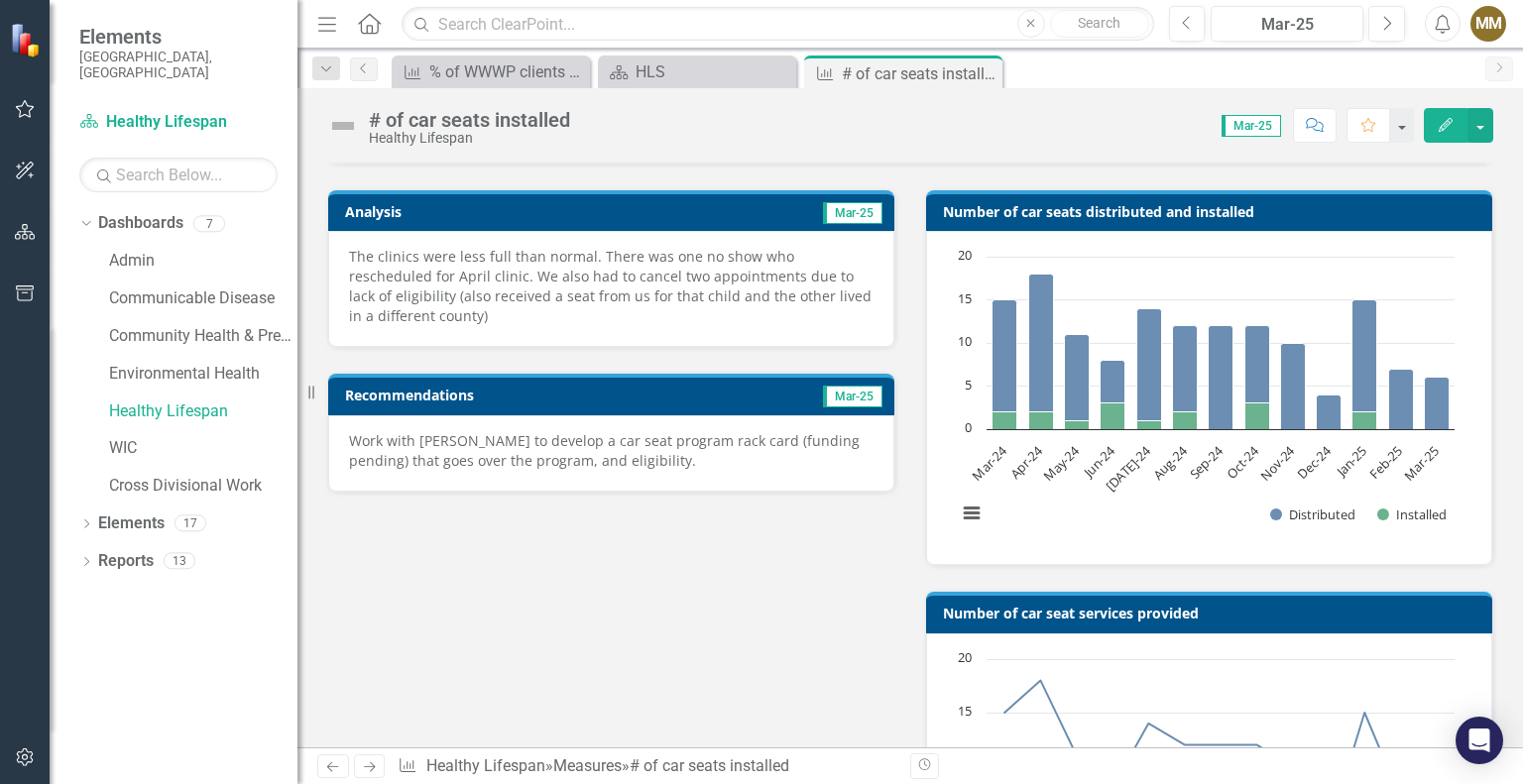 scroll, scrollTop: 395, scrollLeft: 0, axis: vertical 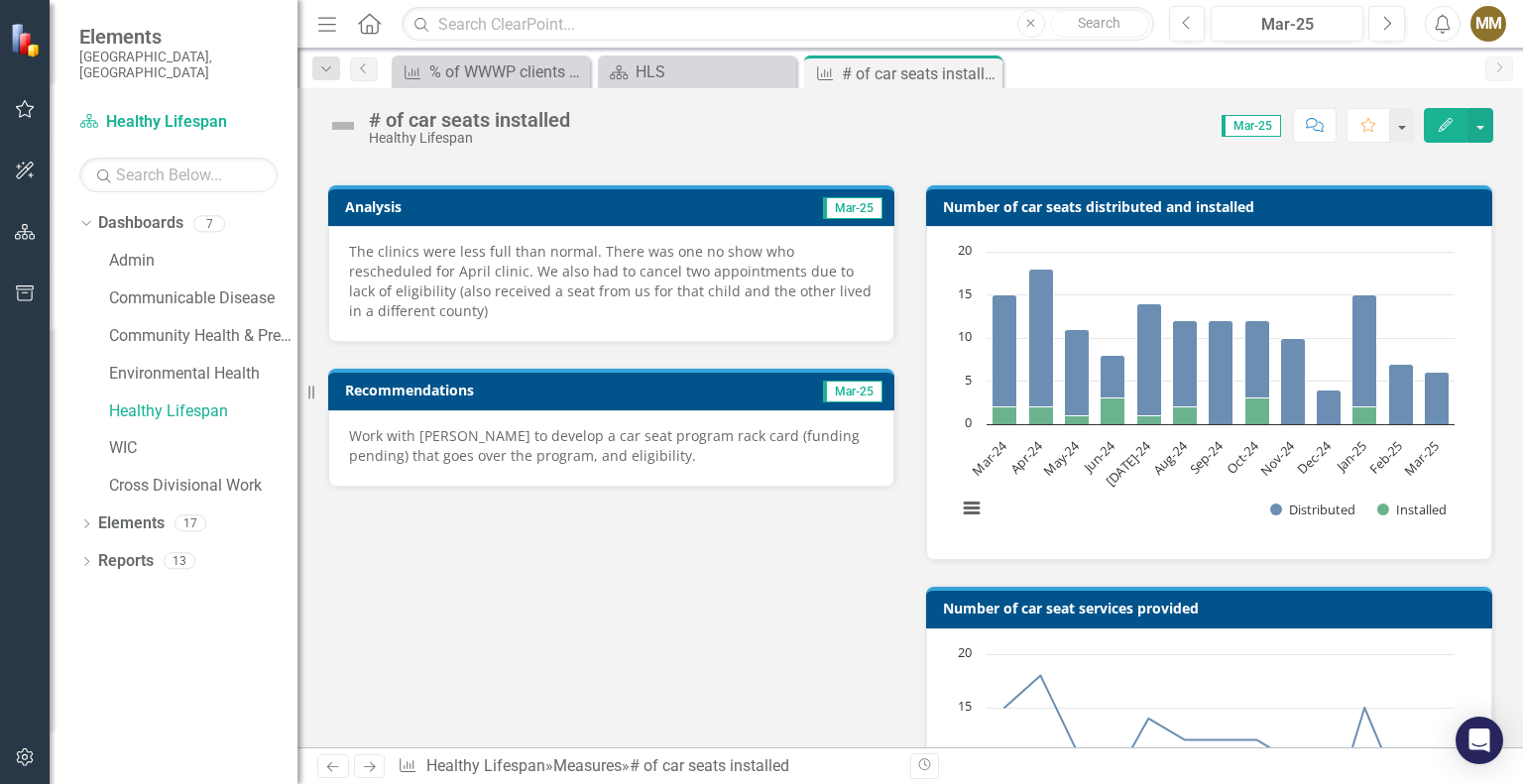 click on "Number of car seats distributed and installed" at bounding box center (1213, 206) 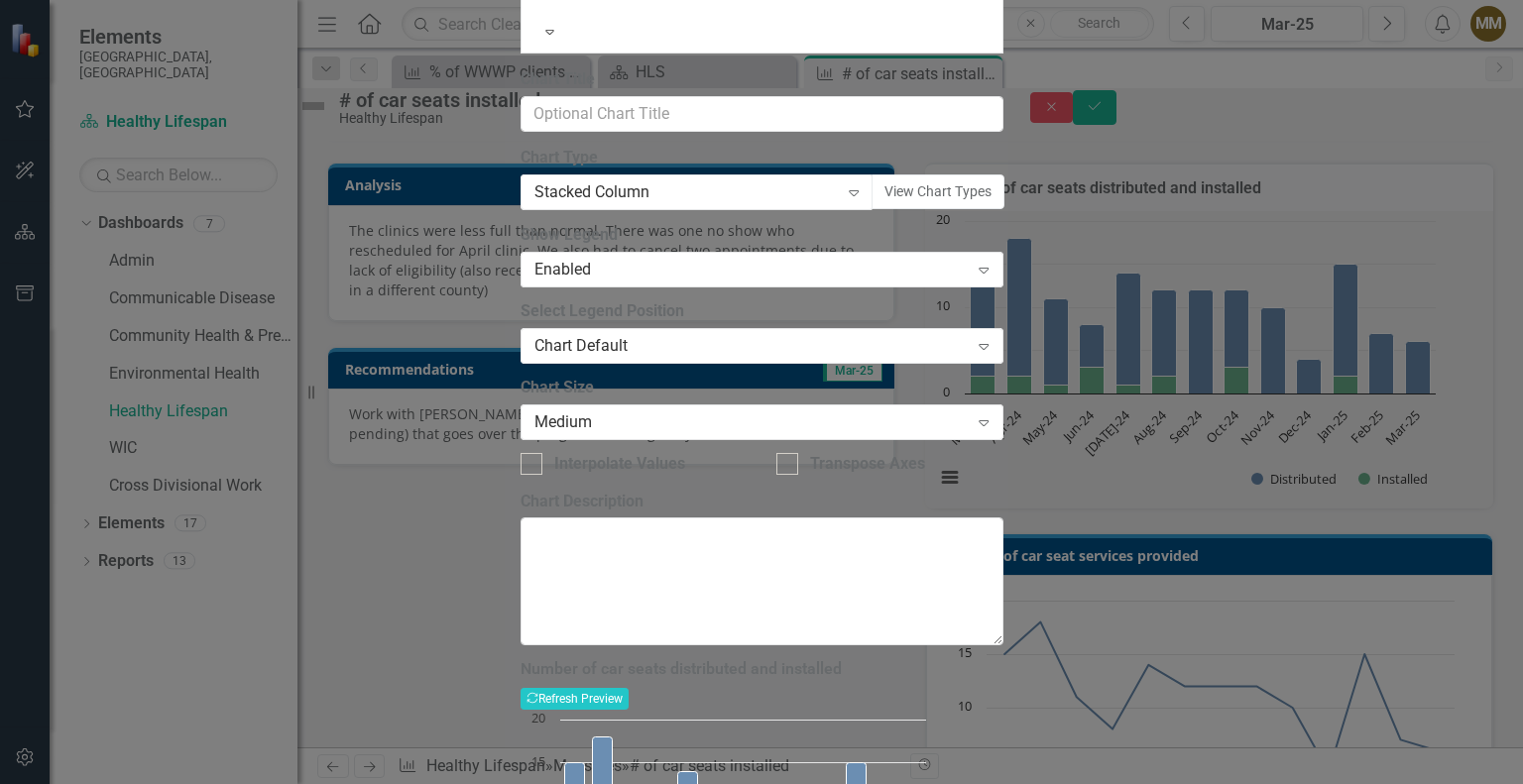 drag, startPoint x: 839, startPoint y: 115, endPoint x: 732, endPoint y: 112, distance: 107.04205 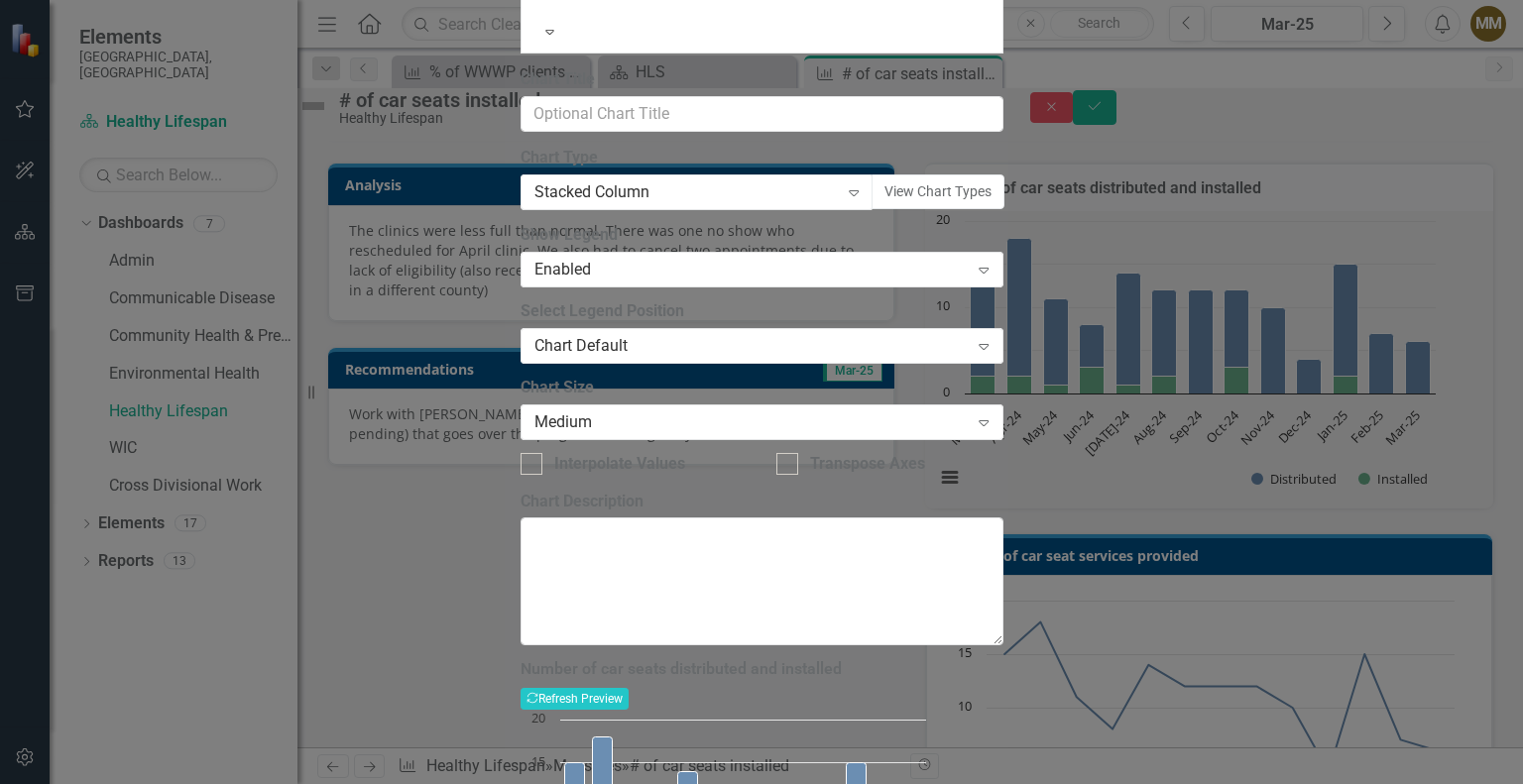 click on "Number of car seats distributed and installed" at bounding box center [762, -99] 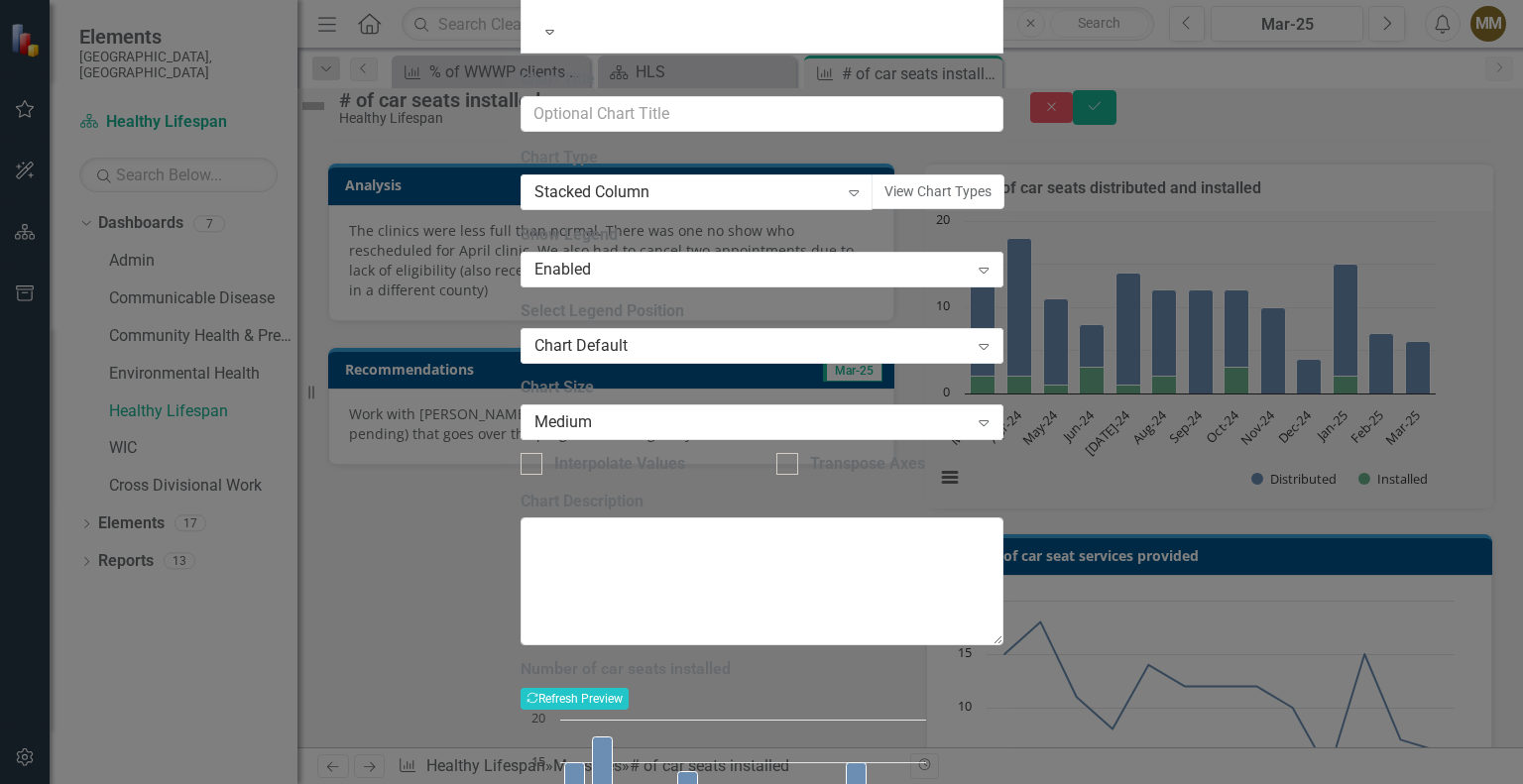 type on "Number of car seats installed" 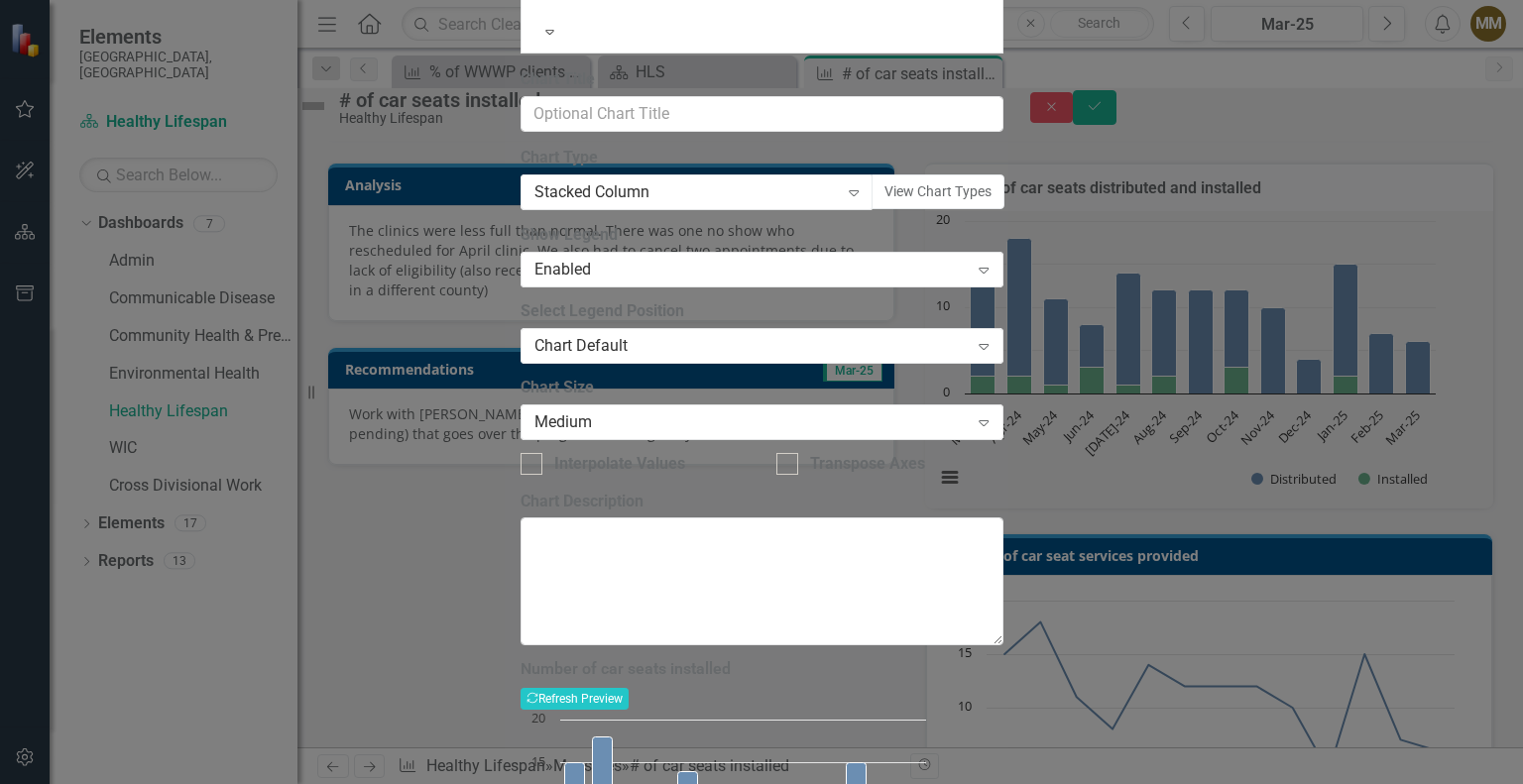 scroll, scrollTop: 0, scrollLeft: 0, axis: both 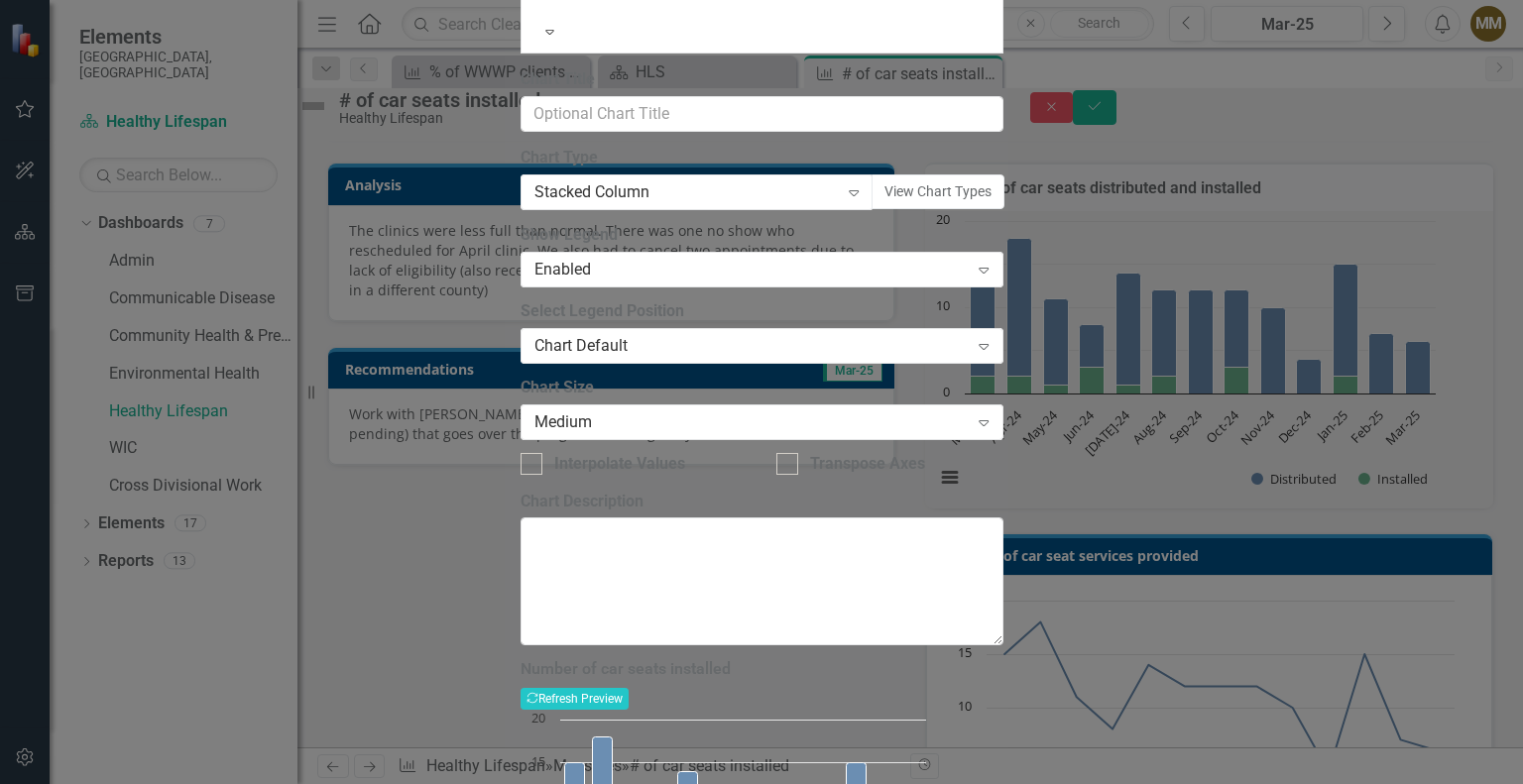 click on "Advanced Options" at bounding box center (938, -158) 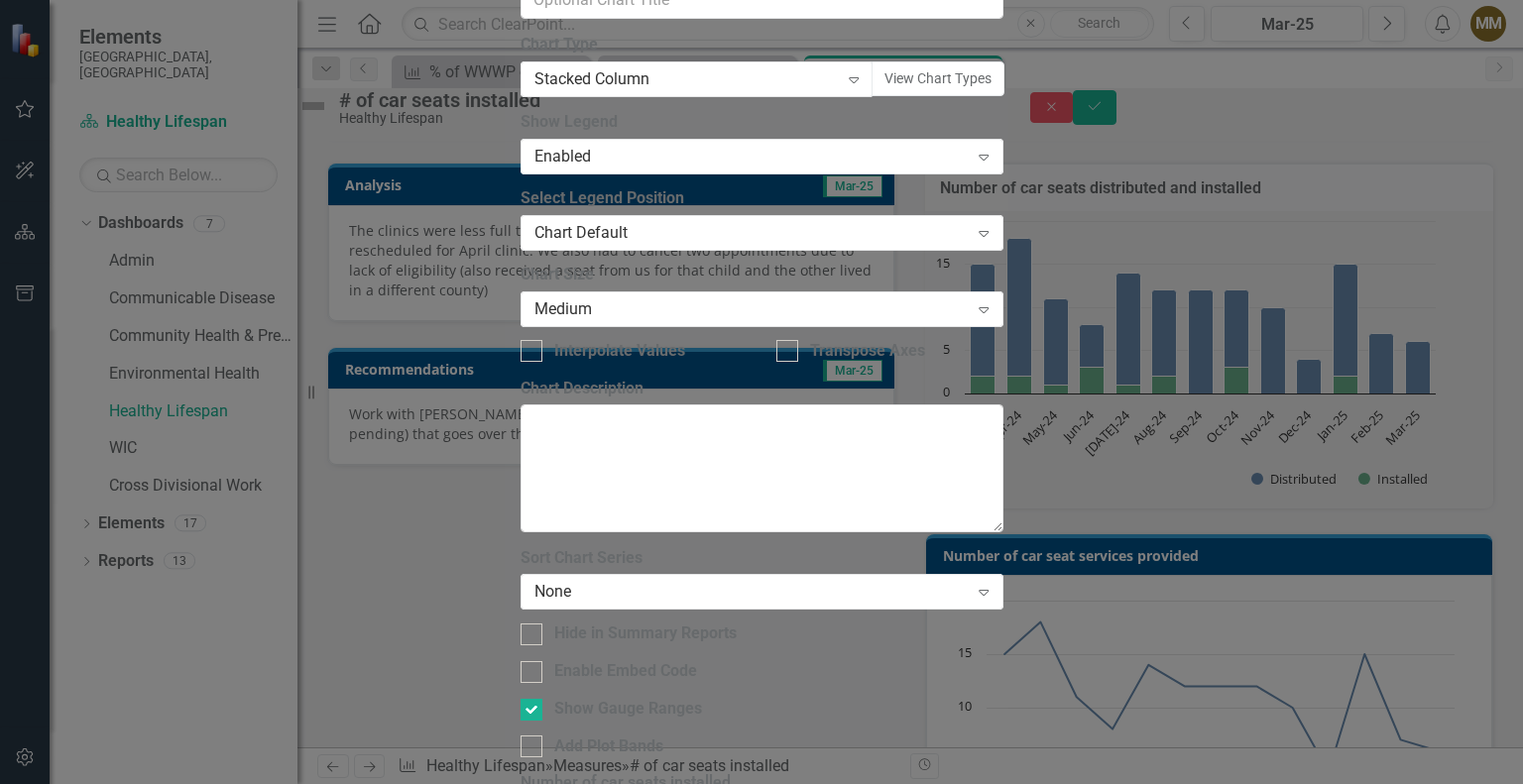 click on "Chart Axis Format" at bounding box center [809, -271] 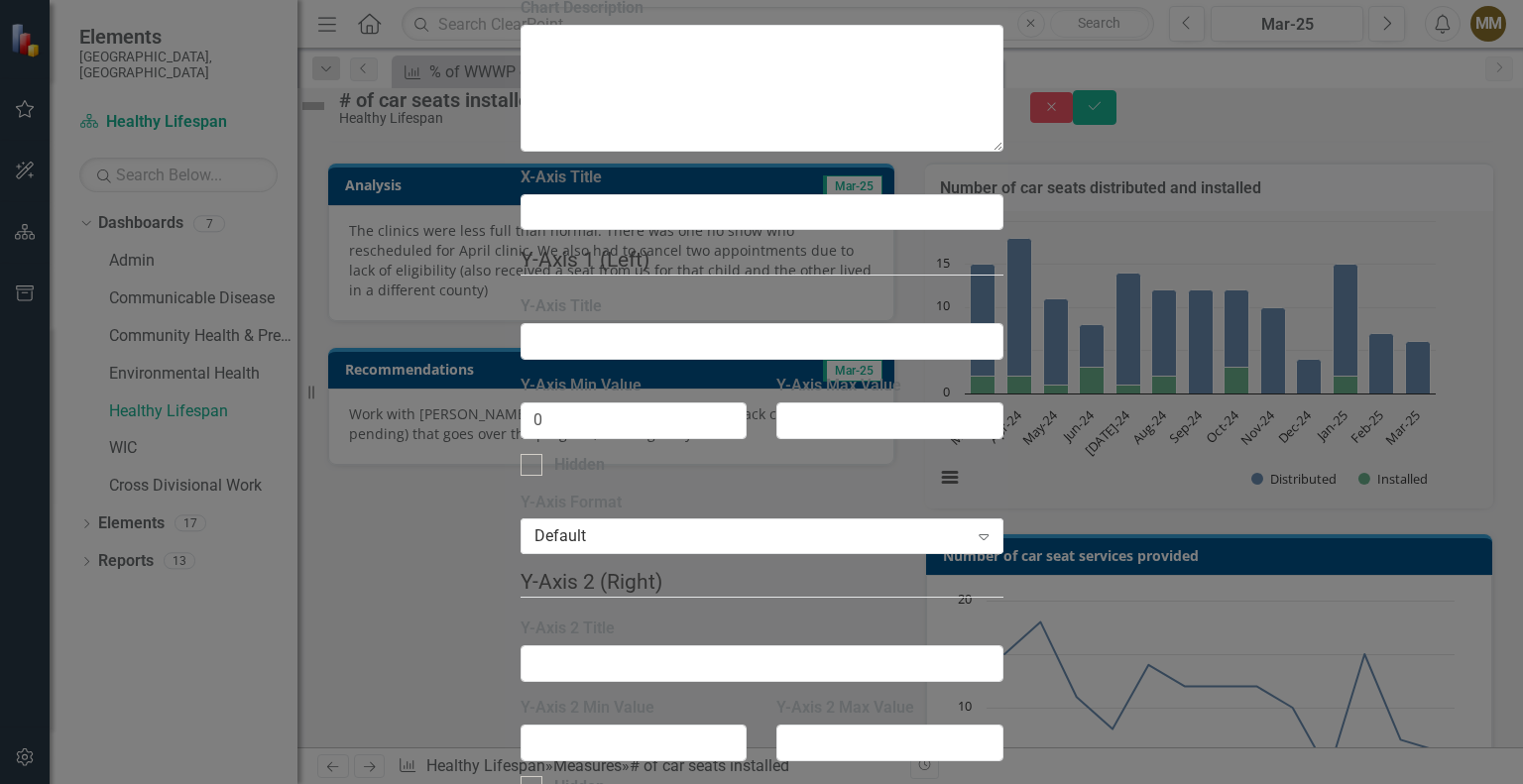 scroll, scrollTop: 0, scrollLeft: 0, axis: both 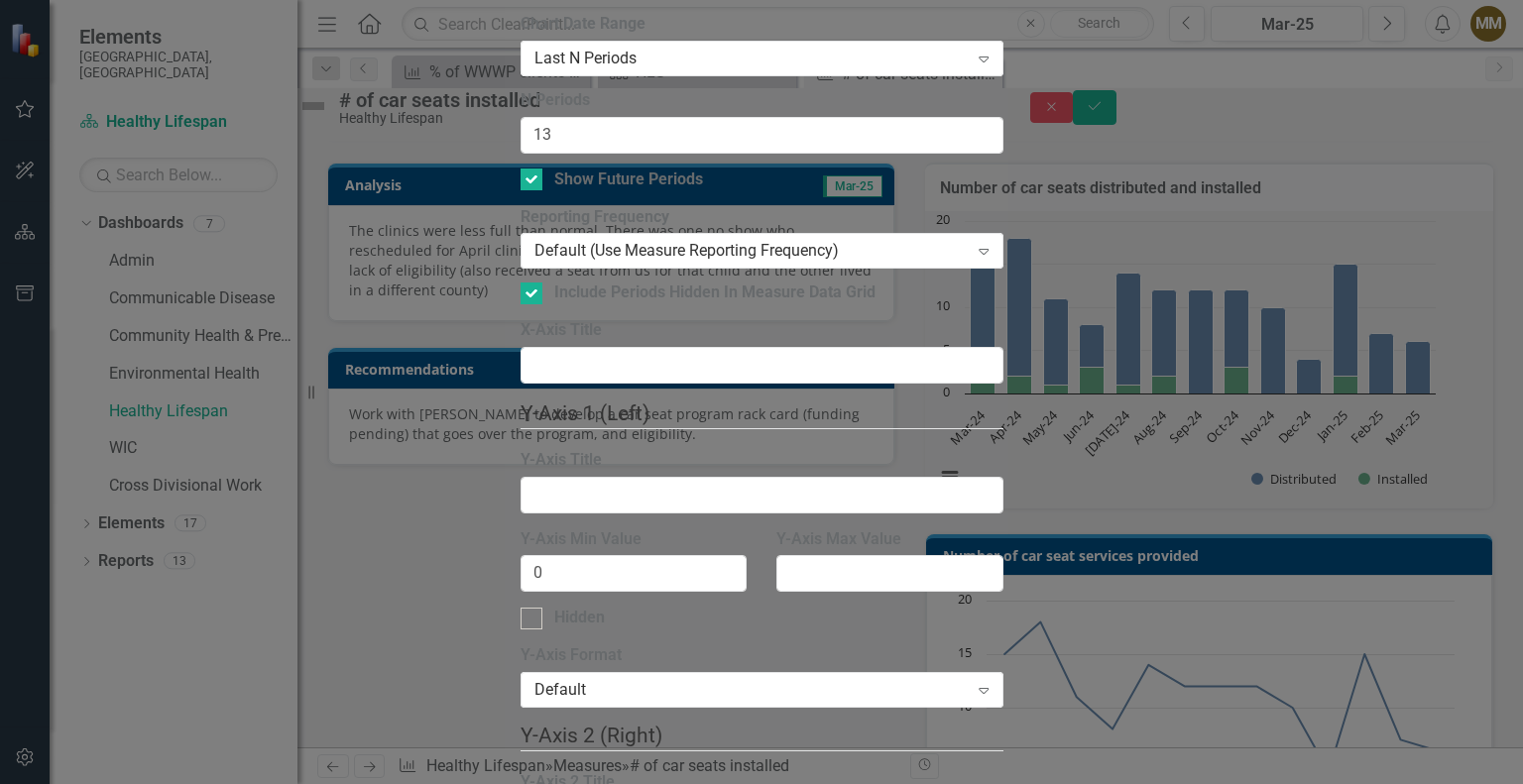 click on "Chart Series" at bounding box center (603, -804) 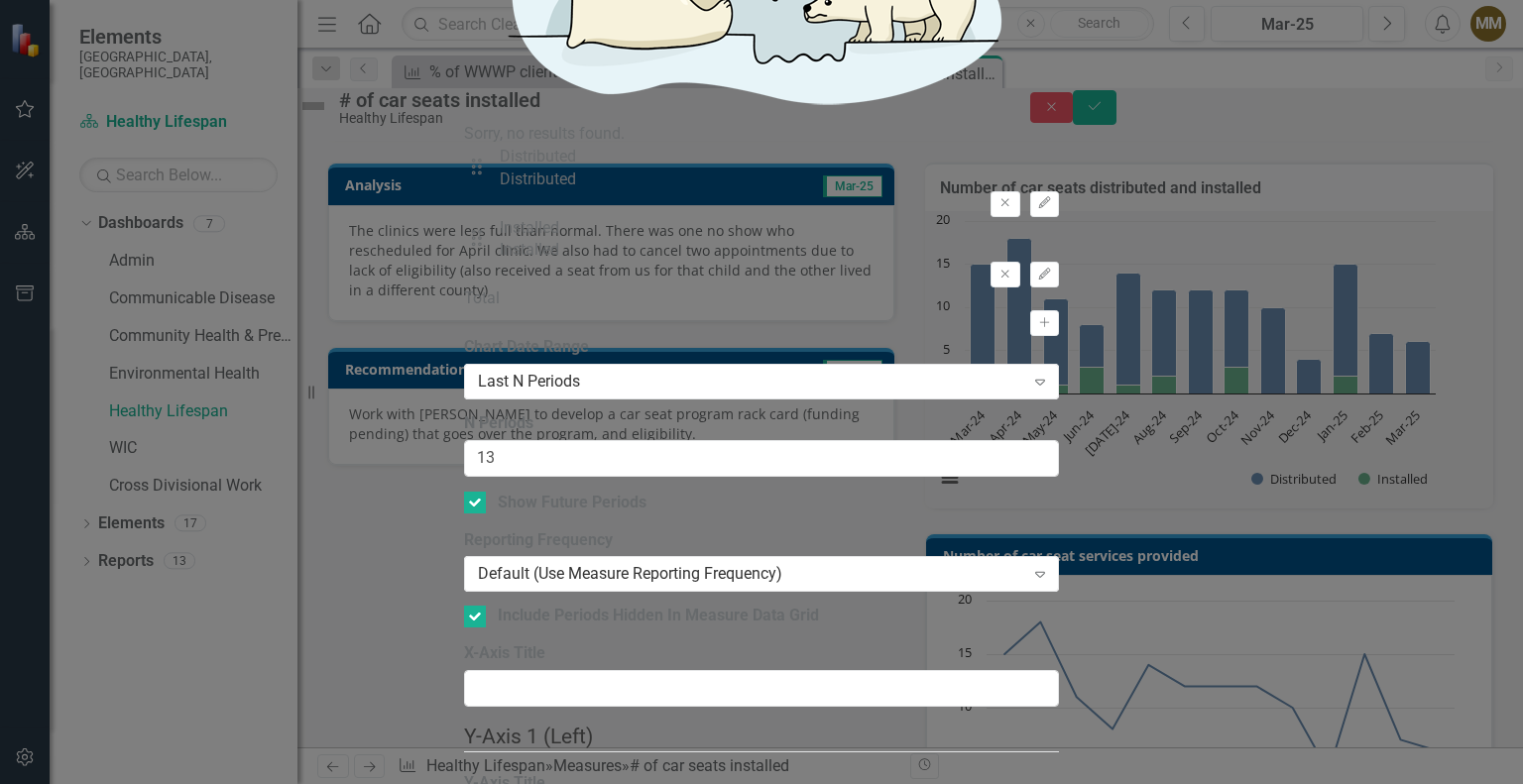 click on "Chart" at bounding box center [483, -1127] 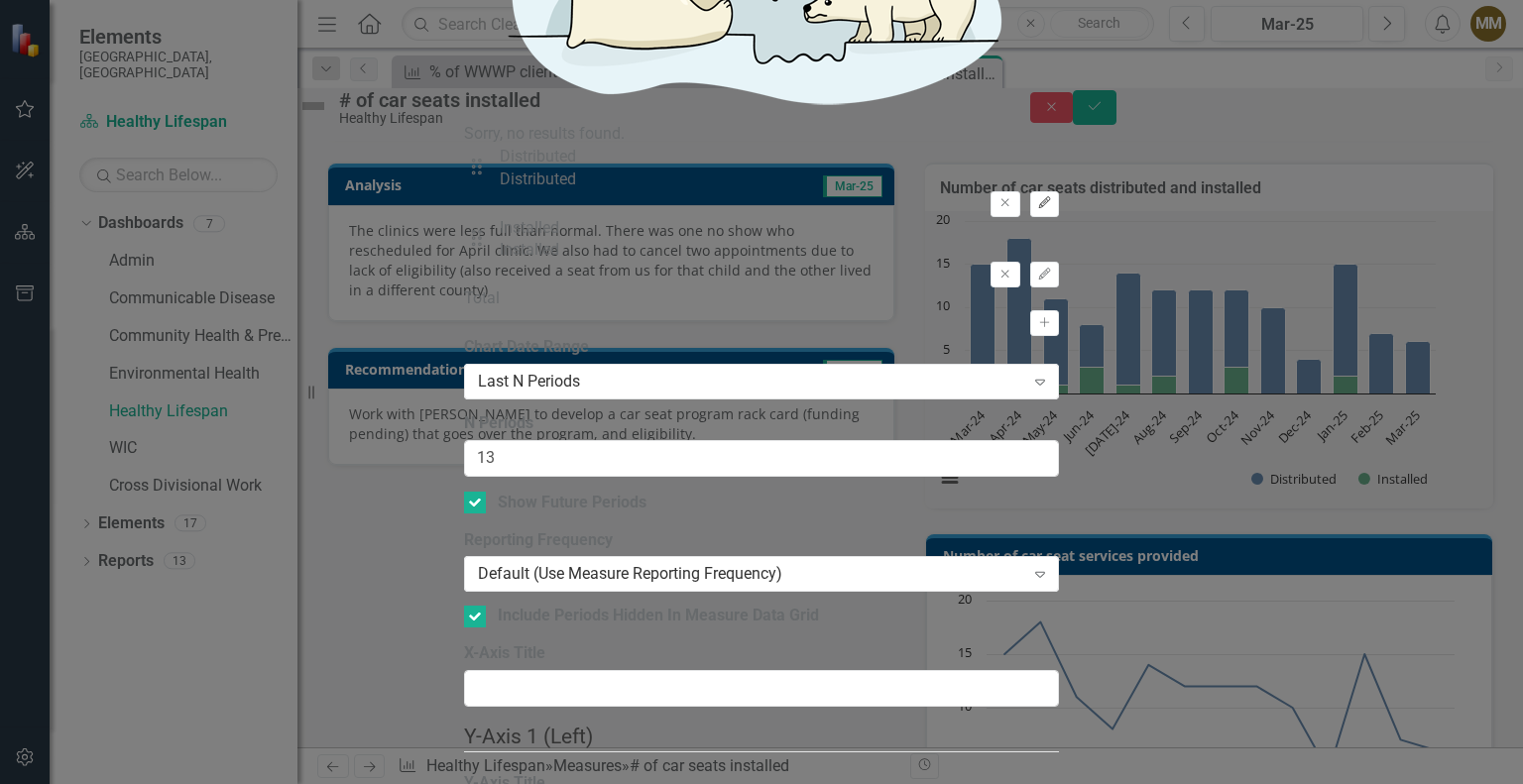 click on "Edit" 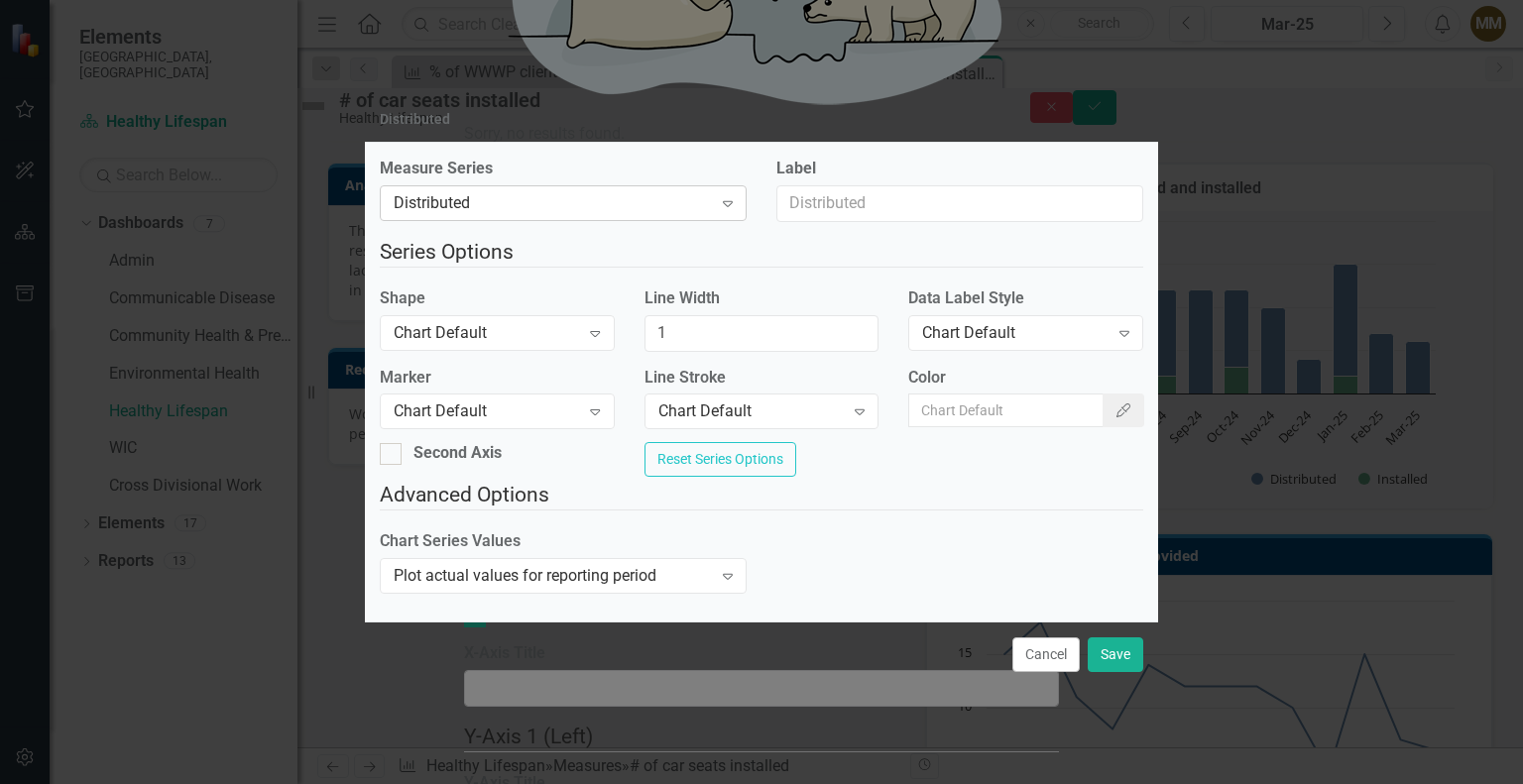 click on "Distributed" at bounding box center [552, 203] 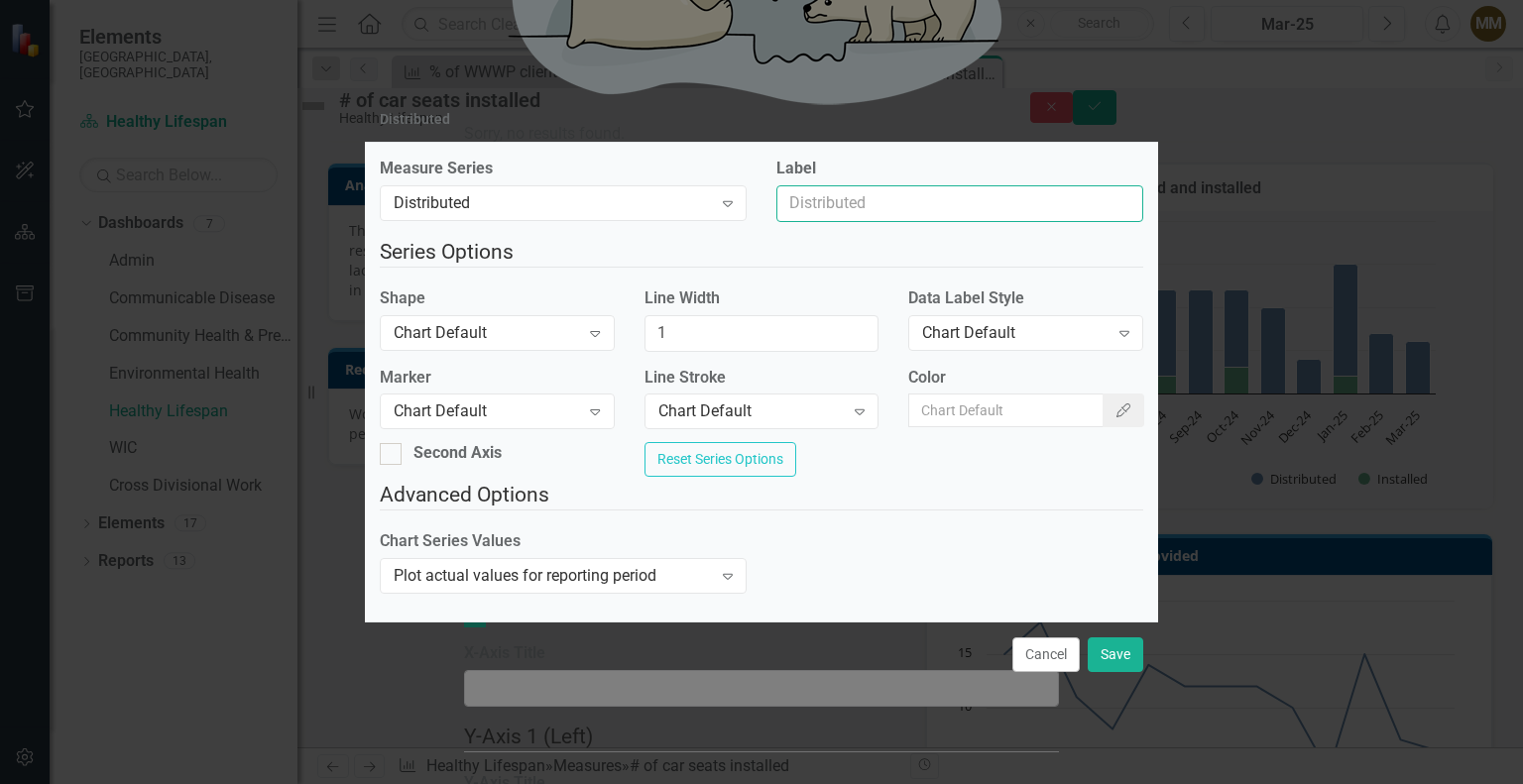 click on "Label" at bounding box center [960, 203] 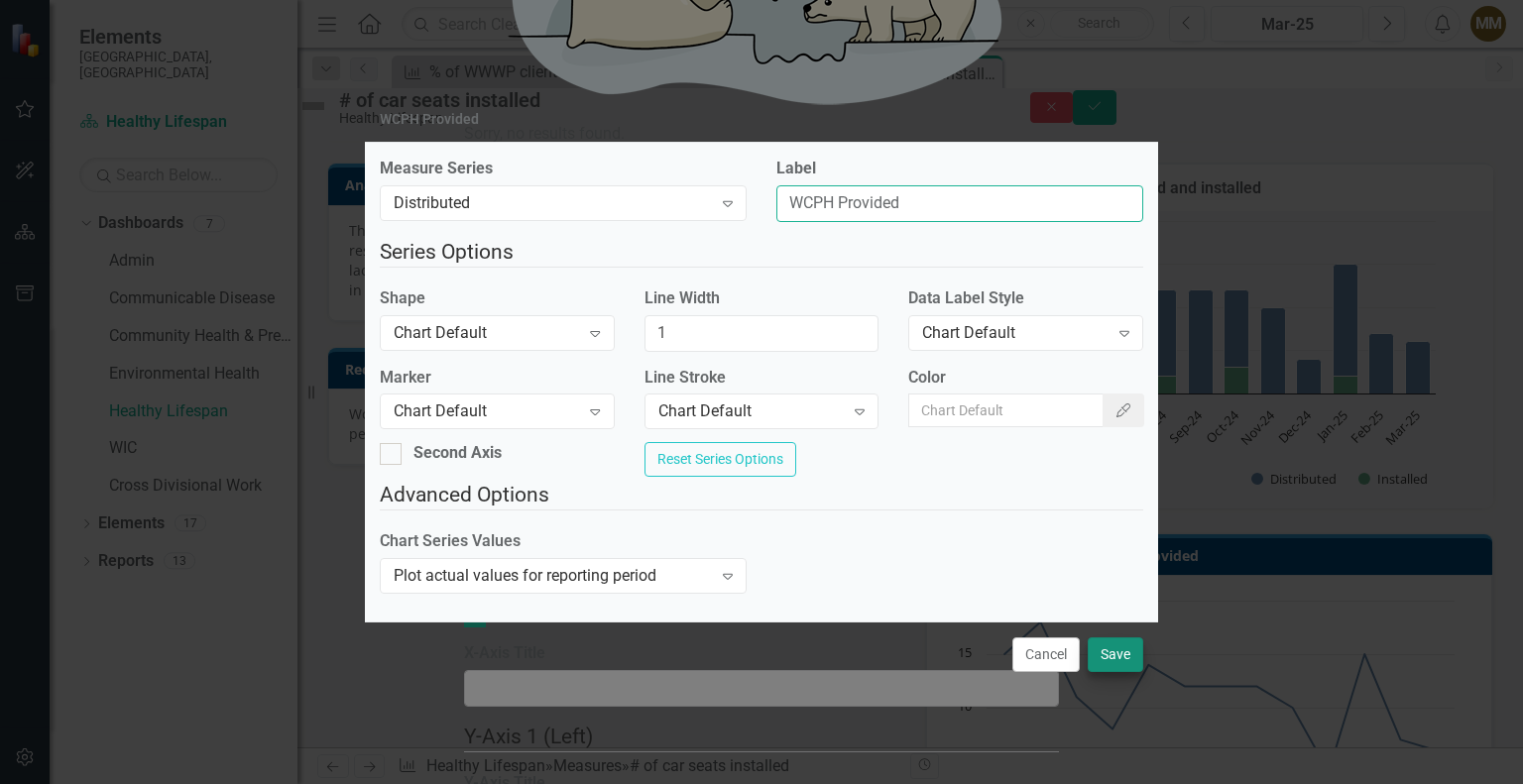 type on "WCPH Provided" 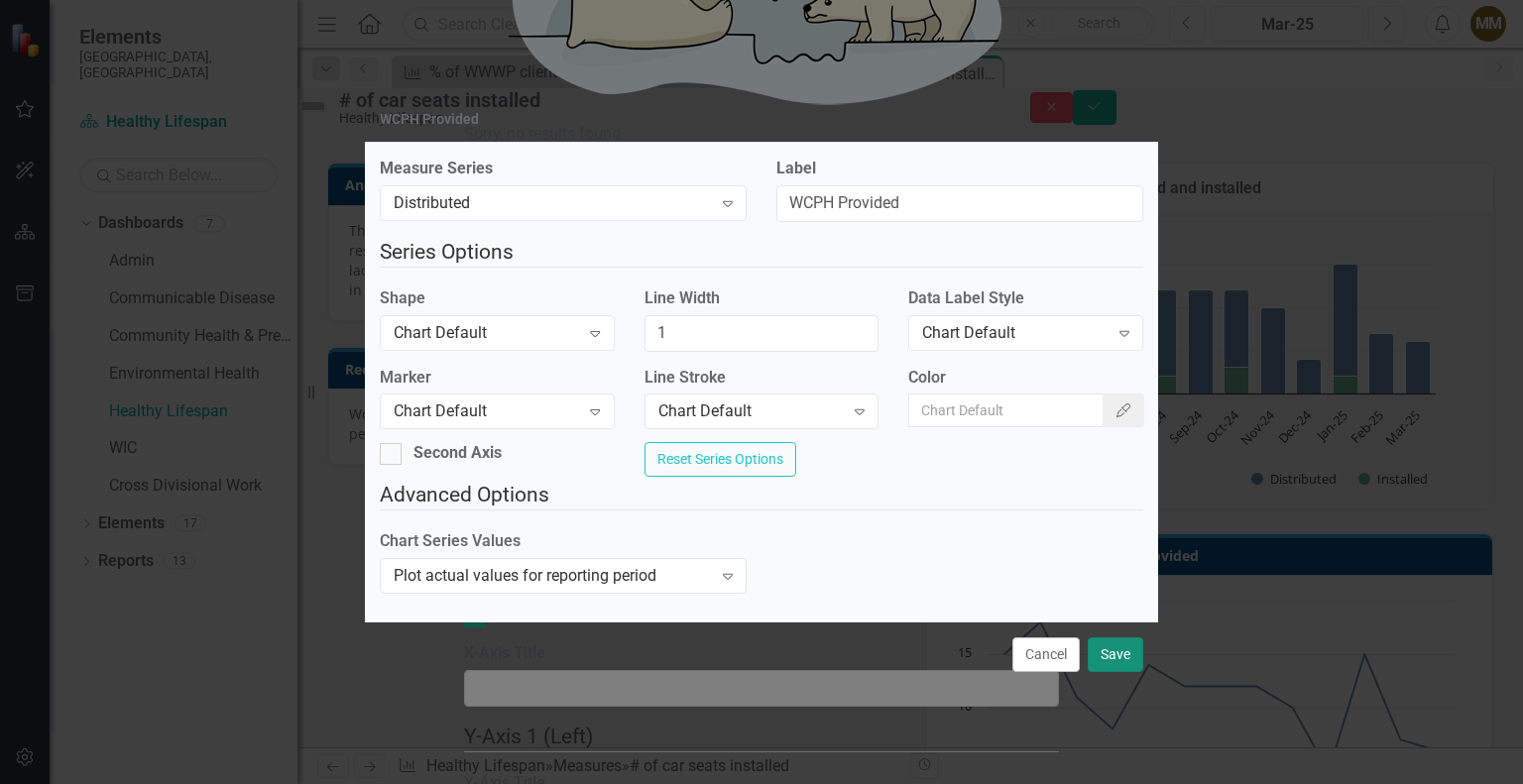click on "Save" at bounding box center [1115, 654] 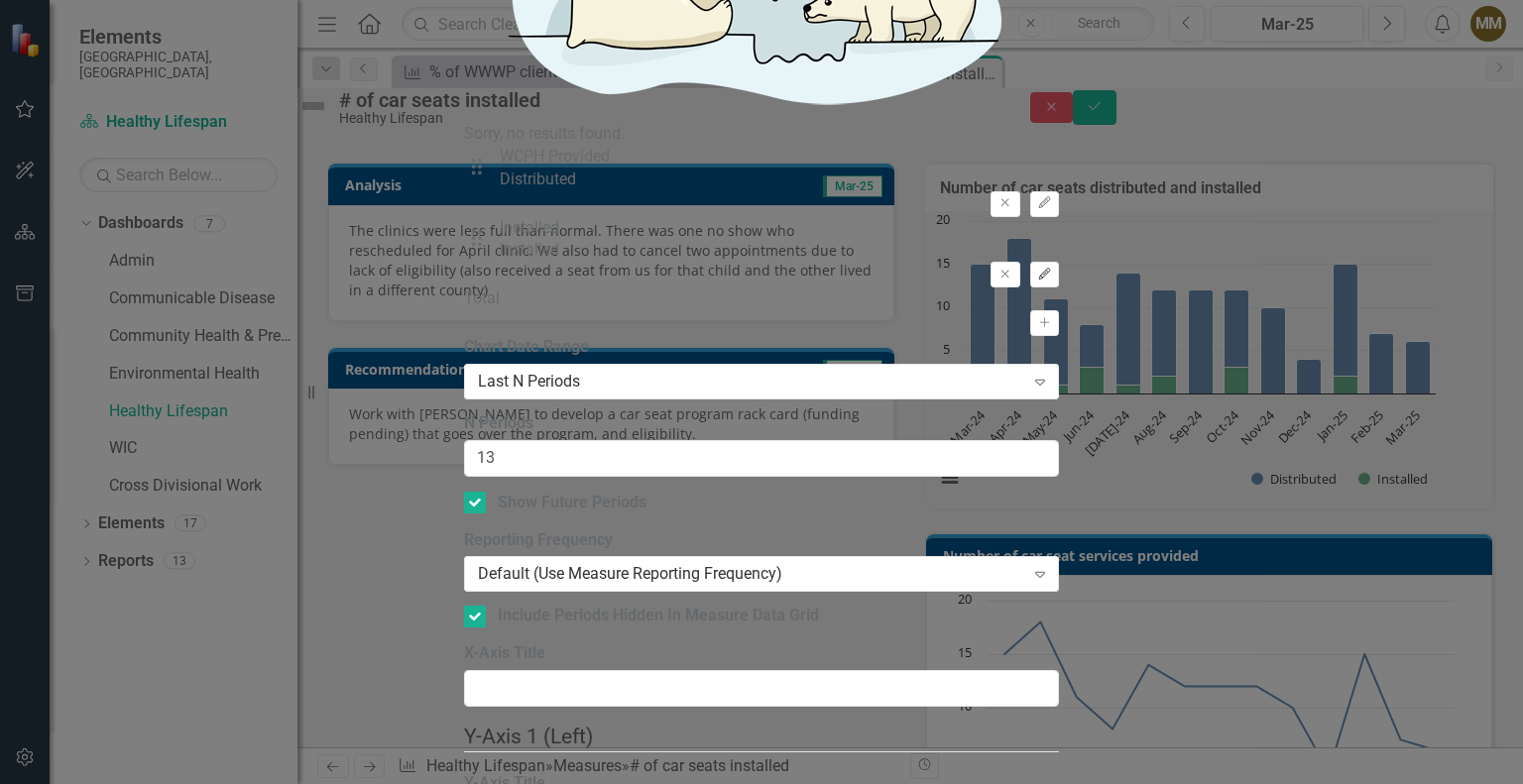 click on "Edit" at bounding box center [1044, 275] 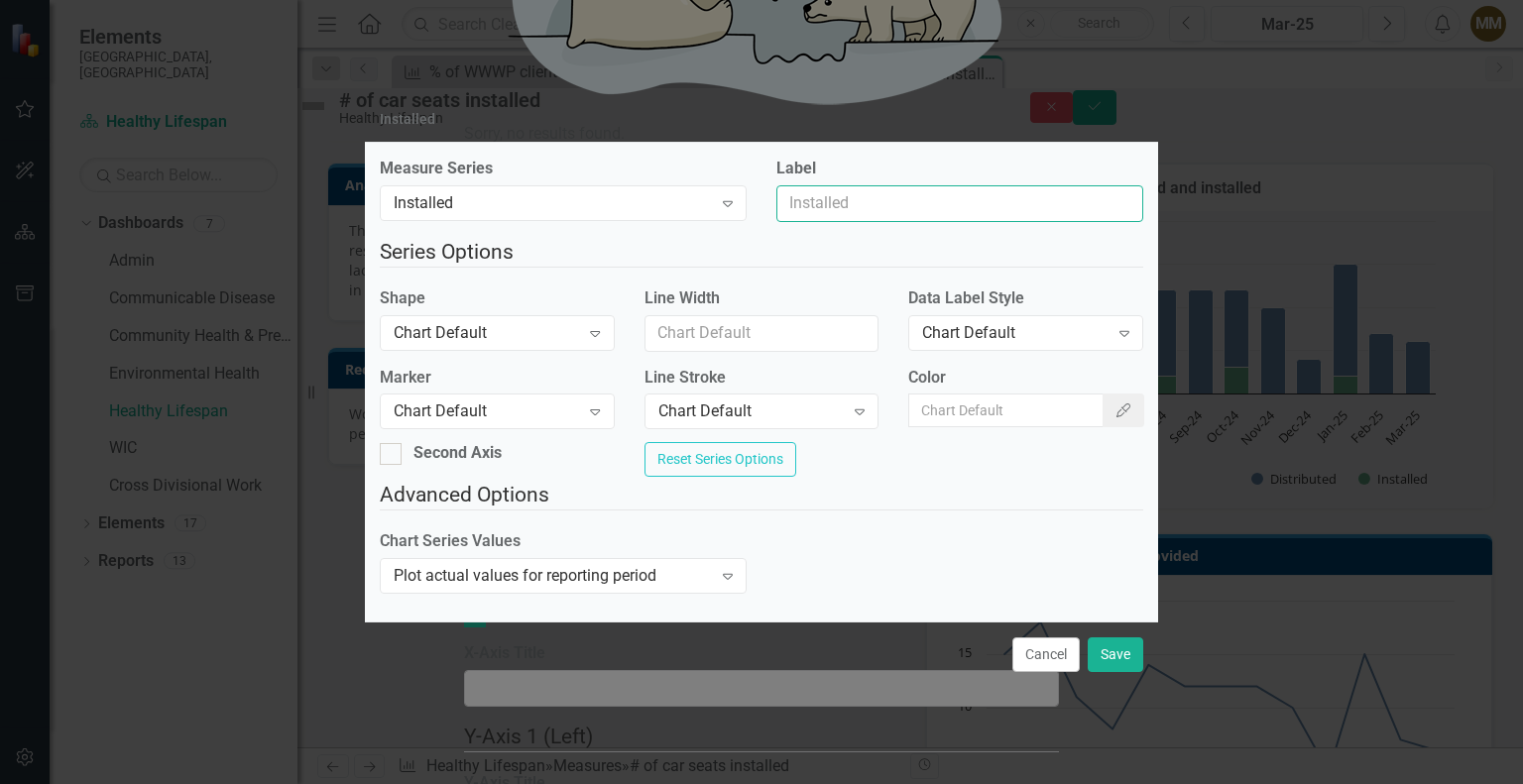 click on "Label" at bounding box center [960, 203] 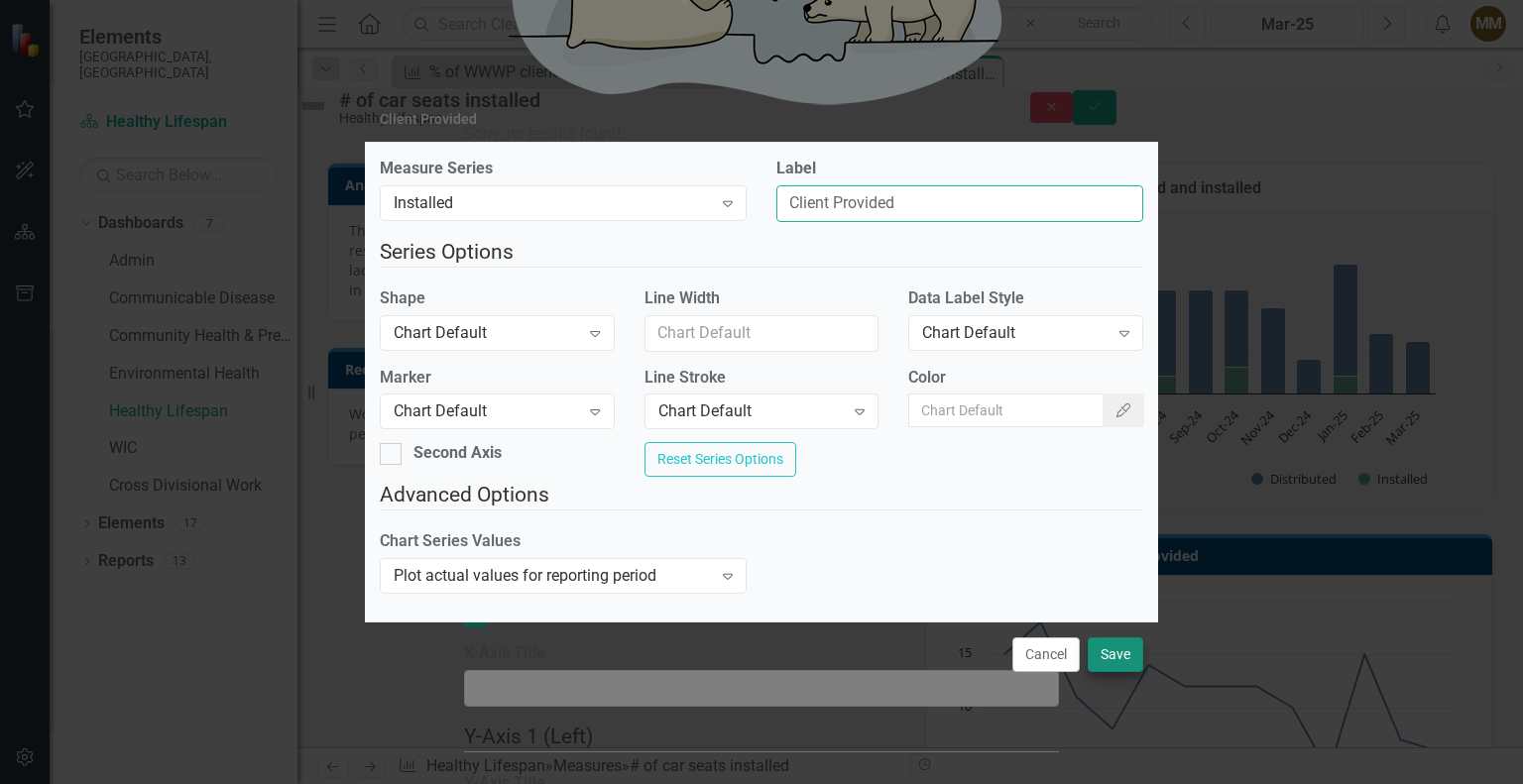 type on "Client Provided" 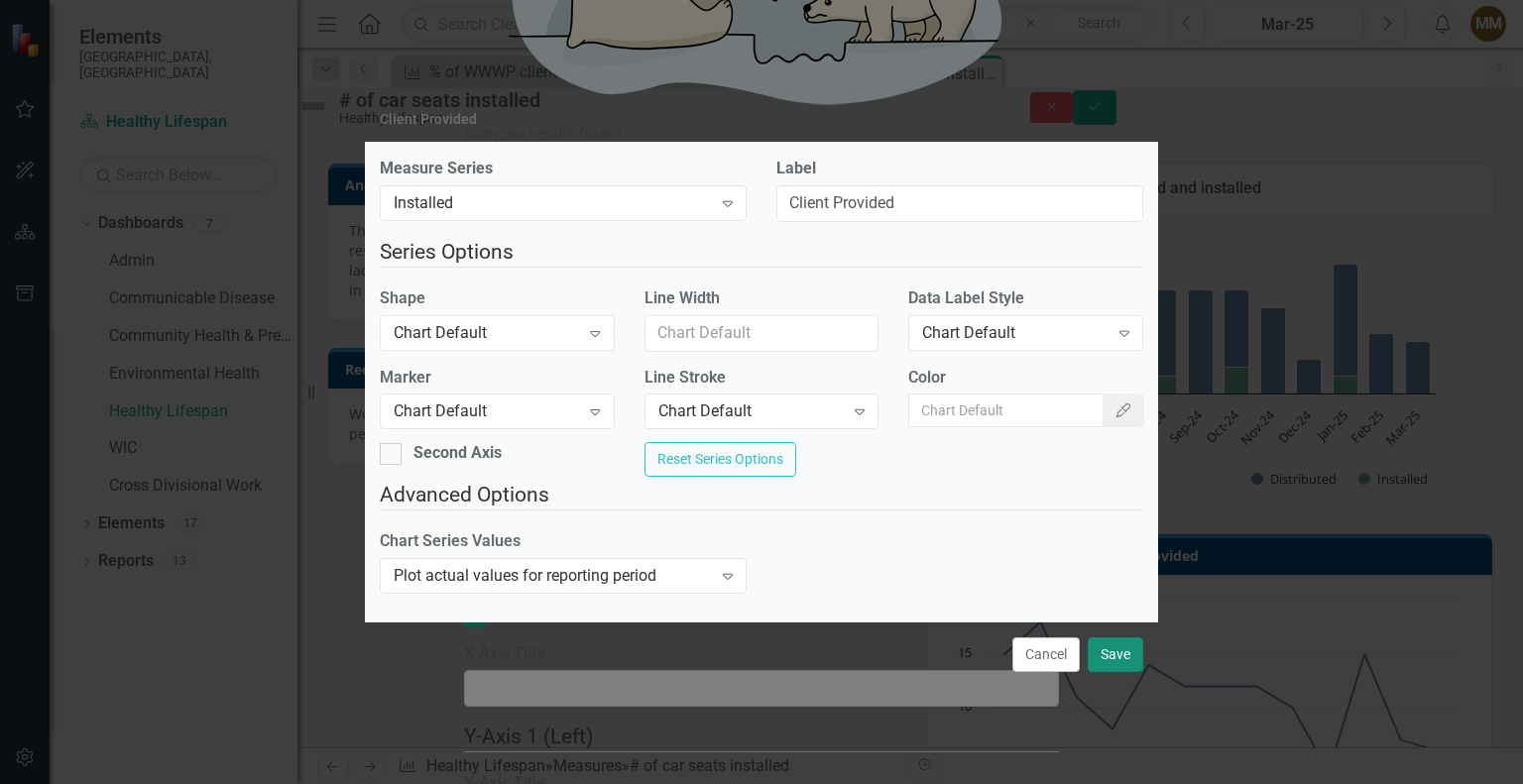 click on "Save" at bounding box center (1115, 654) 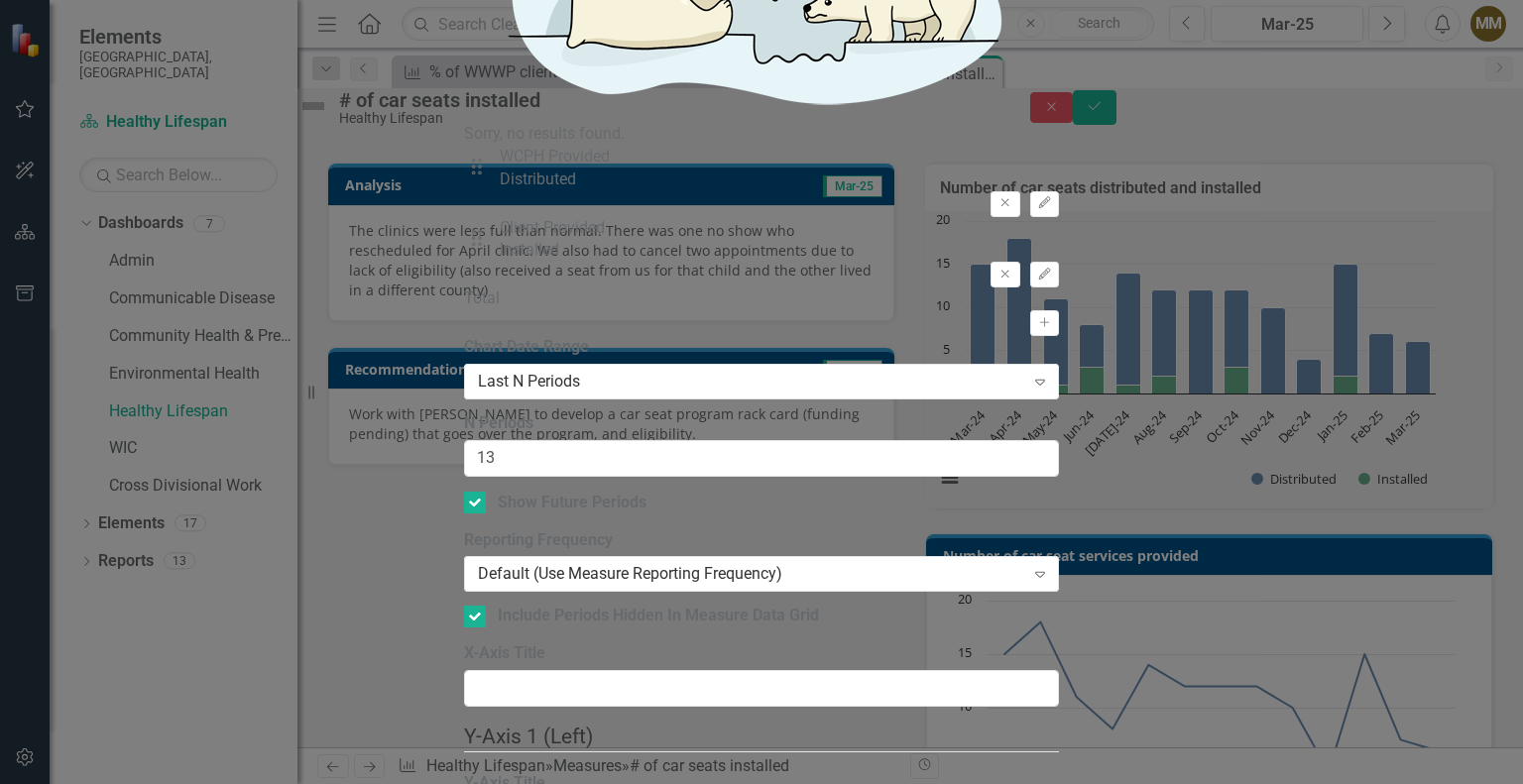 click on "From this tab, you can select the series that you want to include in your chart. Please note that there does not need to be a 1:1 mapping of measure series to chart series -- you can choose to add a series twice (to add regression or period offsets for  Enterpise Plan  customers), or not include a measure series. Series that are not yet in the chart are greyed out. Click the plus button to quickly add them to the chart.    Learn more in the ClearPoint Support Center. Close Help Add Sorry, no results found. Drag WCPH Provided Distributed Remove Edit Drag Client Provided Installed Remove Edit Total Activate" at bounding box center (762, 13) 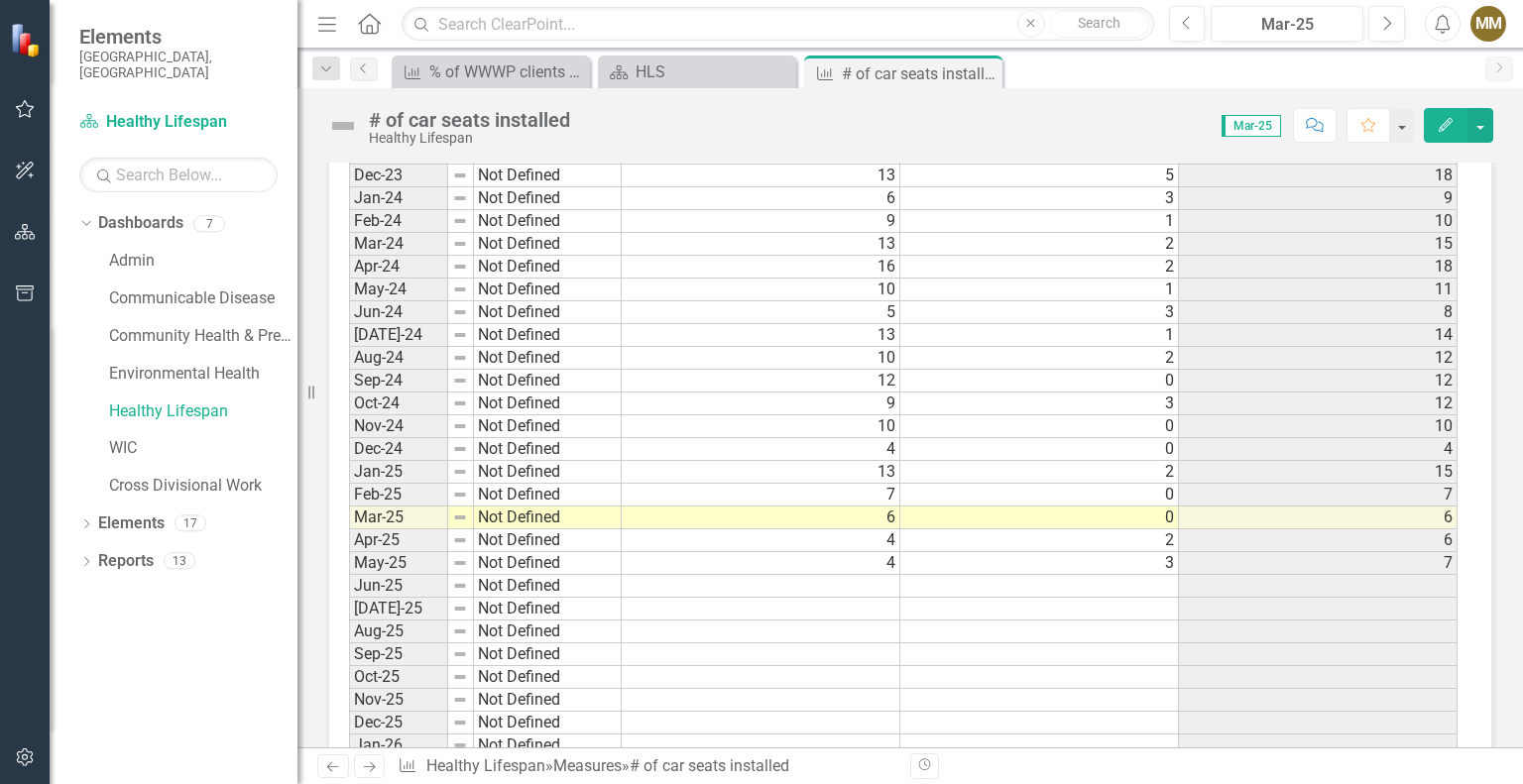 scroll, scrollTop: 1689, scrollLeft: 0, axis: vertical 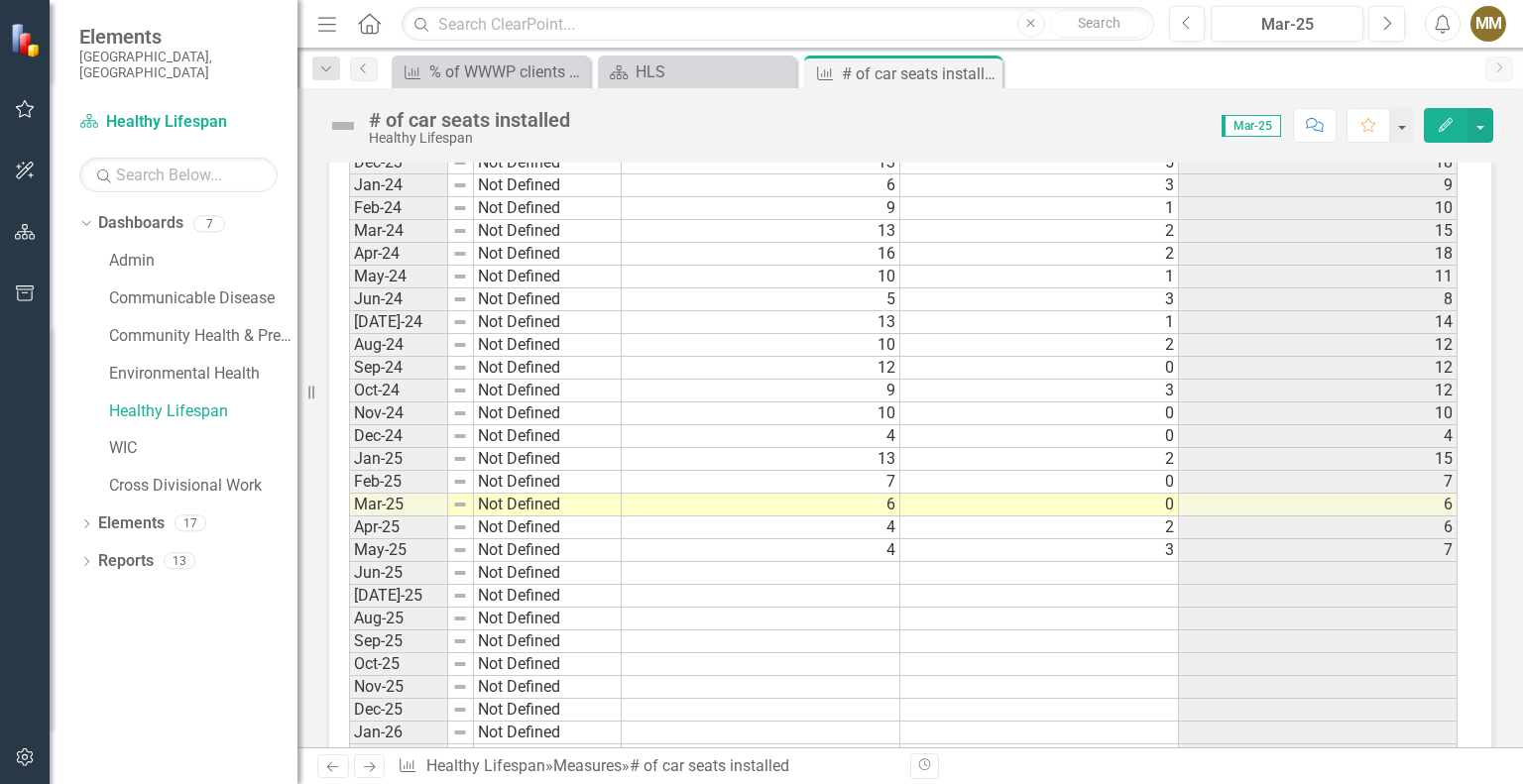 click at bounding box center [761, 573] 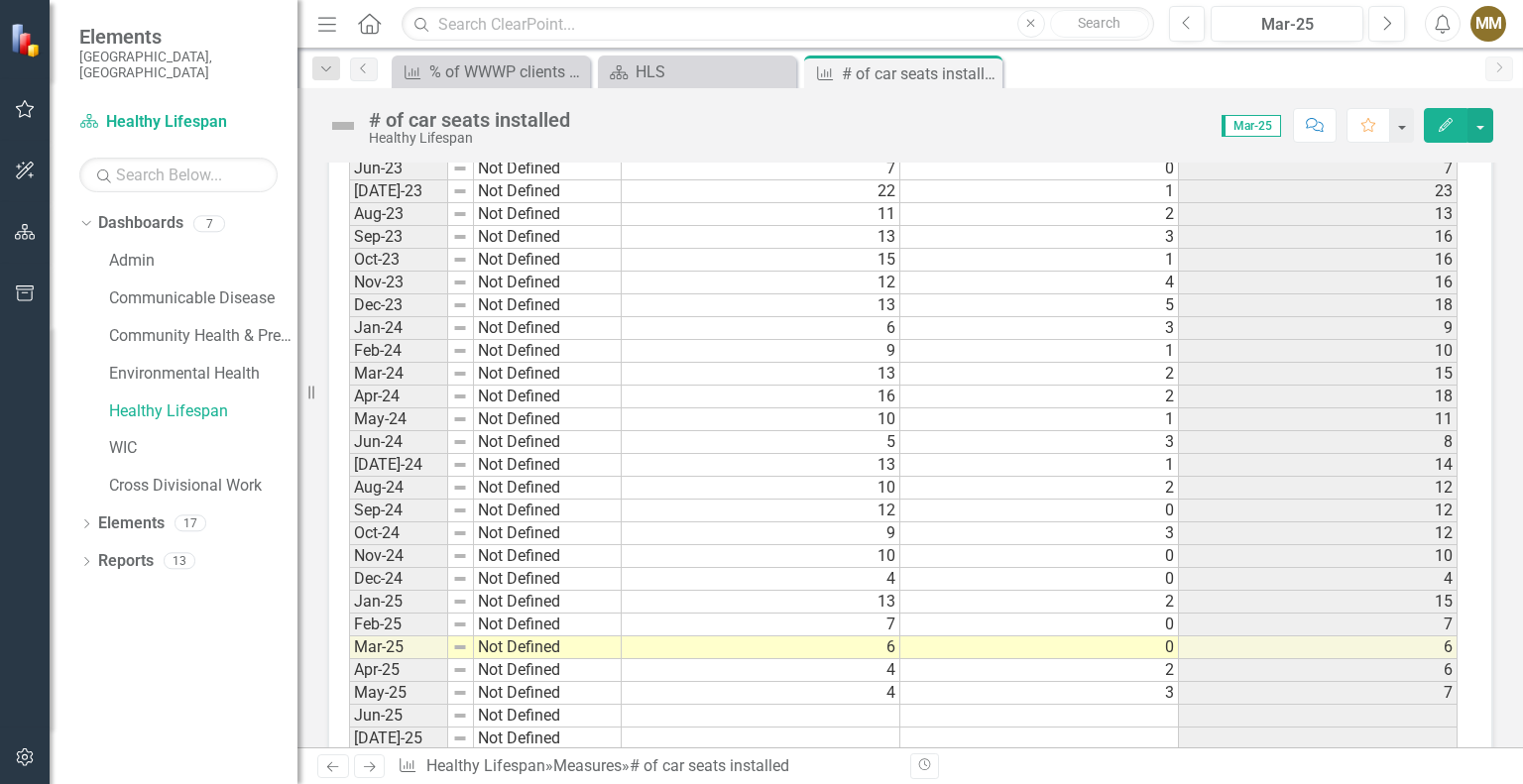 scroll, scrollTop: 1611, scrollLeft: 0, axis: vertical 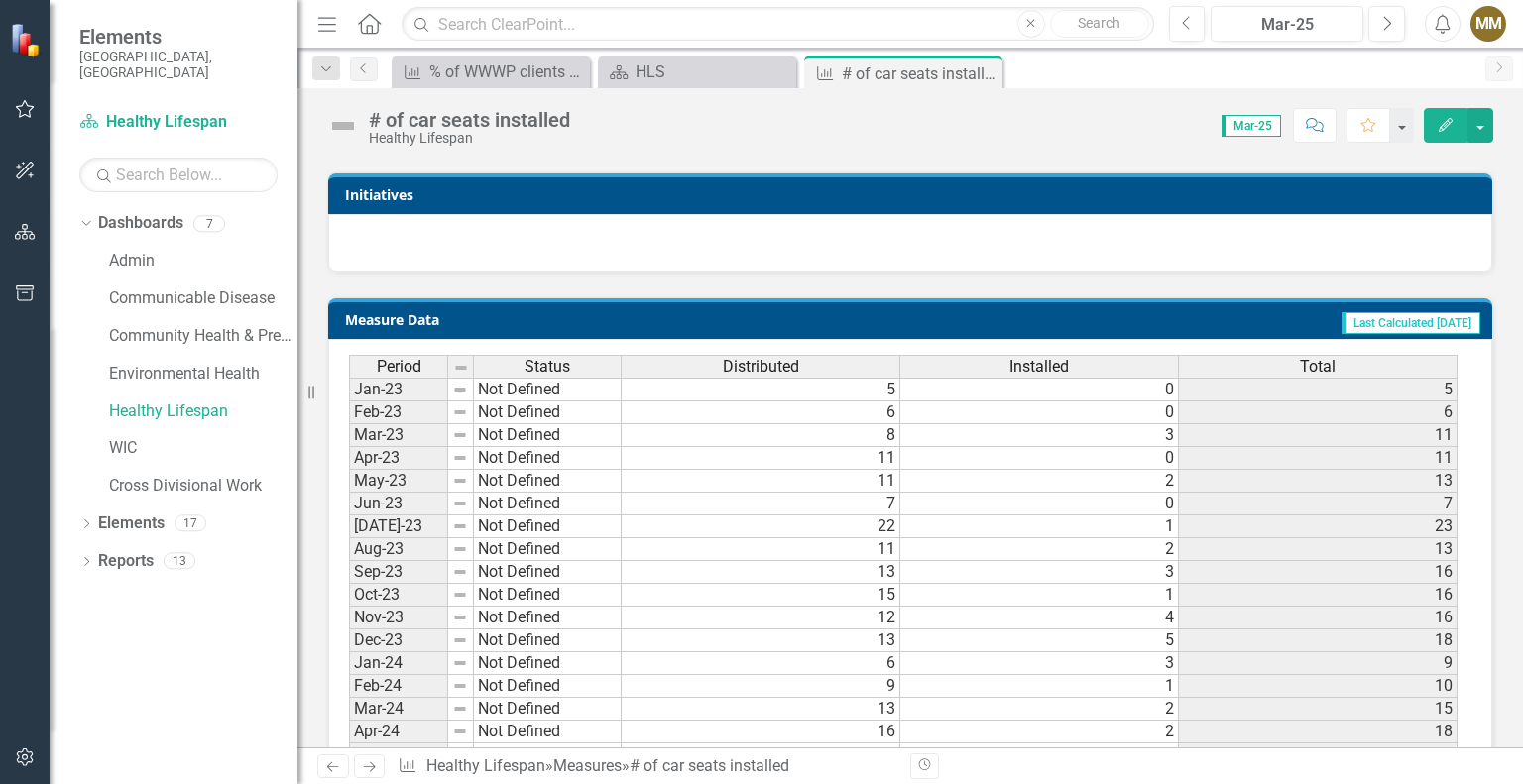 click on "Distributed" at bounding box center (761, 367) 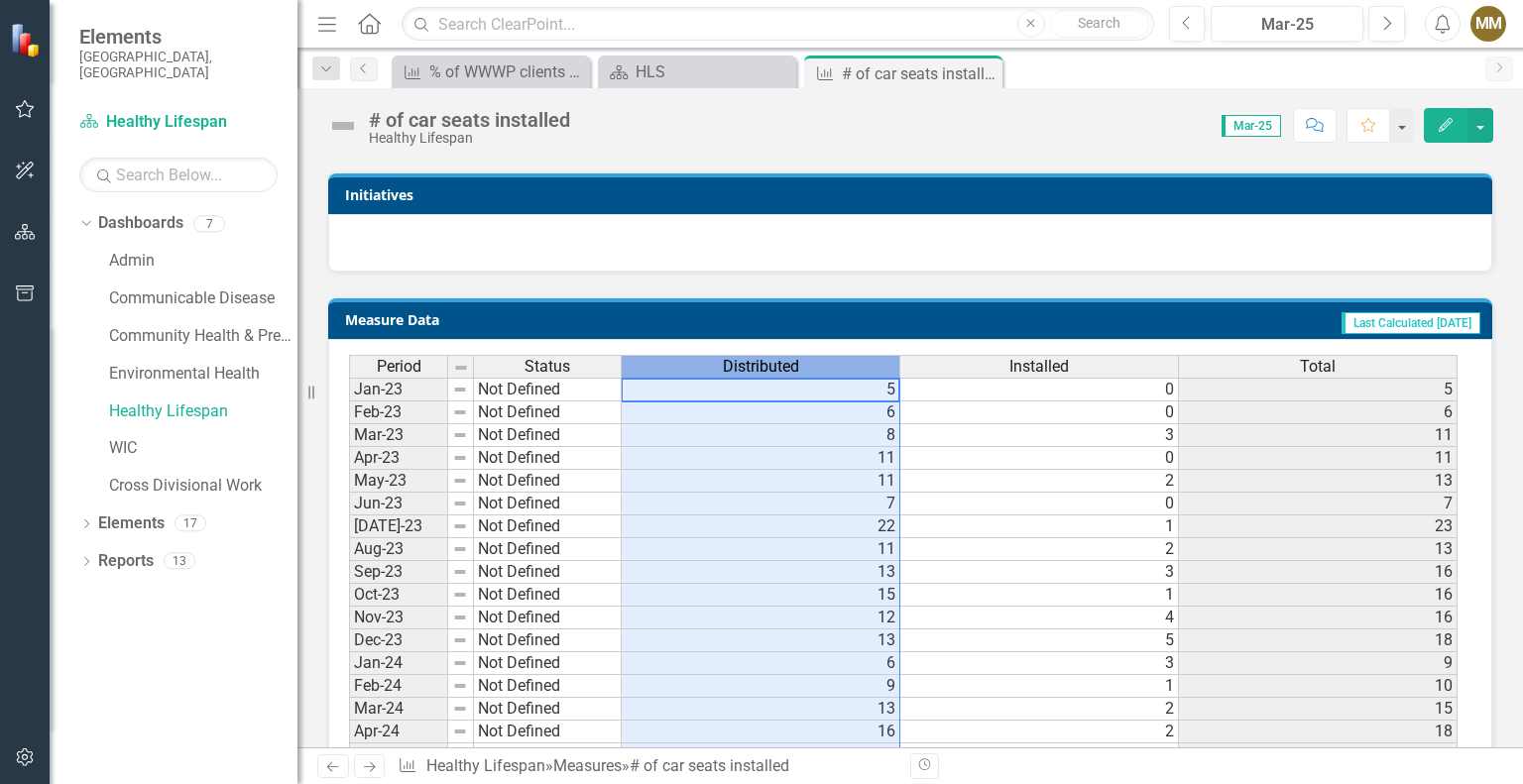 click on "Distributed" at bounding box center [761, 367] 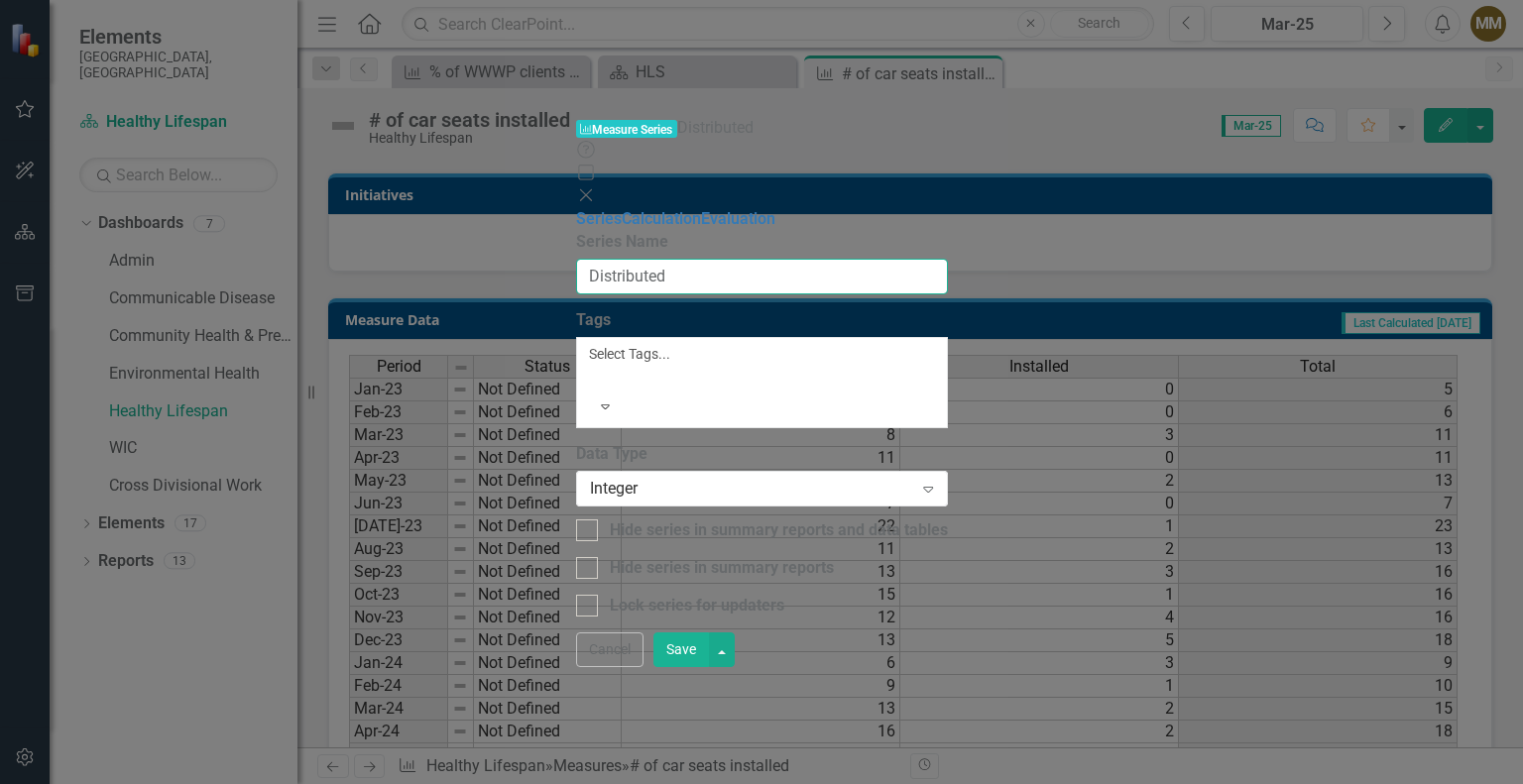 drag, startPoint x: 732, startPoint y: 110, endPoint x: 555, endPoint y: 110, distance: 177 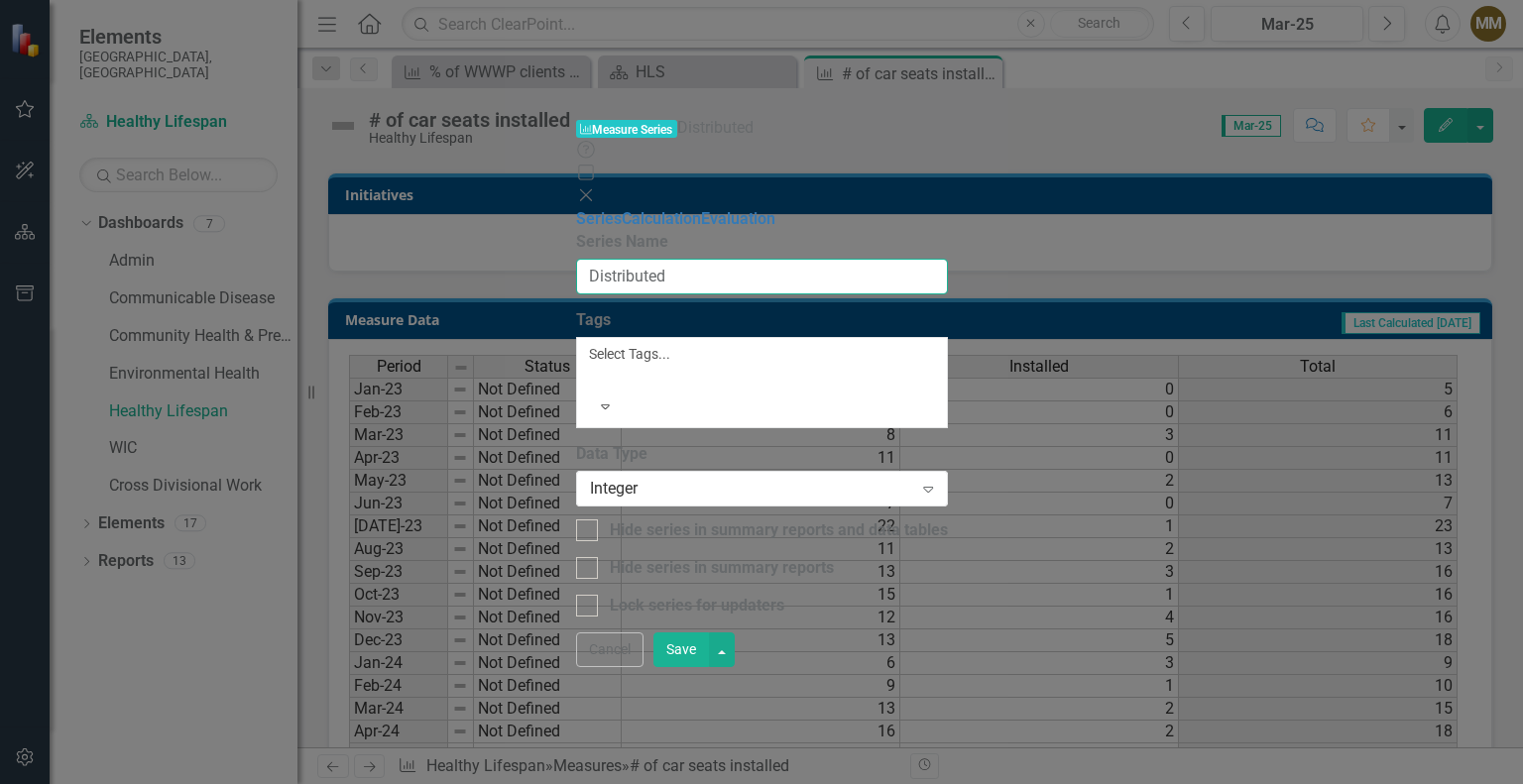 click on "From this page, you can edit the name, type, and visibility options of your series.   Learn more in the ClearPoint Support Center. Close Help Series Name Distributed Tags Select Tags... Expand Data Type Integer Expand Hide series in summary reports and data tables Hide series in summary reports Lock series for updaters" at bounding box center [762, 424] 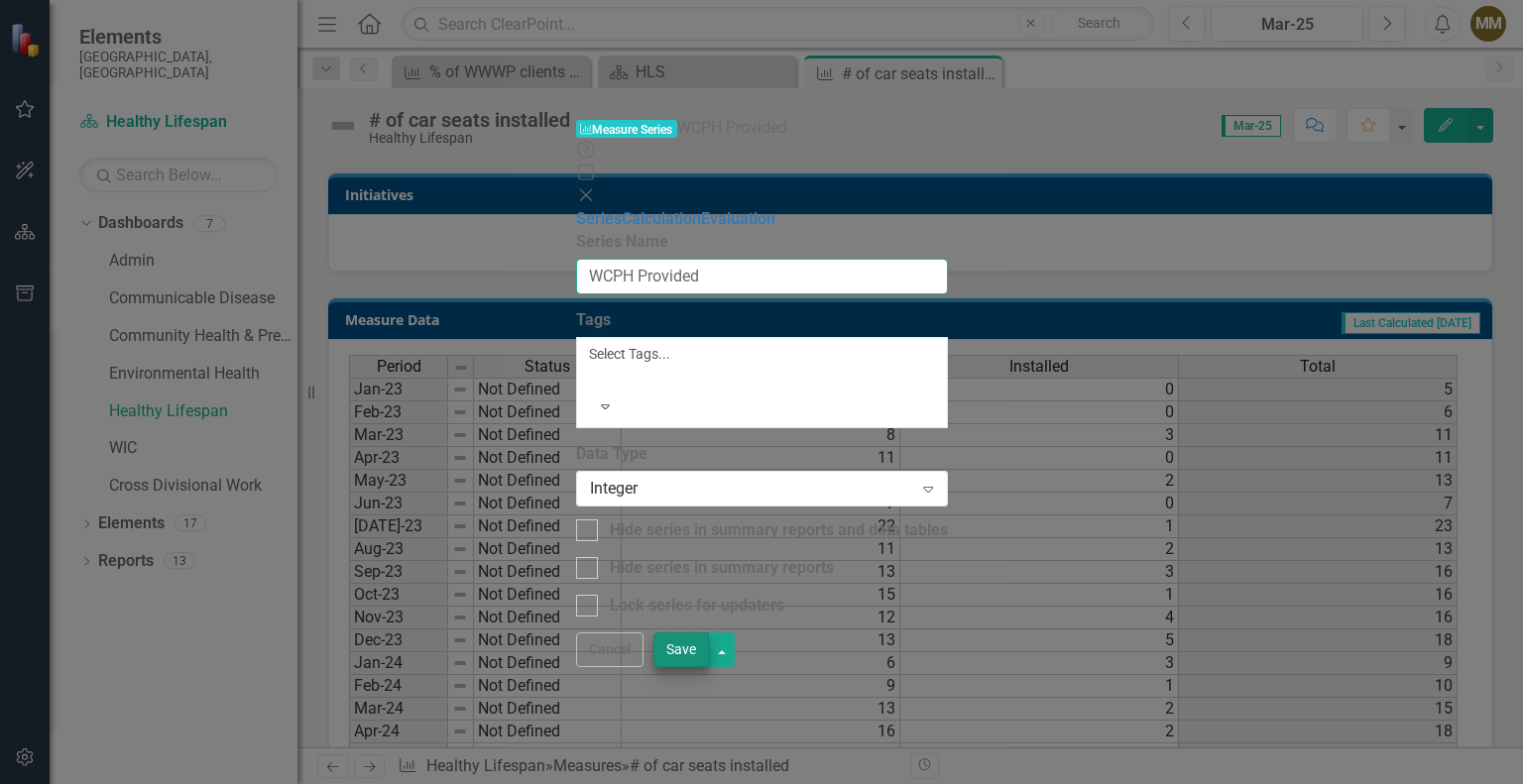 type on "WCPH Provided" 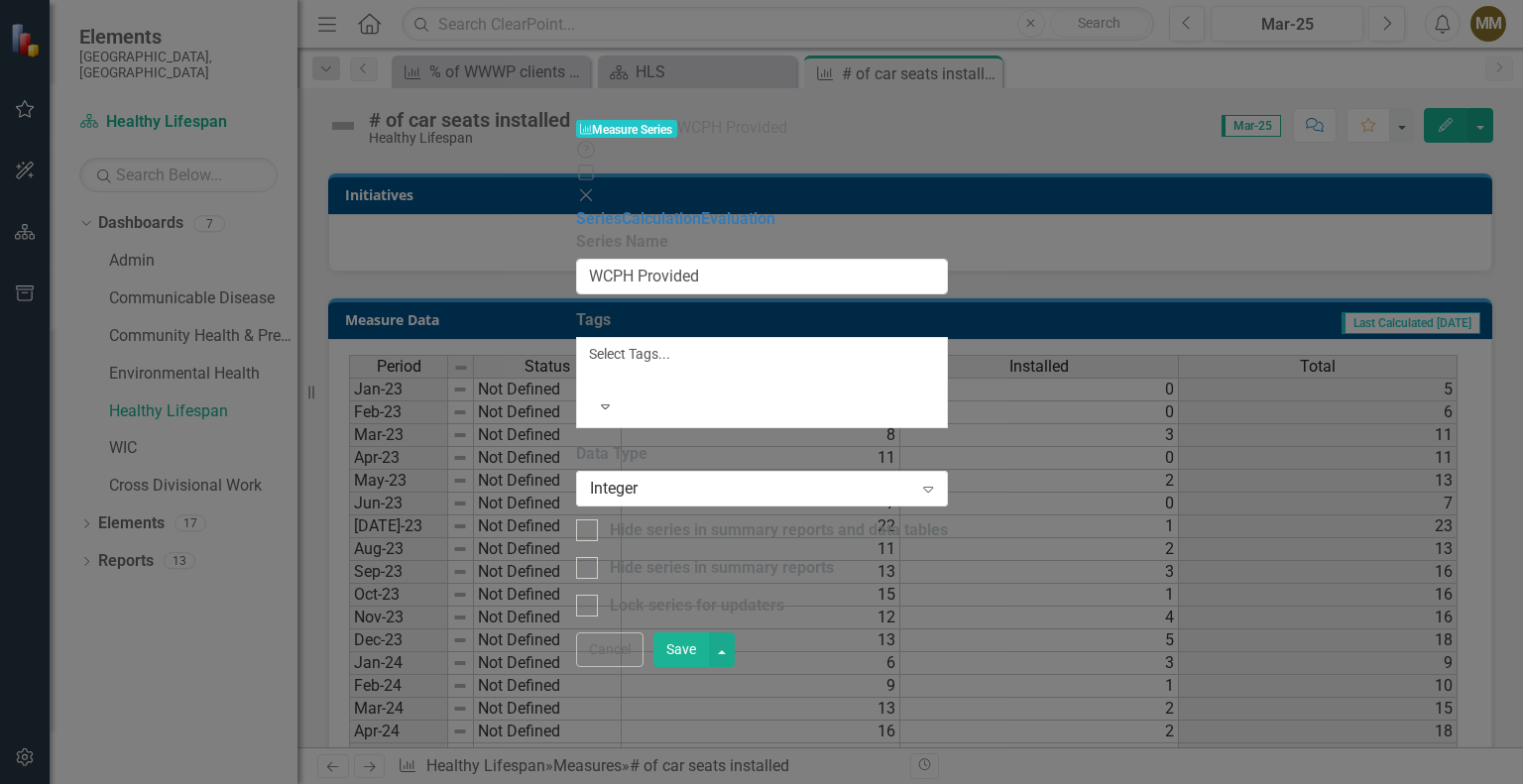 click on "Save" at bounding box center (681, 649) 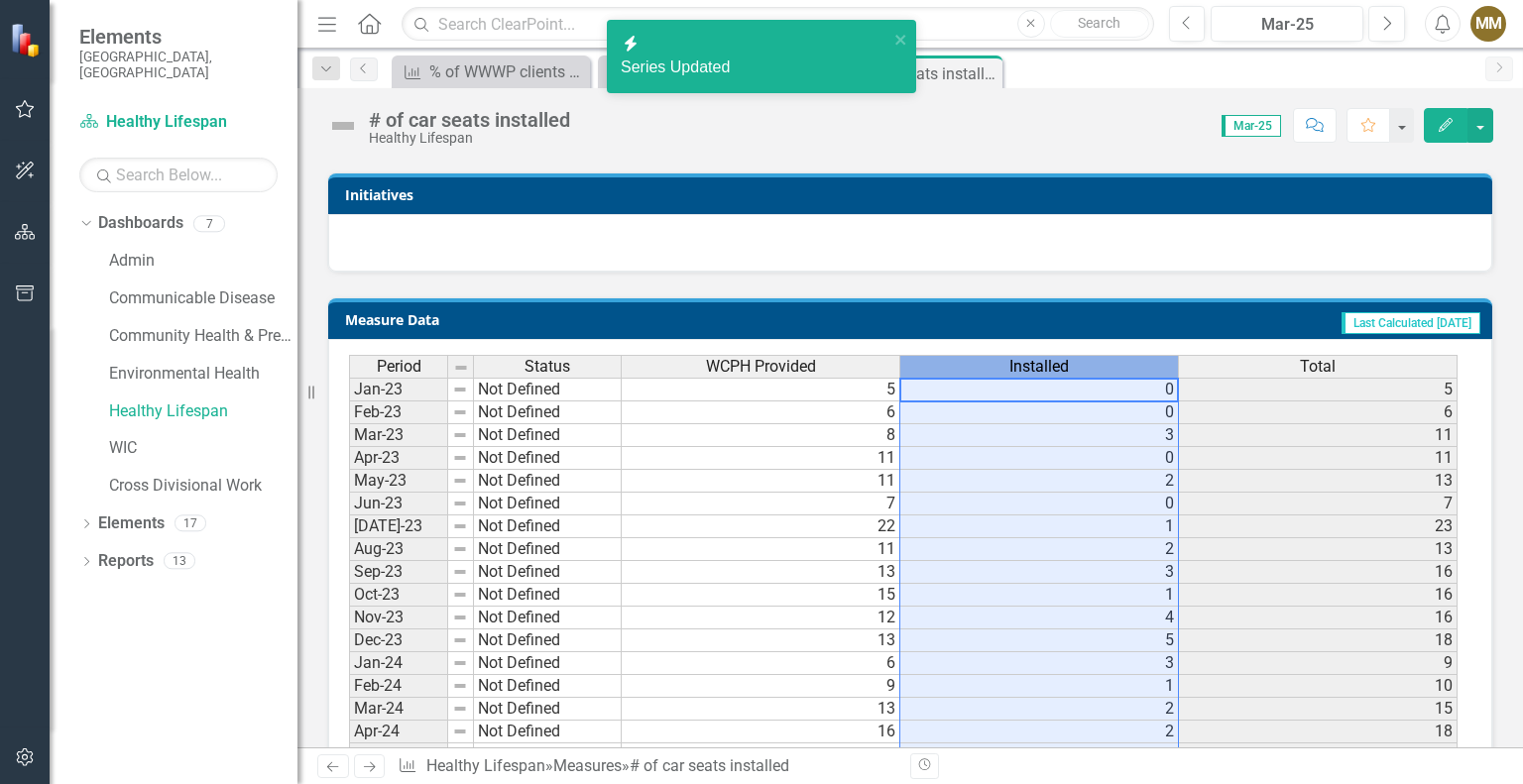 click on "Installed" at bounding box center (1039, 367) 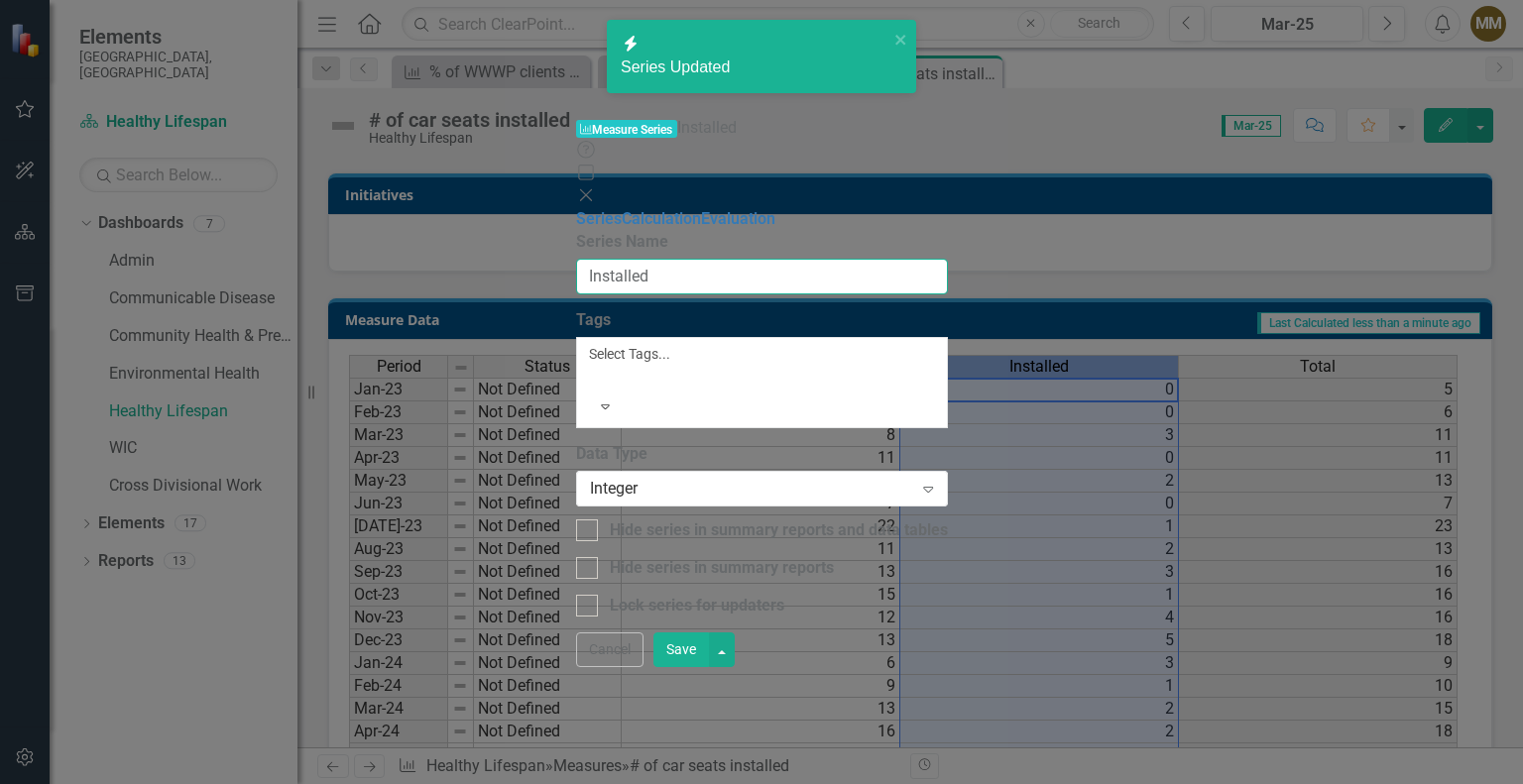 click on "Installed" at bounding box center (762, 277) 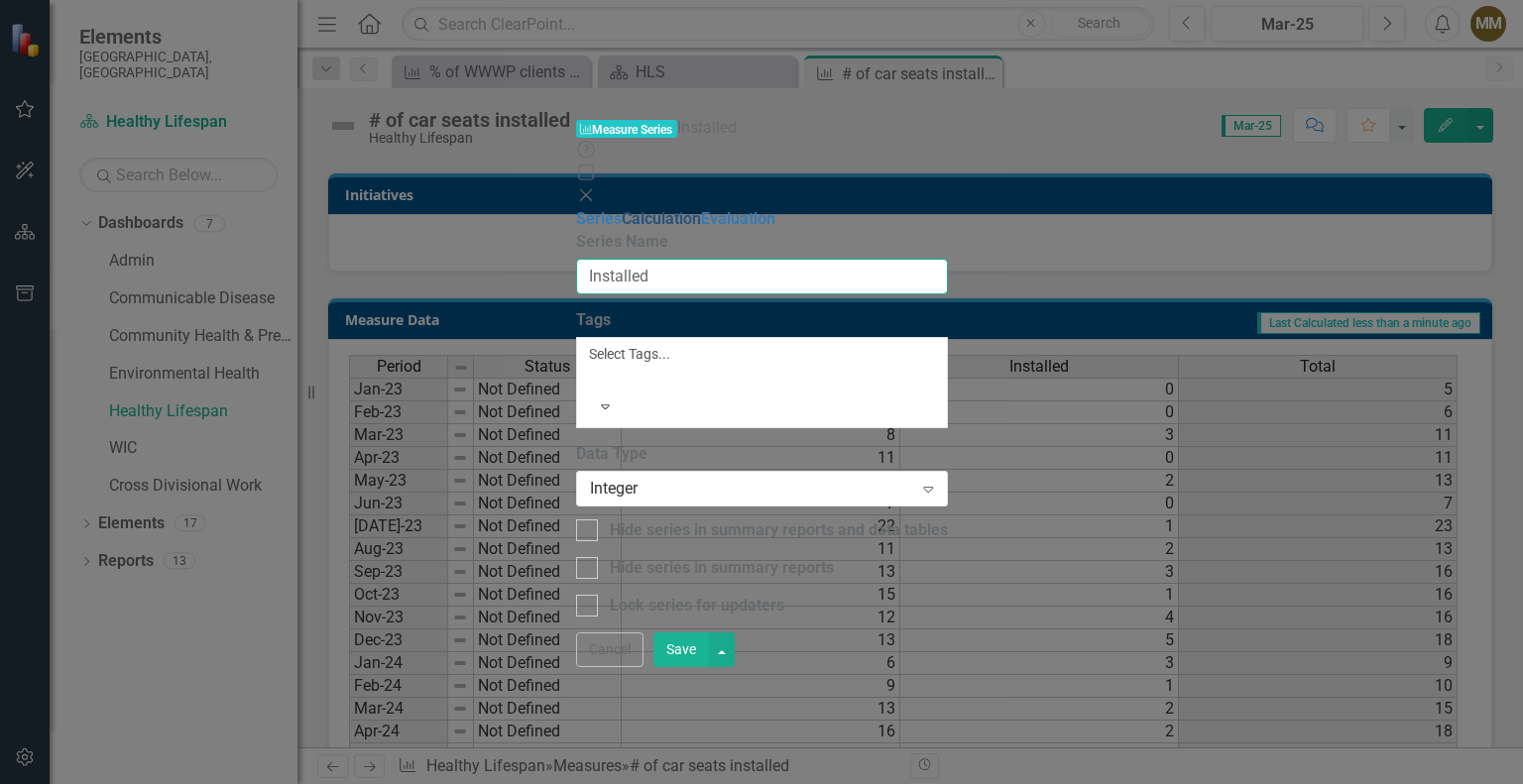 drag, startPoint x: 695, startPoint y: 110, endPoint x: 528, endPoint y: 128, distance: 167.96726 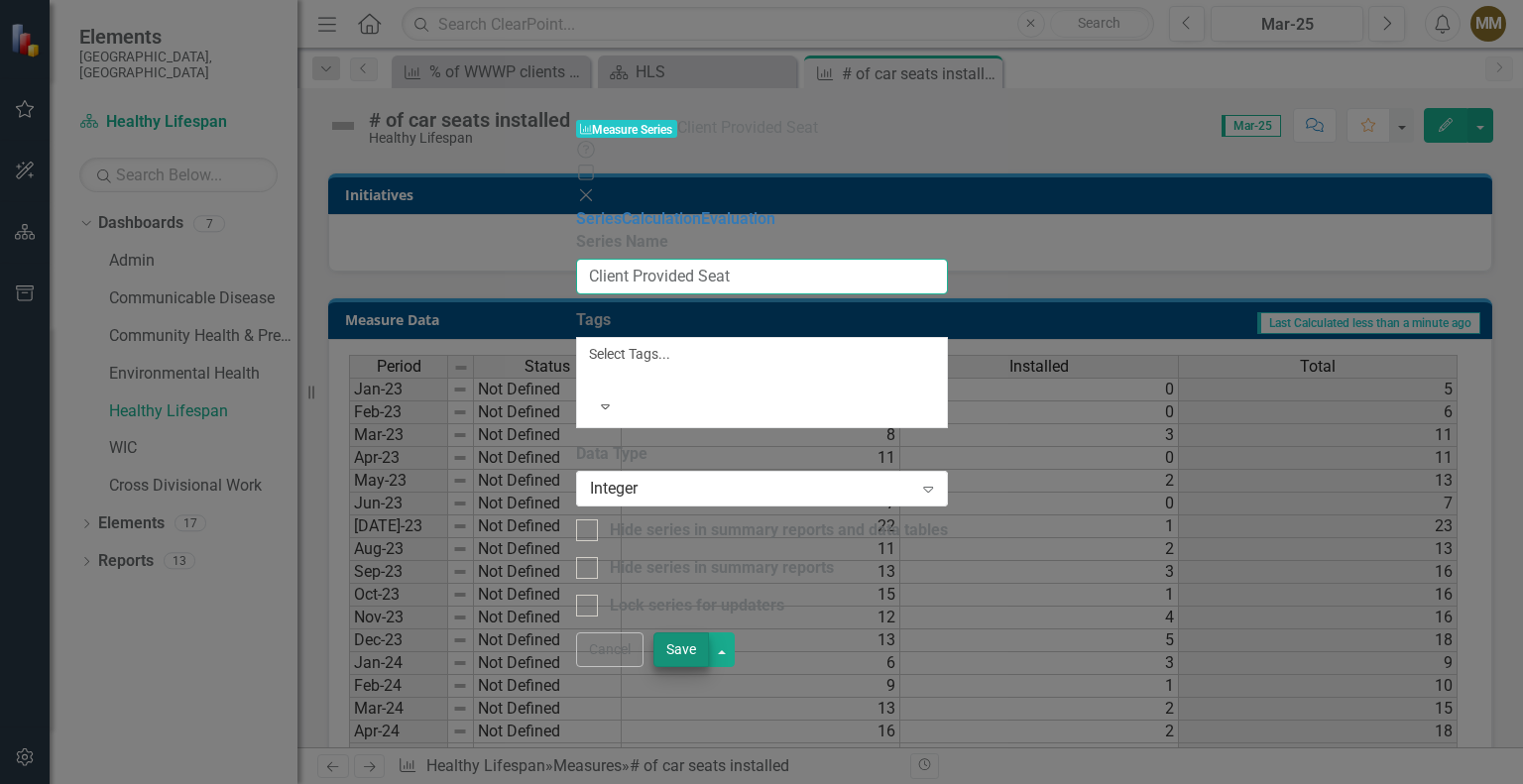 type on "Client Provided Seat" 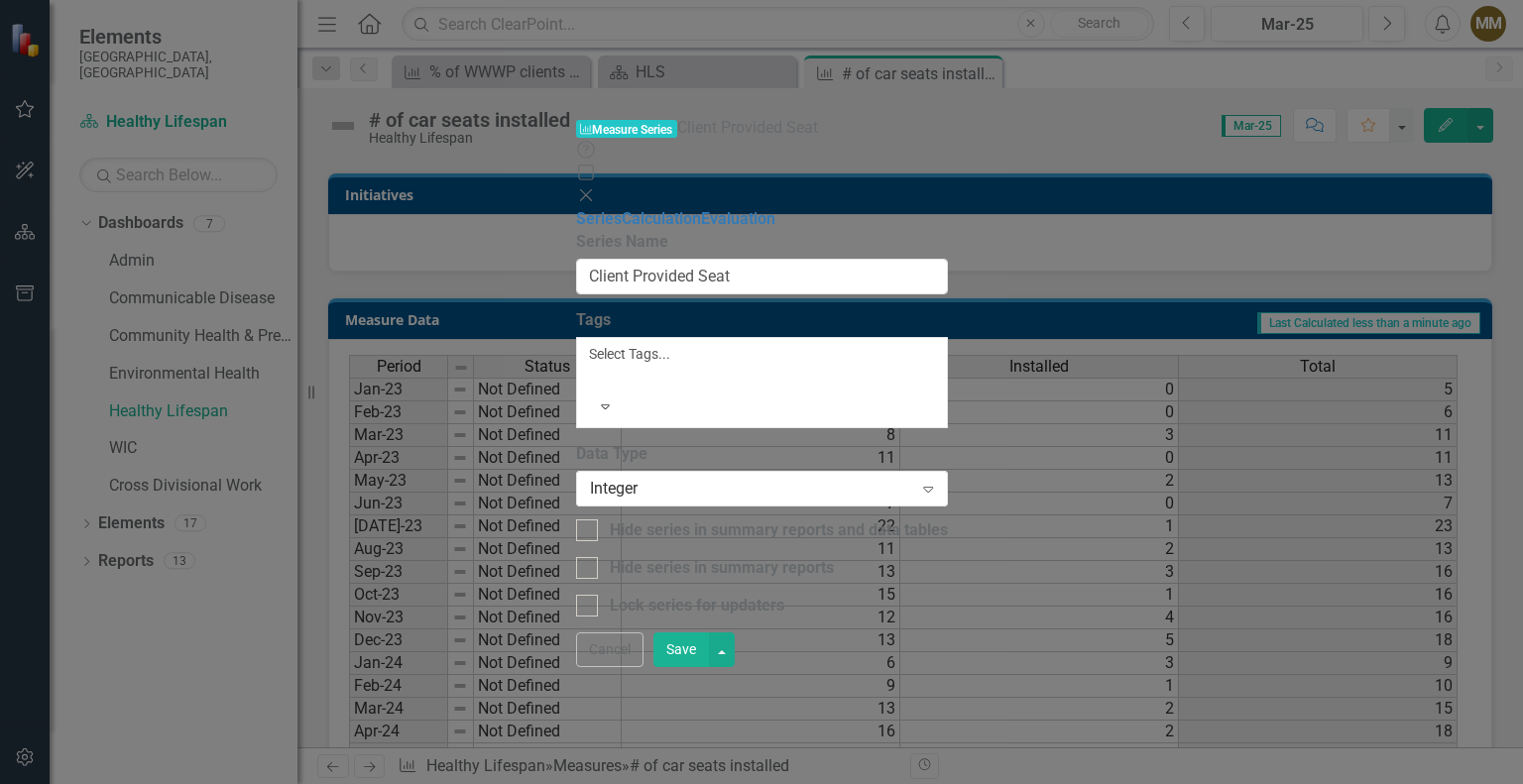 click on "Save" at bounding box center (681, 649) 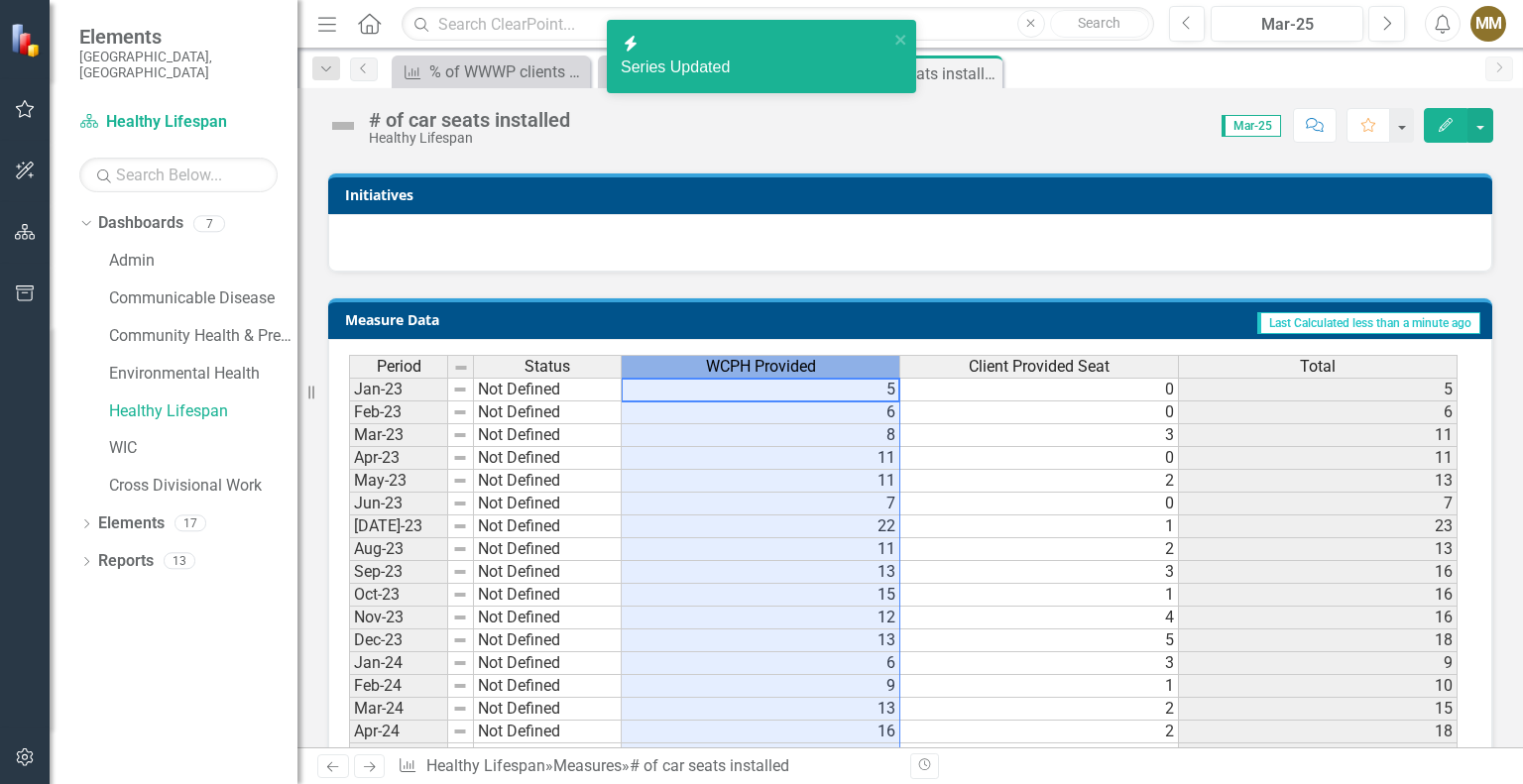click on "WCPH Provided" at bounding box center [761, 367] 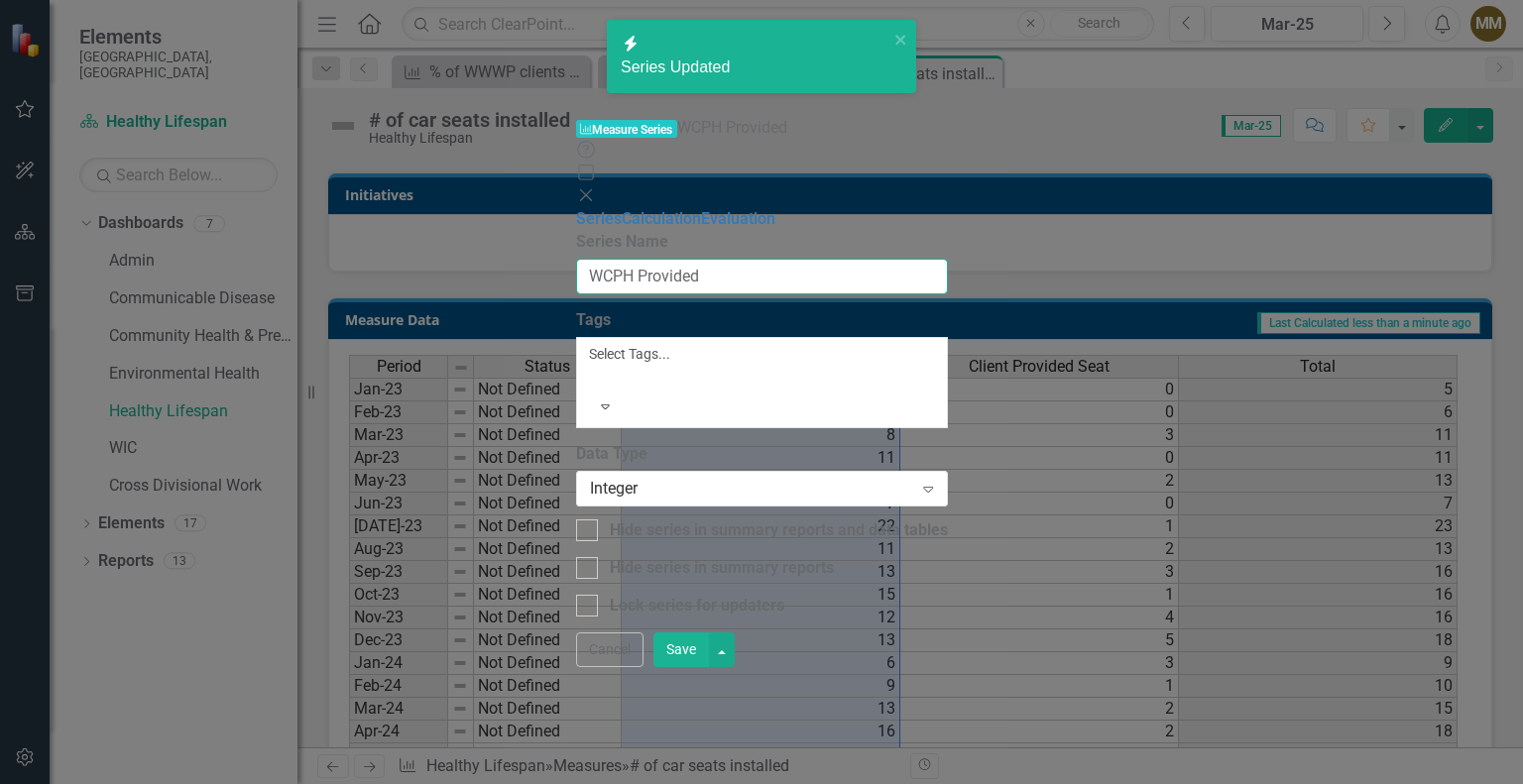 click on "WCPH Provided" at bounding box center (762, 277) 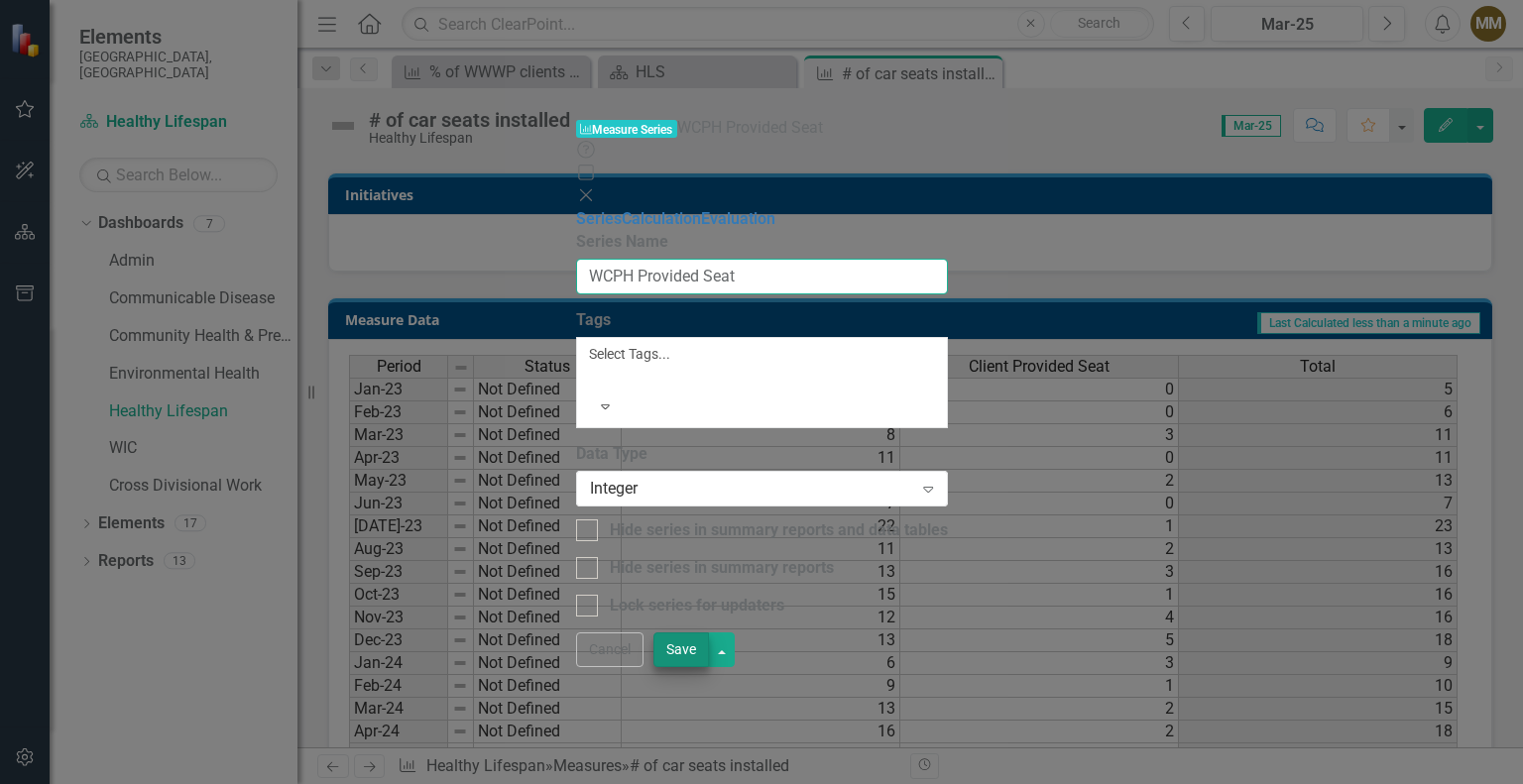 type on "WCPH Provided Seat" 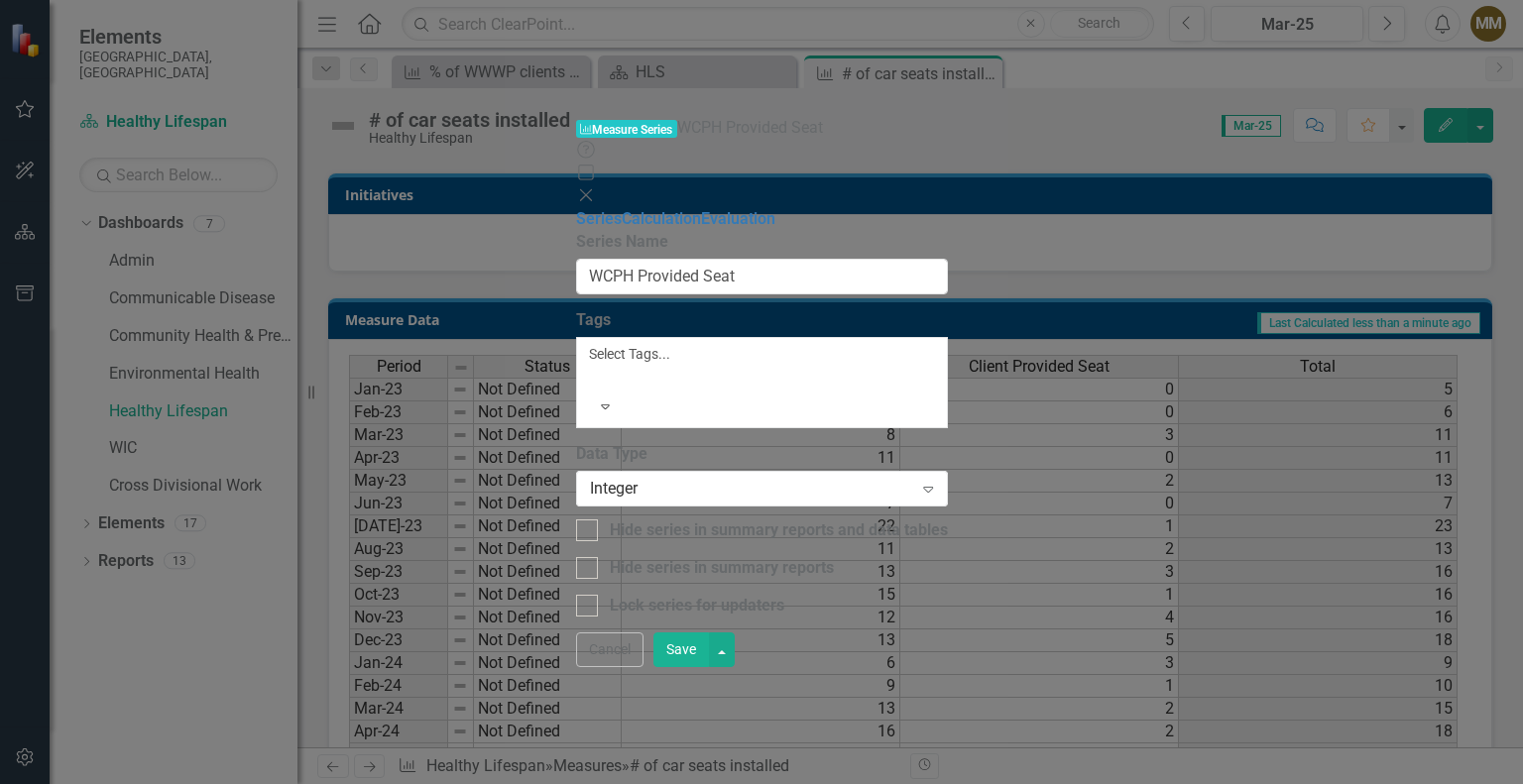 click on "Save" at bounding box center (681, 649) 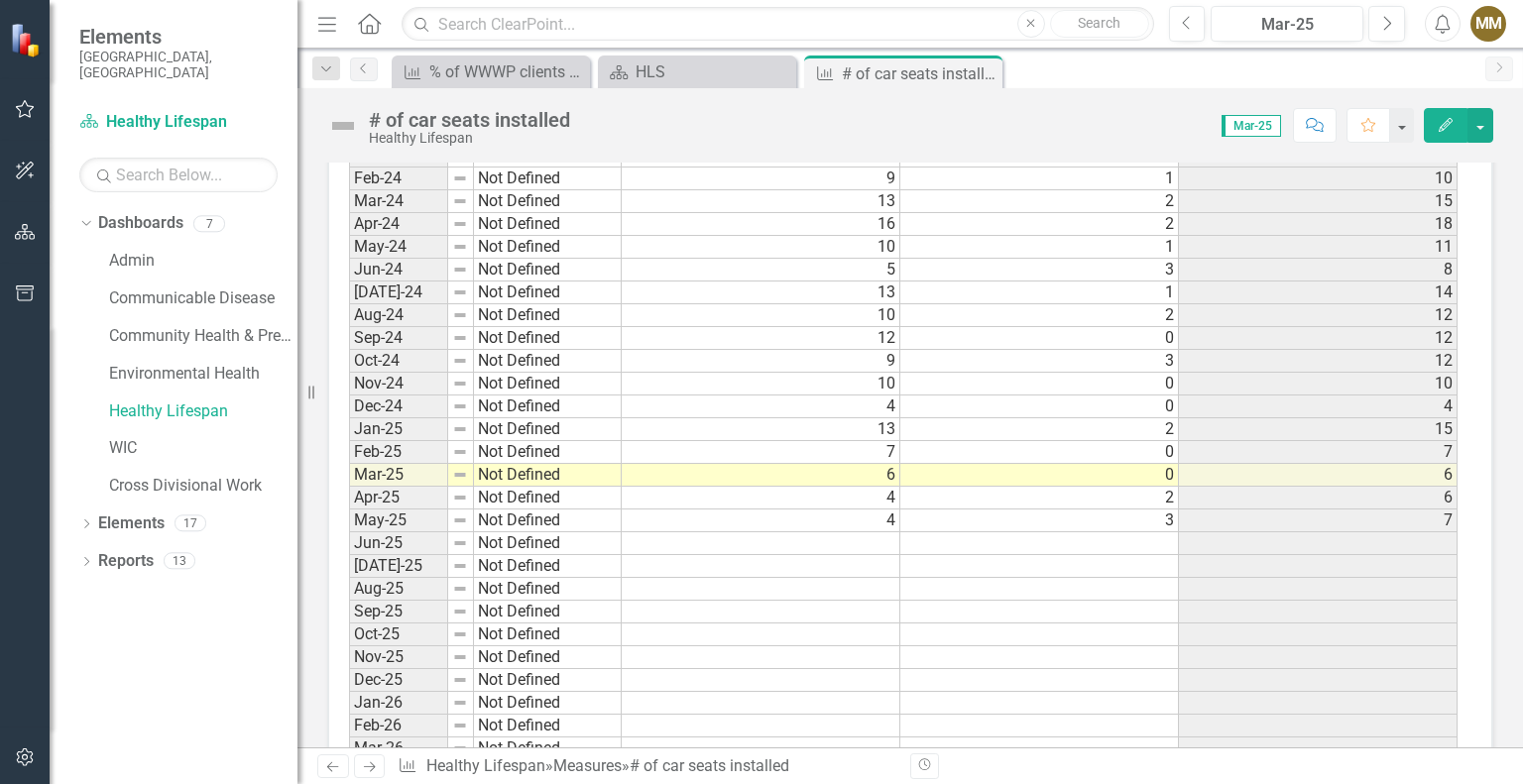 scroll, scrollTop: 1728, scrollLeft: 0, axis: vertical 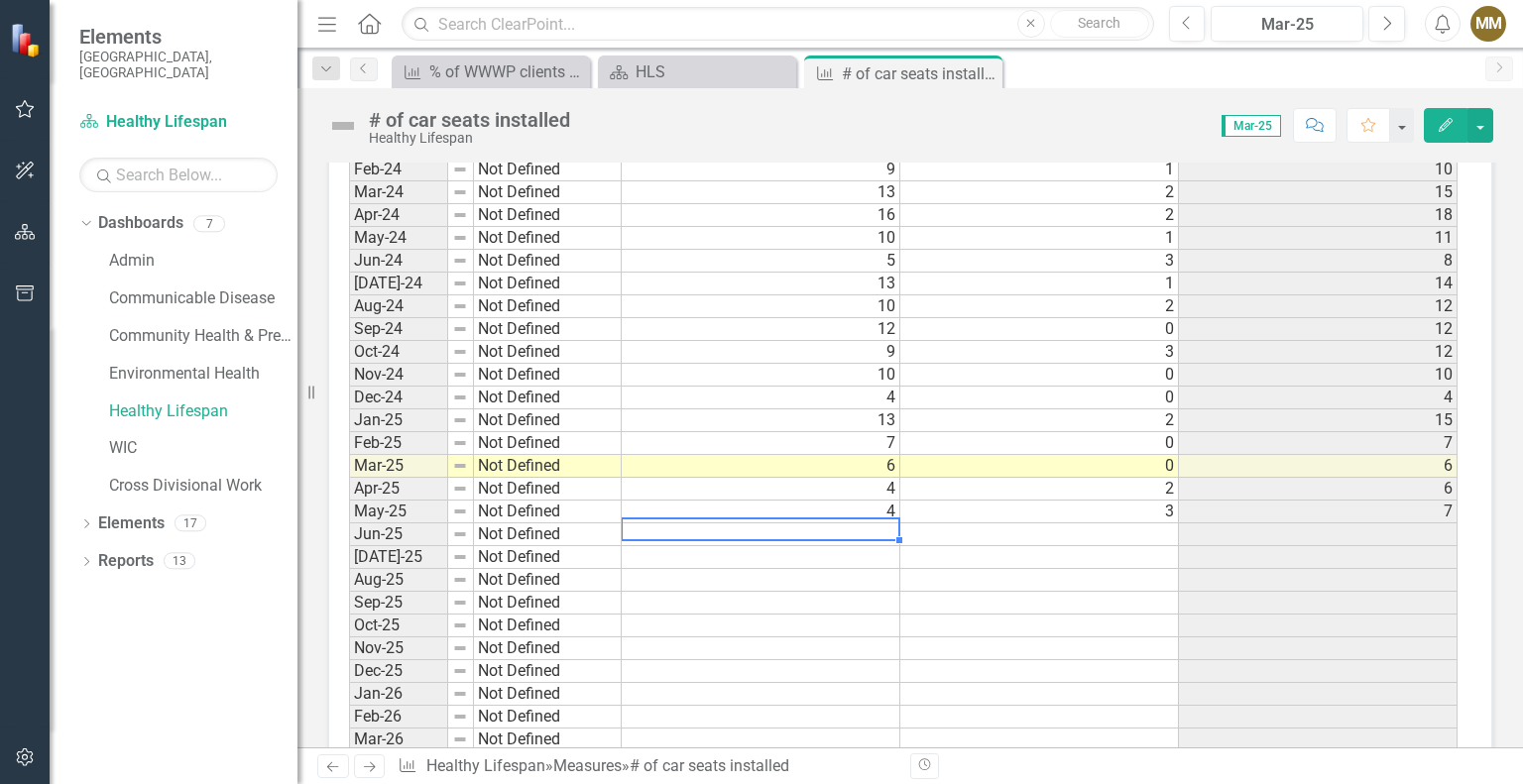 click at bounding box center [761, 534] 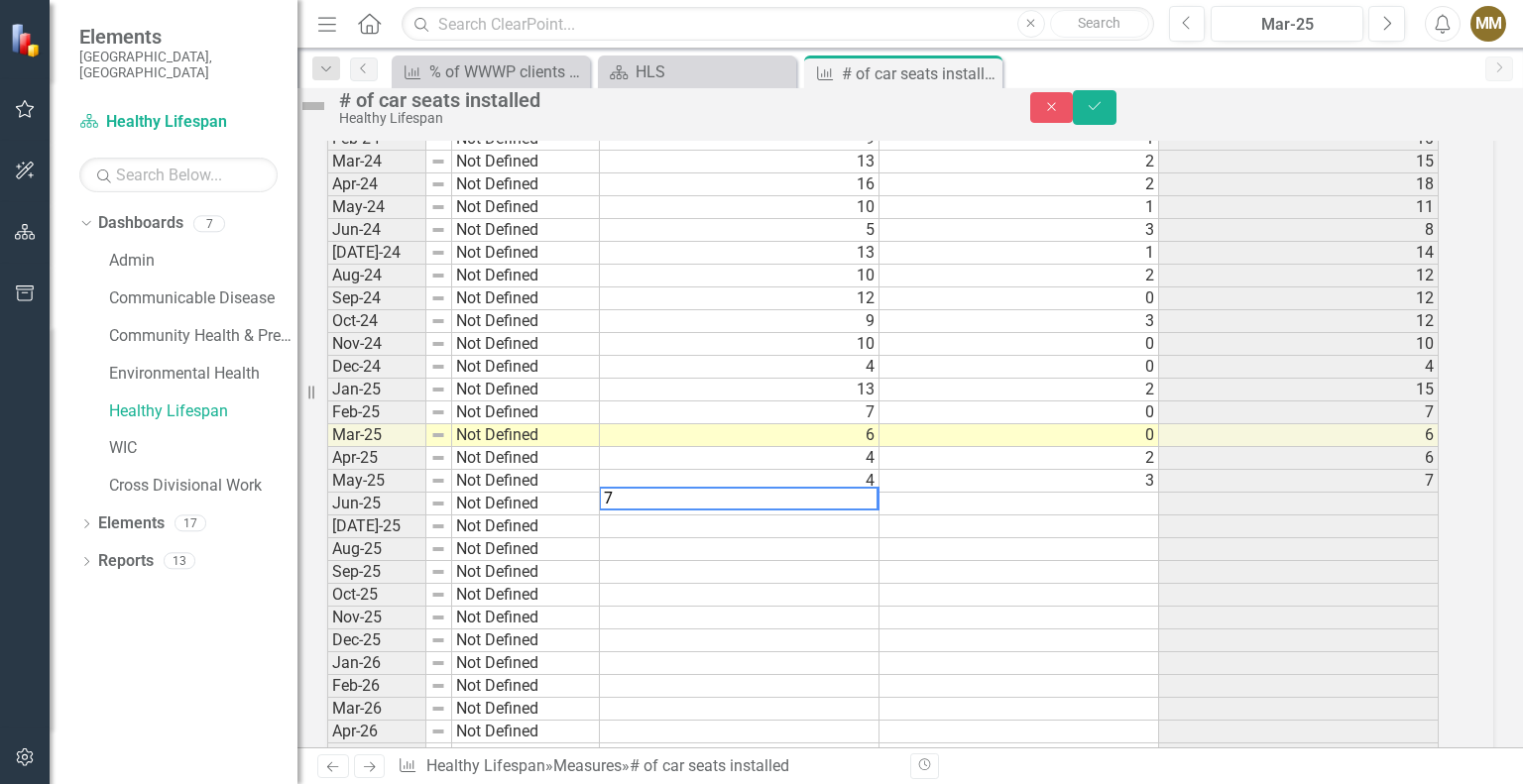 scroll, scrollTop: 1733, scrollLeft: 0, axis: vertical 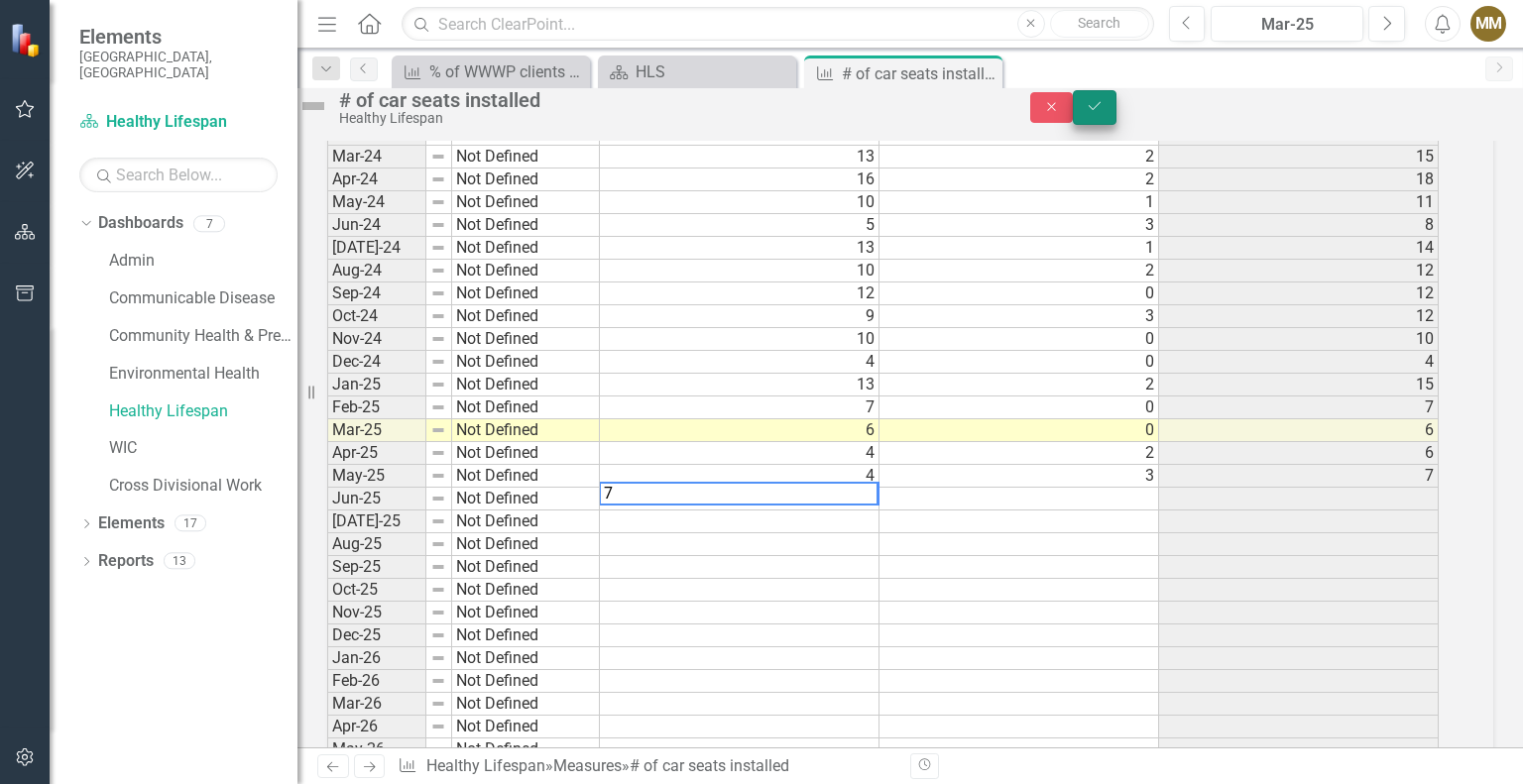 type on "7" 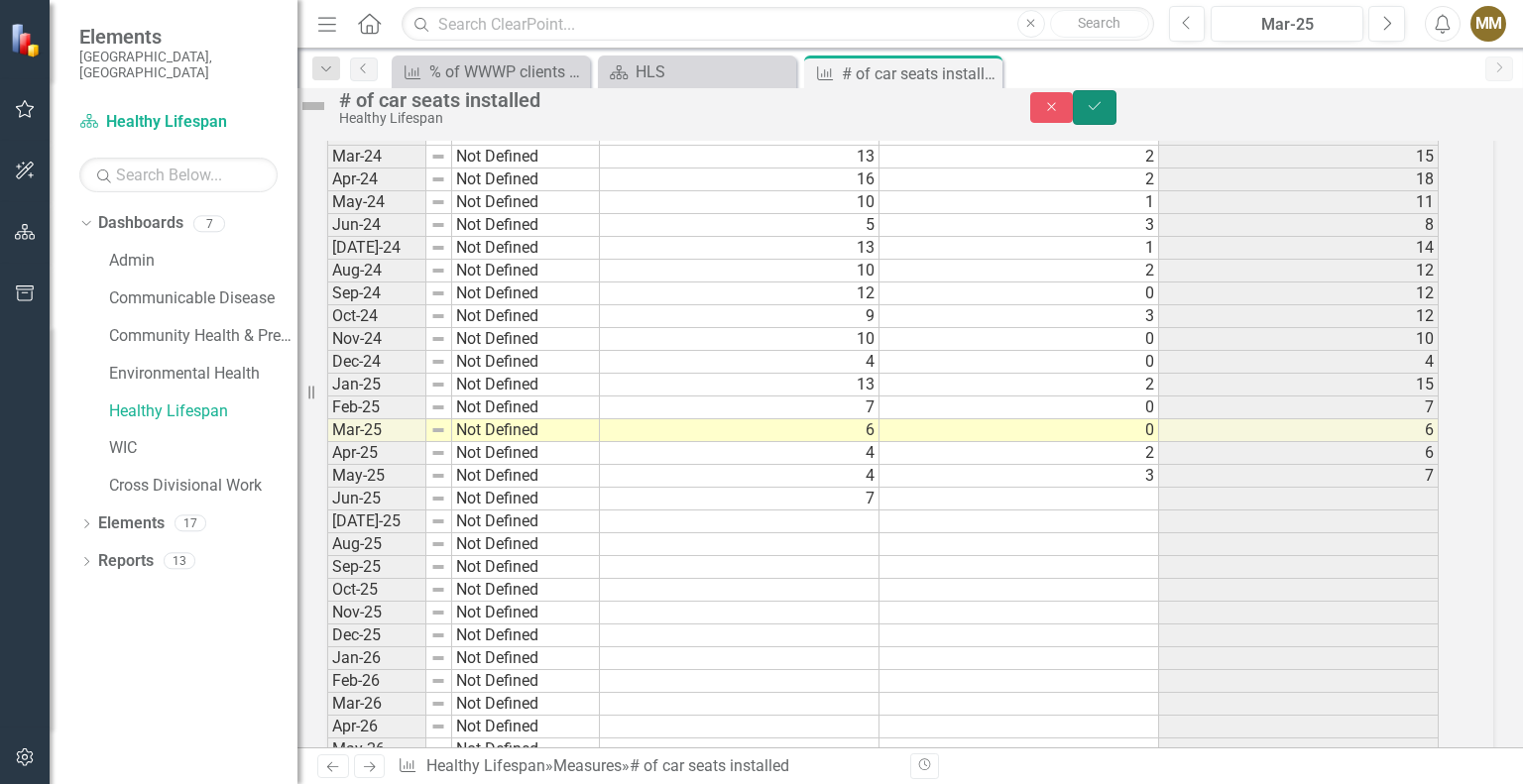click on "Save" at bounding box center (1095, 107) 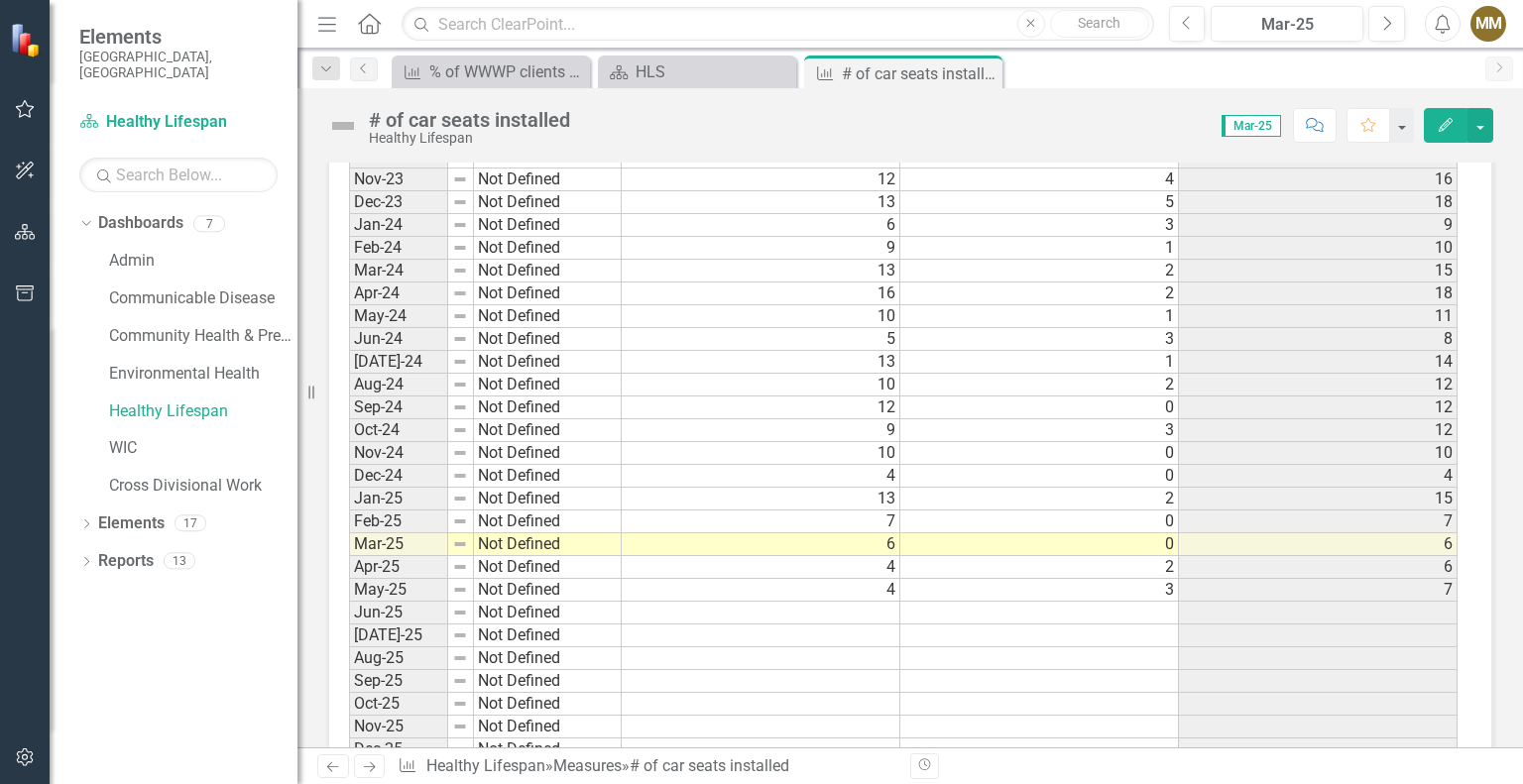 scroll, scrollTop: 1671, scrollLeft: 0, axis: vertical 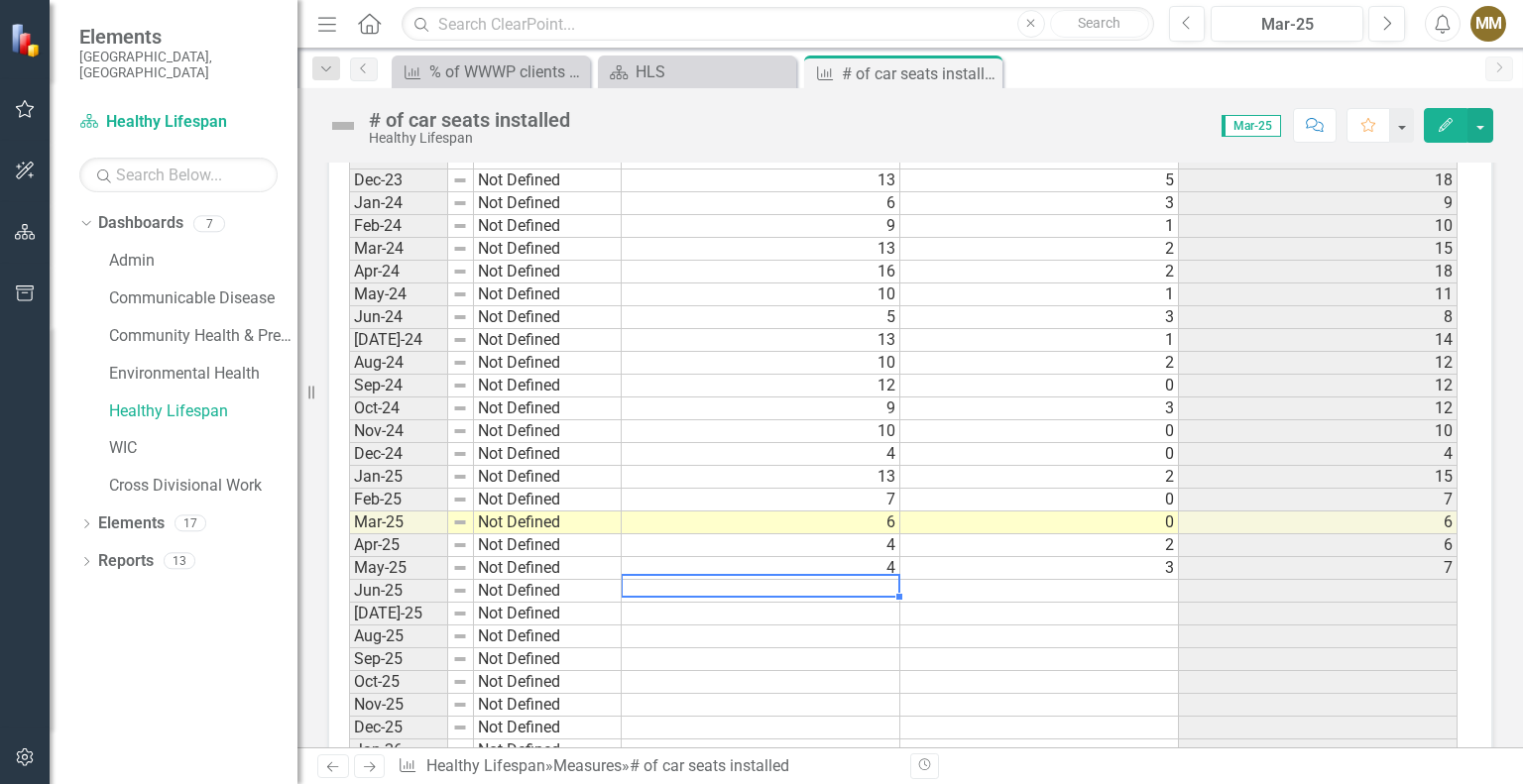click at bounding box center [761, 591] 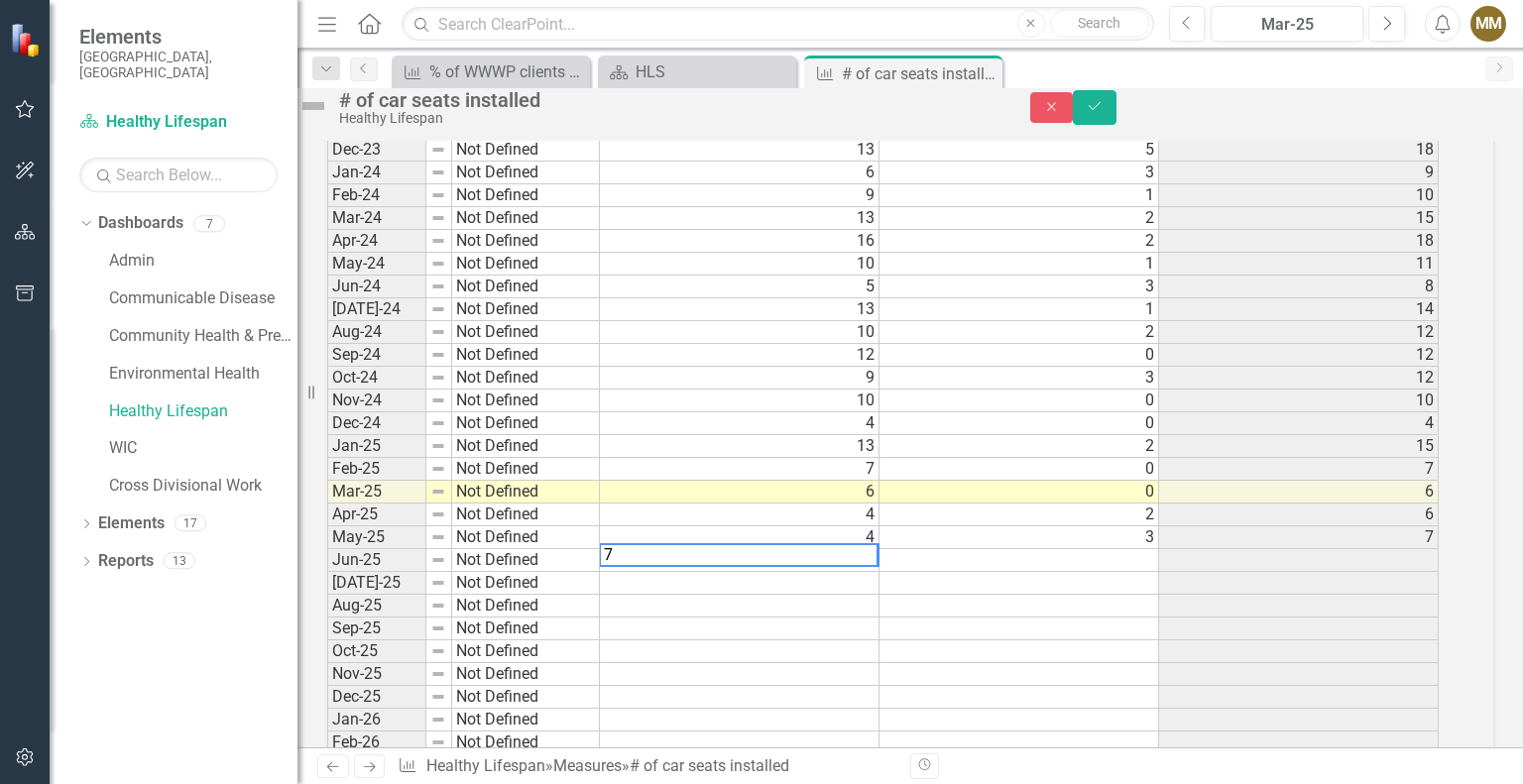 scroll, scrollTop: 1676, scrollLeft: 0, axis: vertical 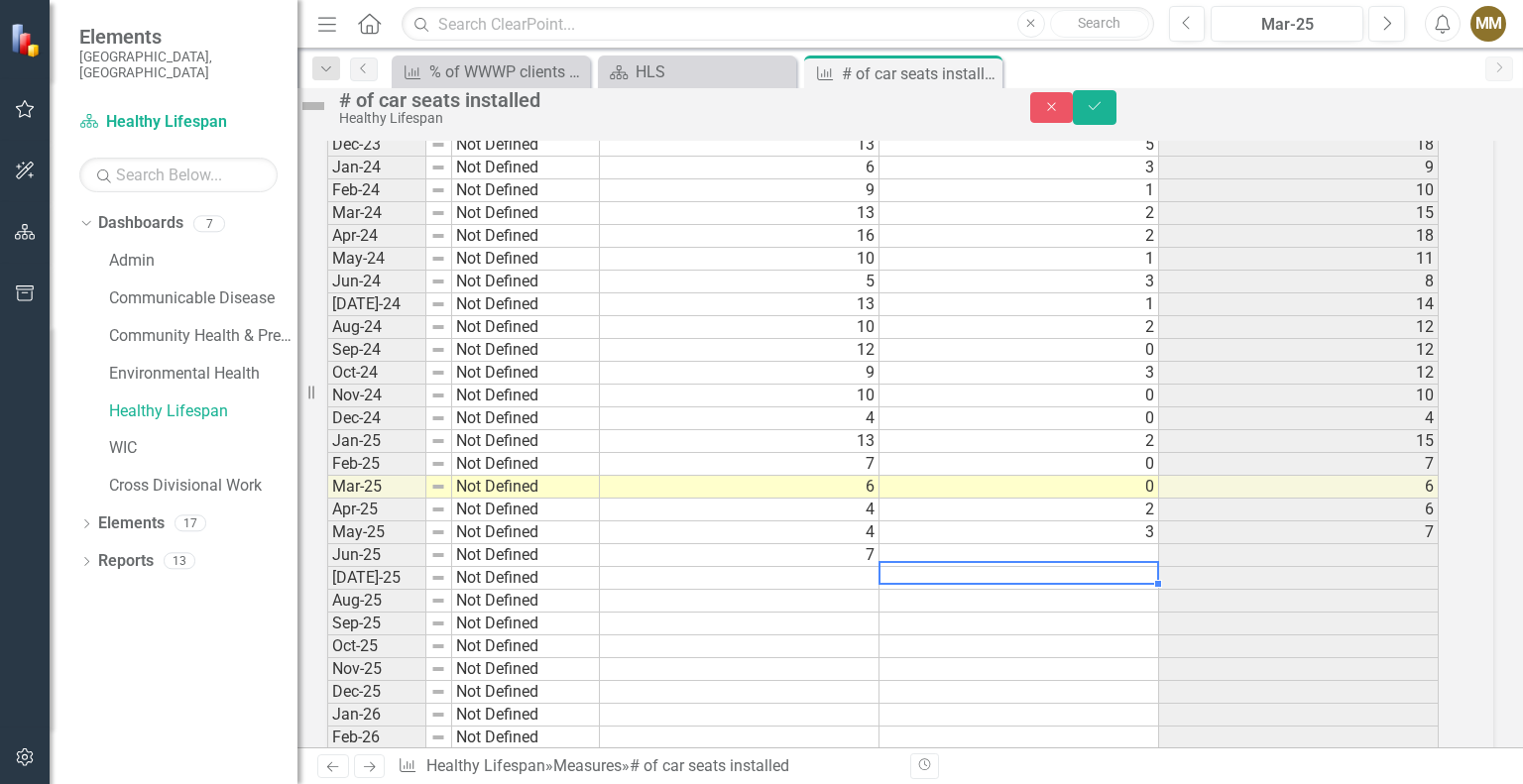 click at bounding box center (1019, 578) 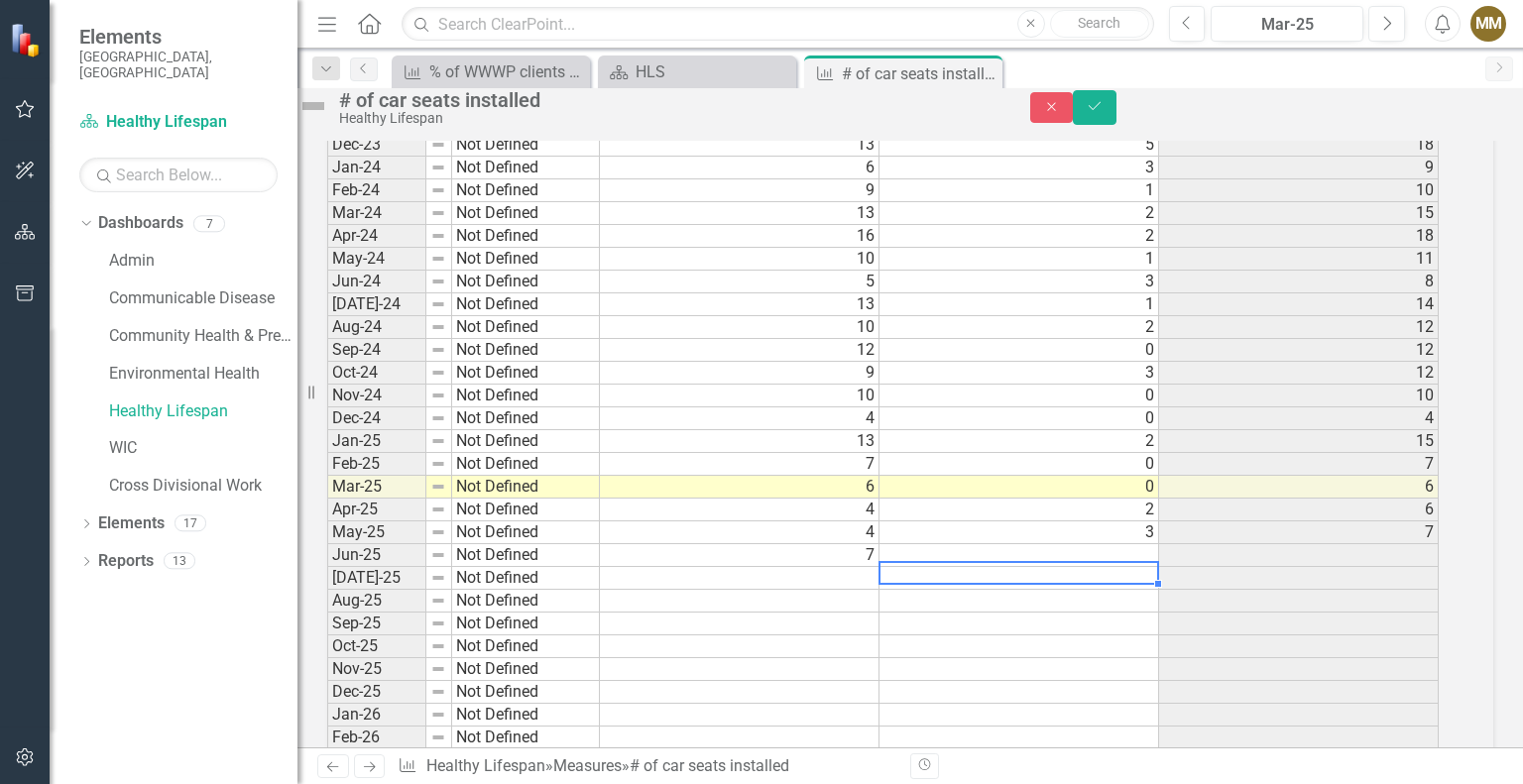 click at bounding box center [1019, 555] 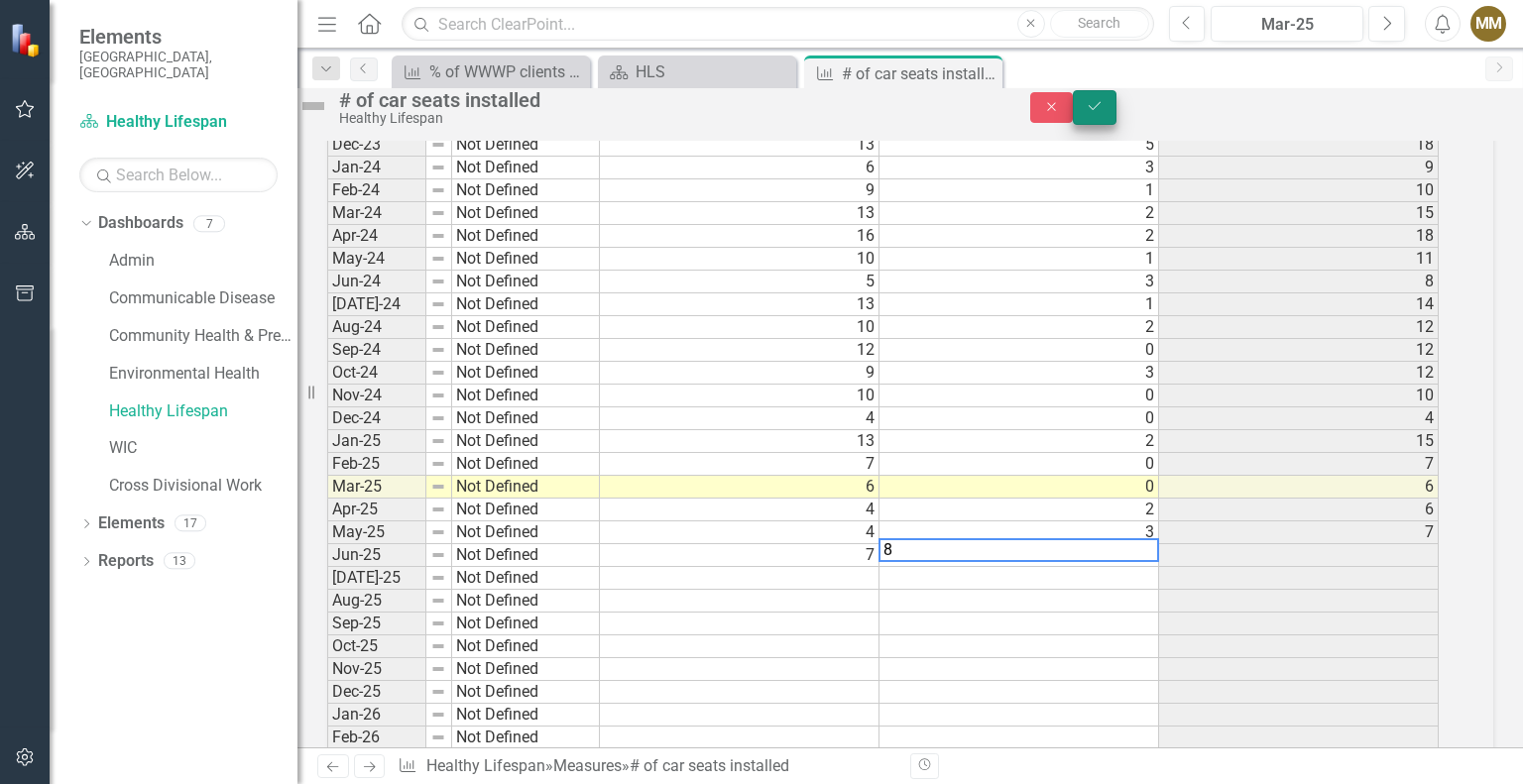 type on "8" 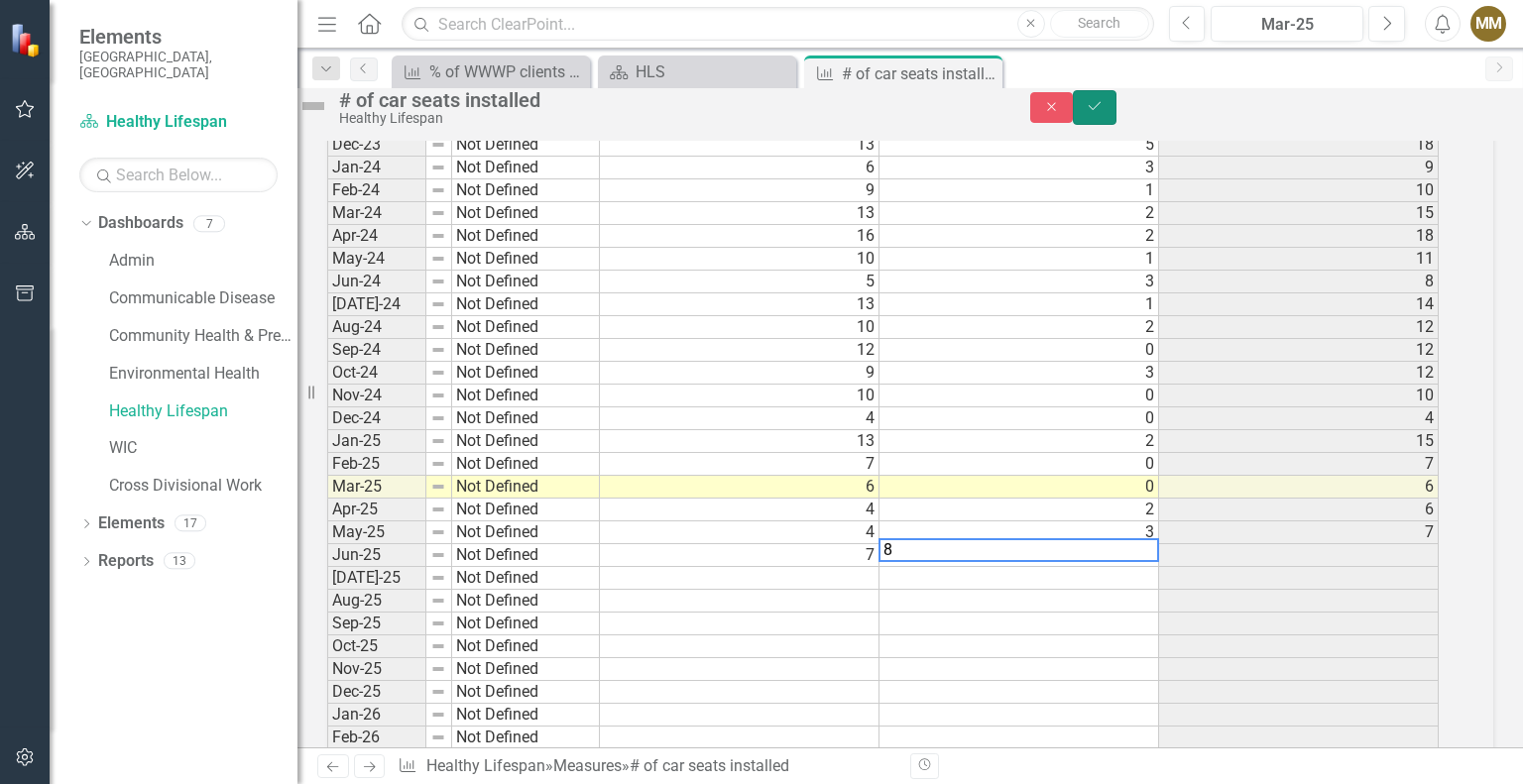 click on "Save" at bounding box center [1095, 107] 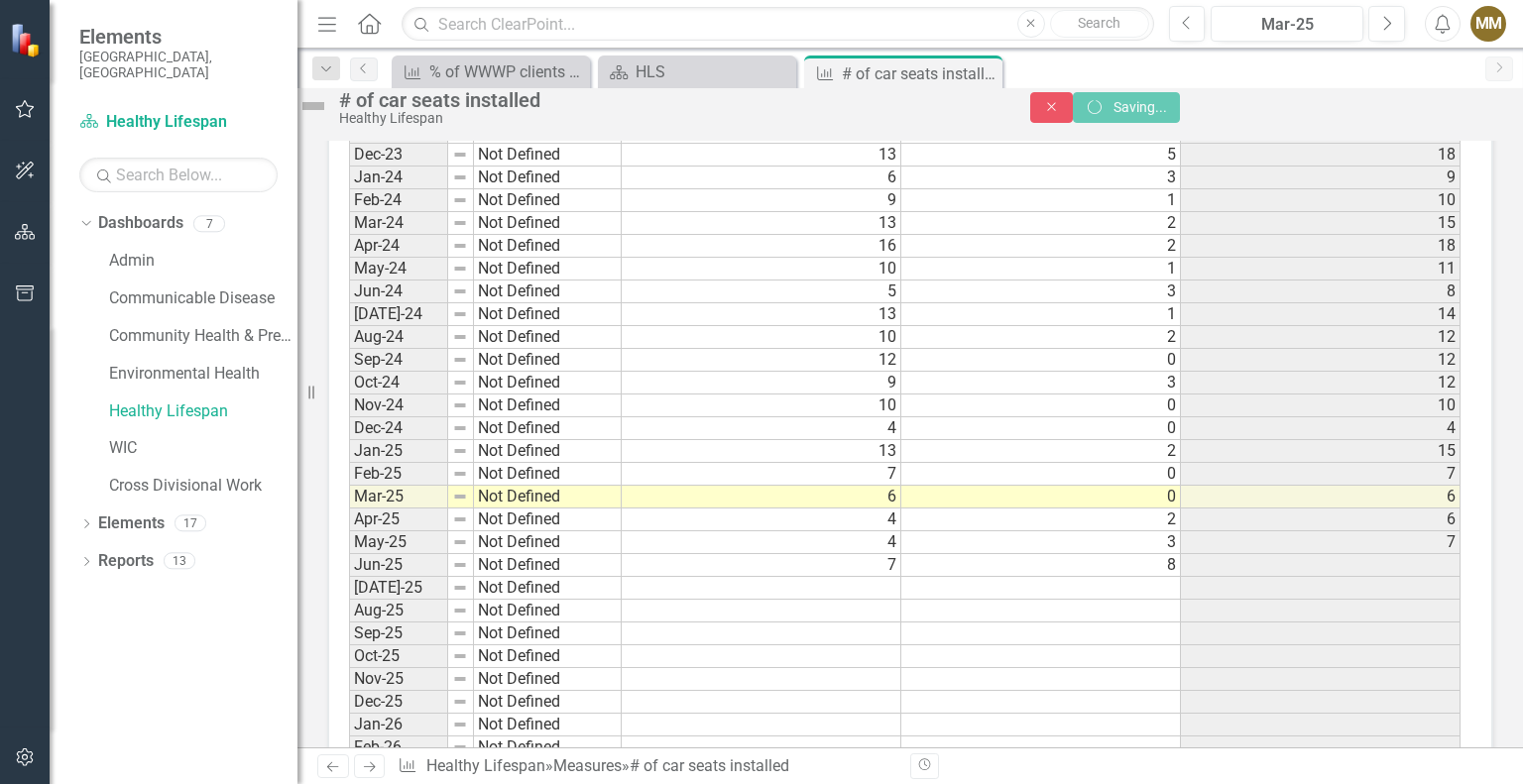 scroll, scrollTop: 0, scrollLeft: 0, axis: both 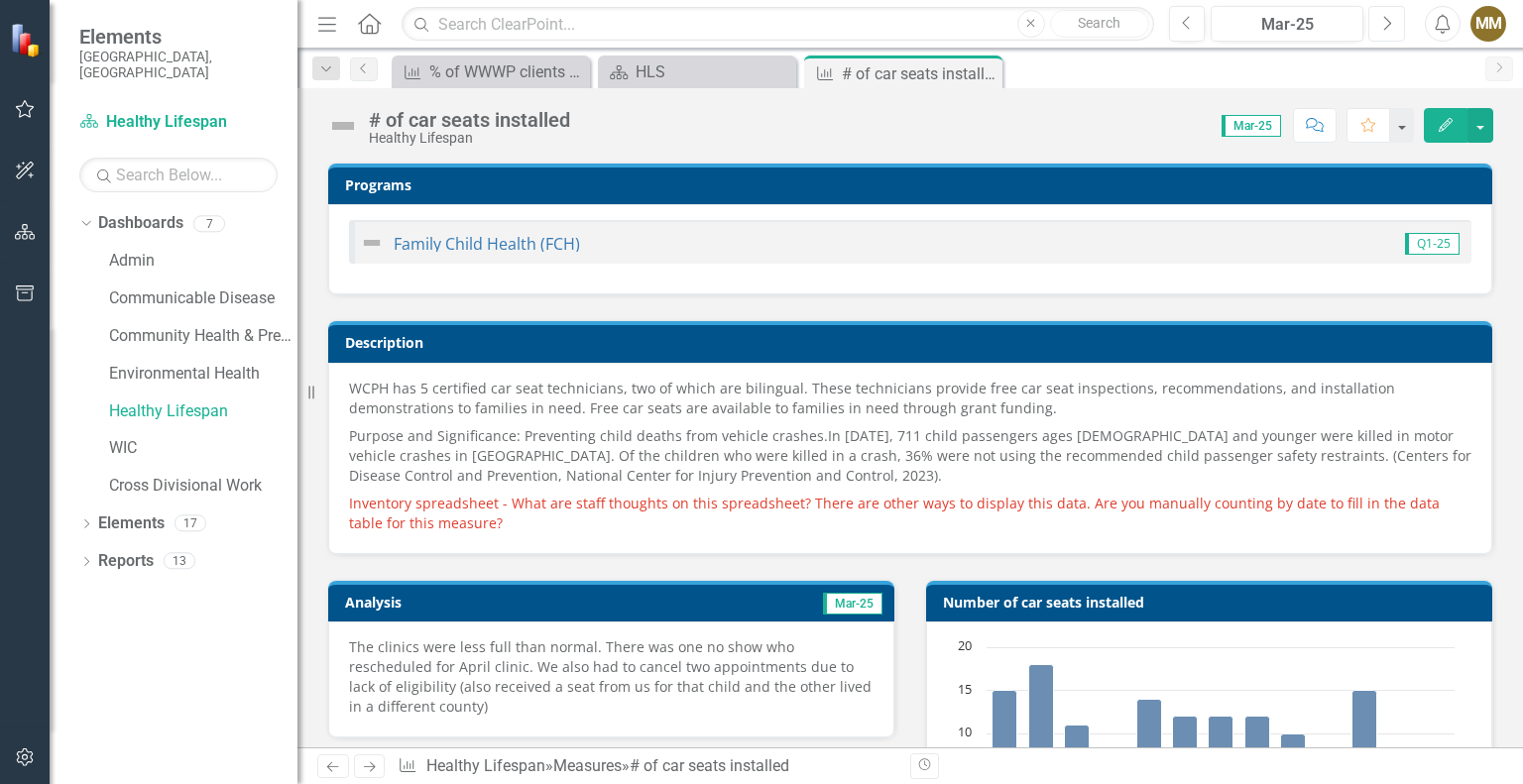 click on "Next" at bounding box center (1386, 24) 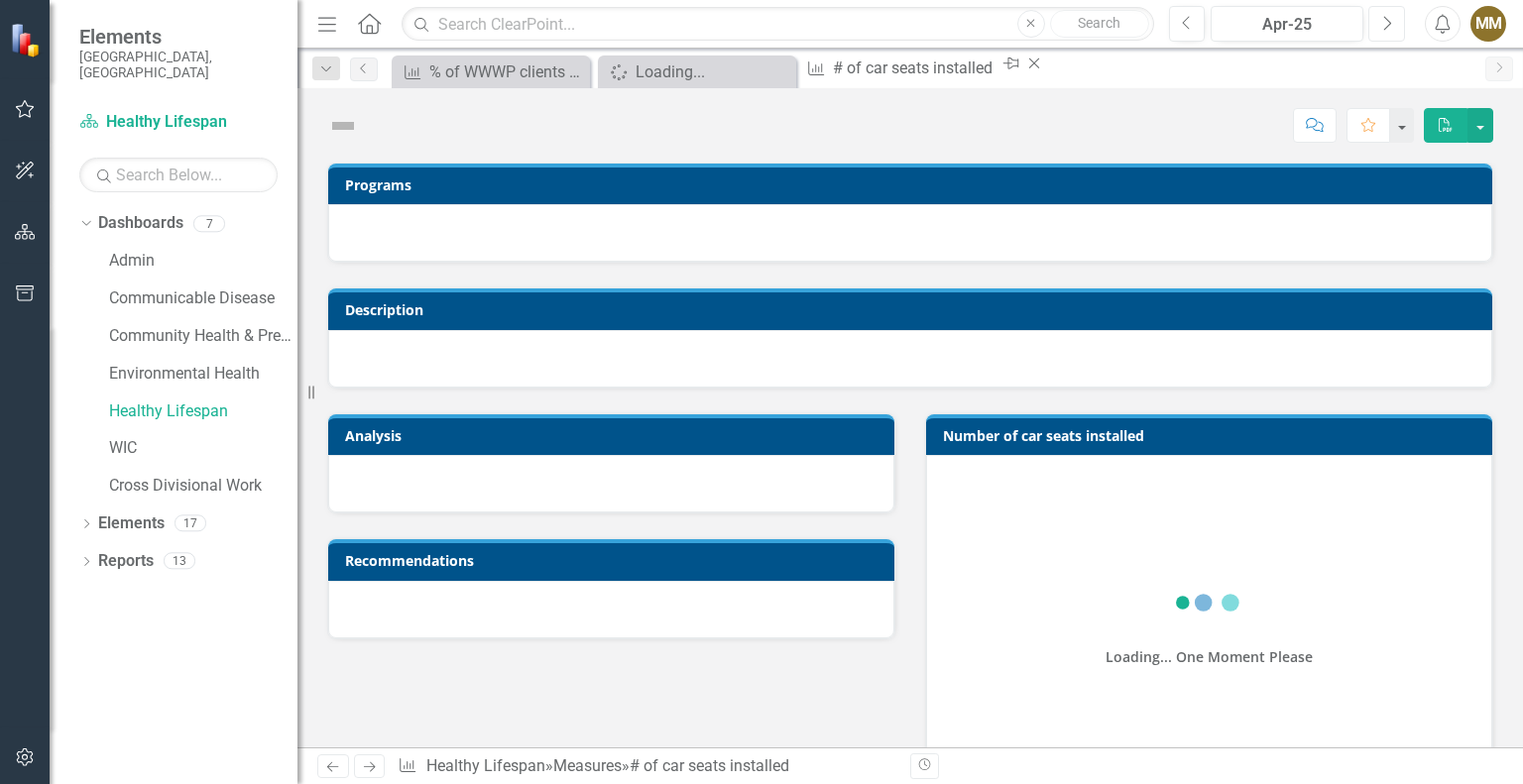 click on "Next" at bounding box center [1386, 24] 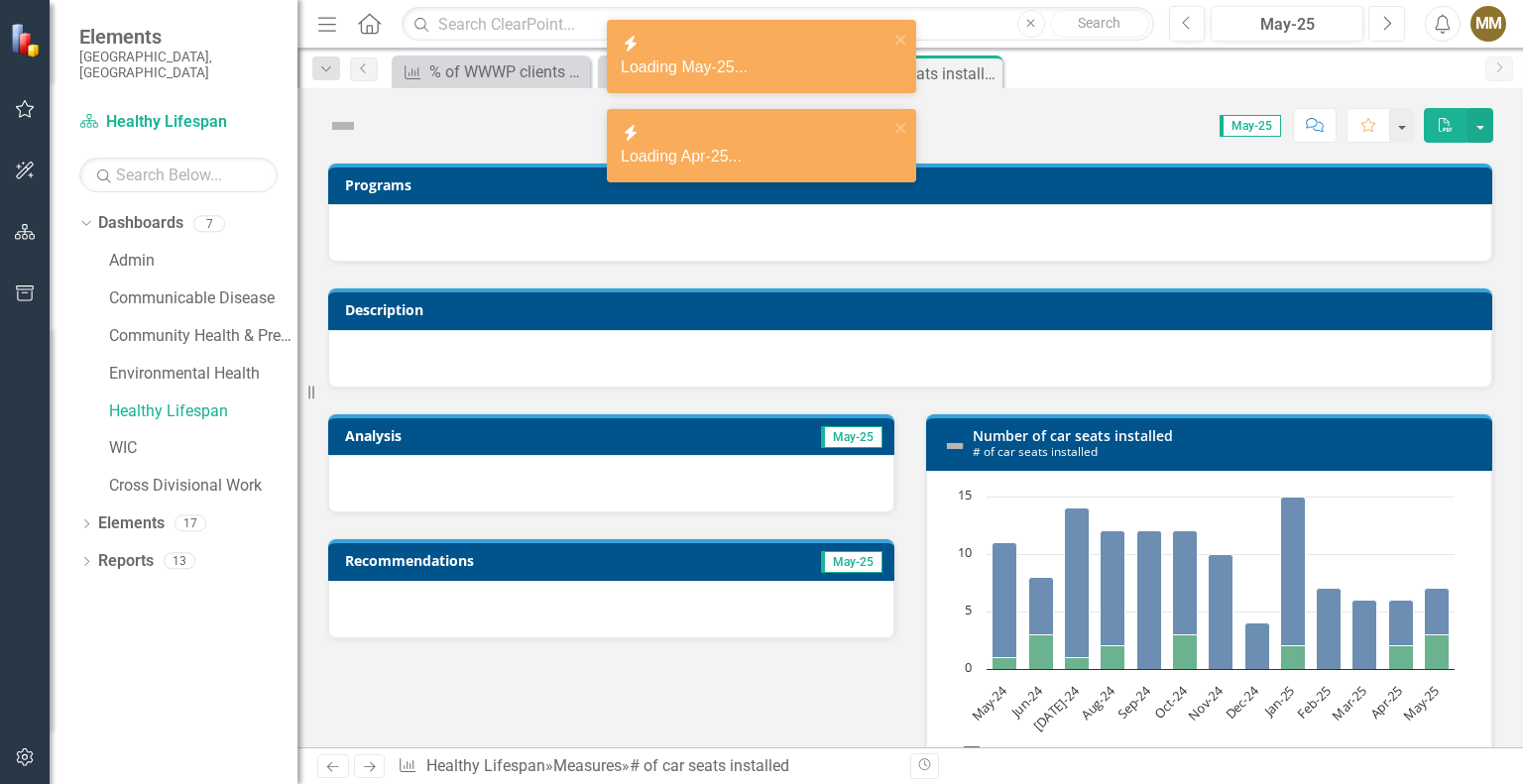 click on "Next" at bounding box center [1386, 24] 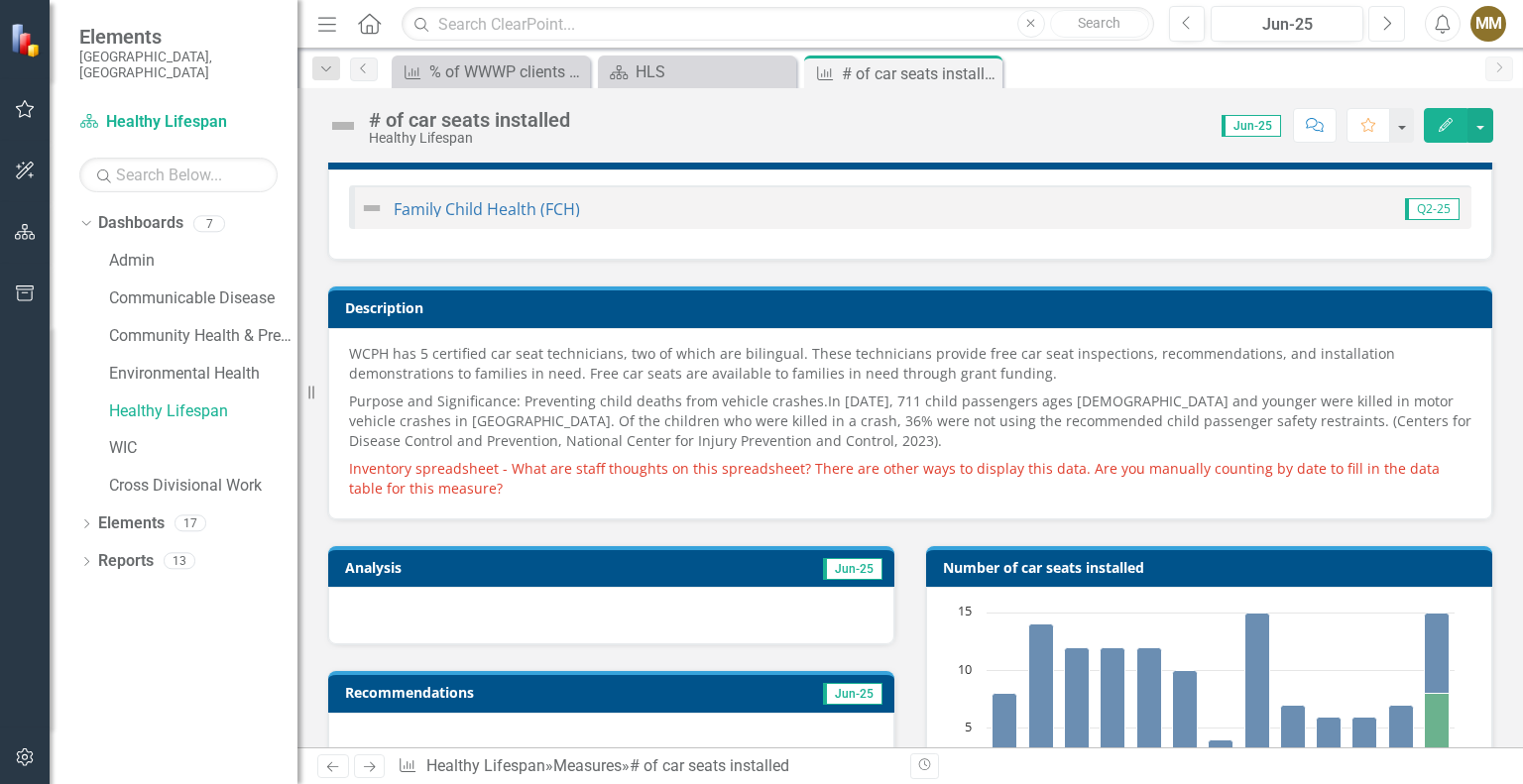 scroll, scrollTop: 0, scrollLeft: 0, axis: both 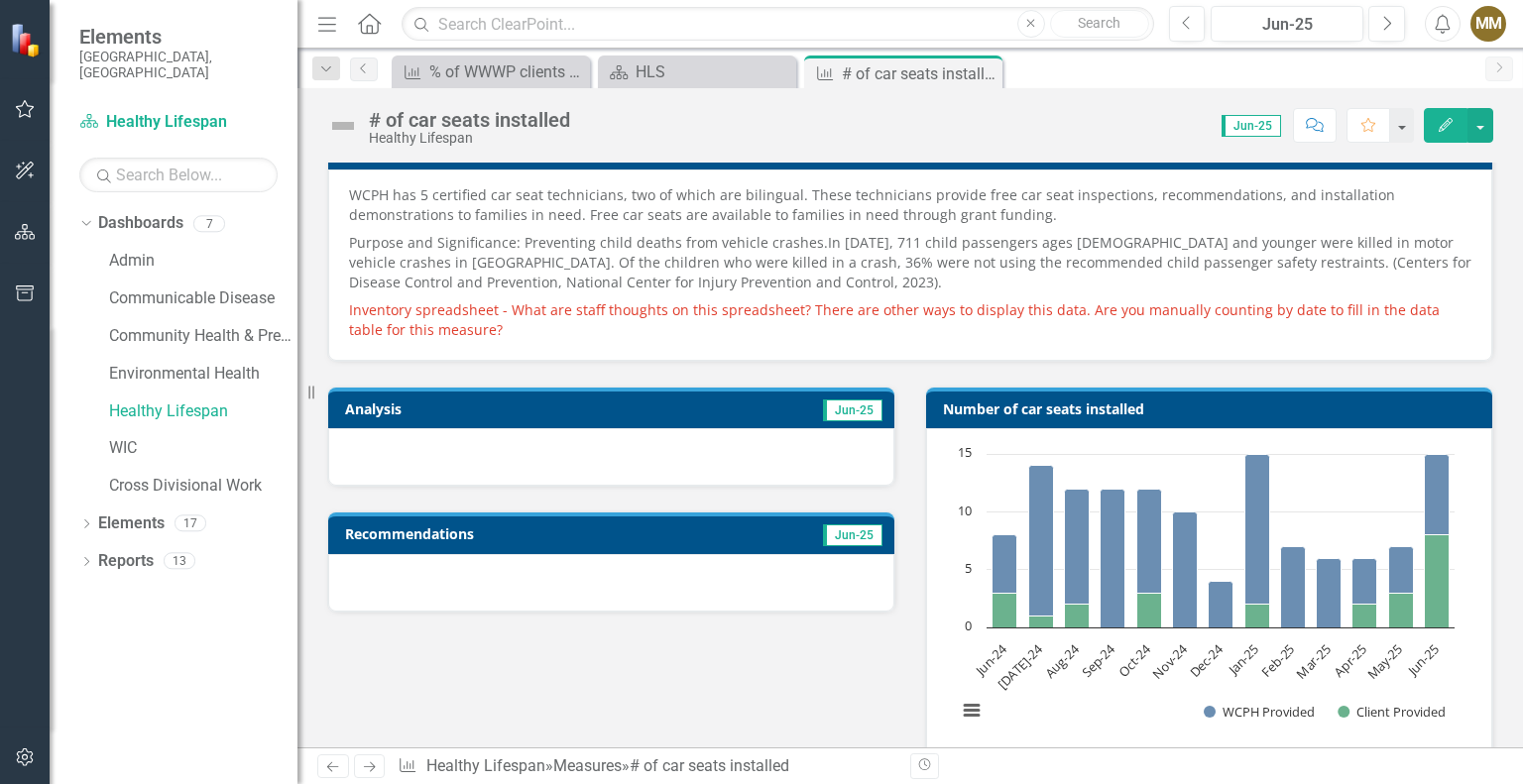 click at bounding box center [611, 457] 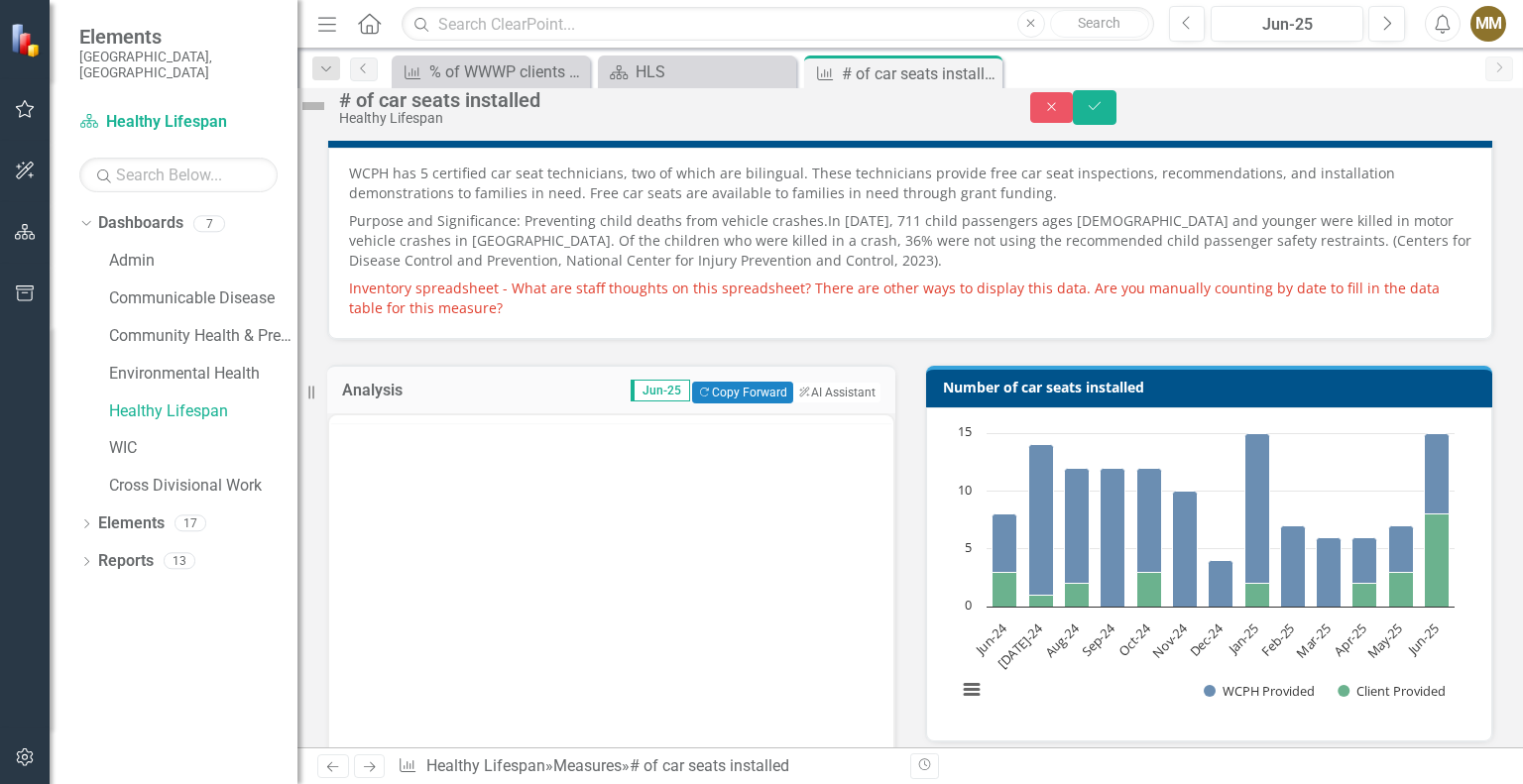 scroll, scrollTop: 0, scrollLeft: 0, axis: both 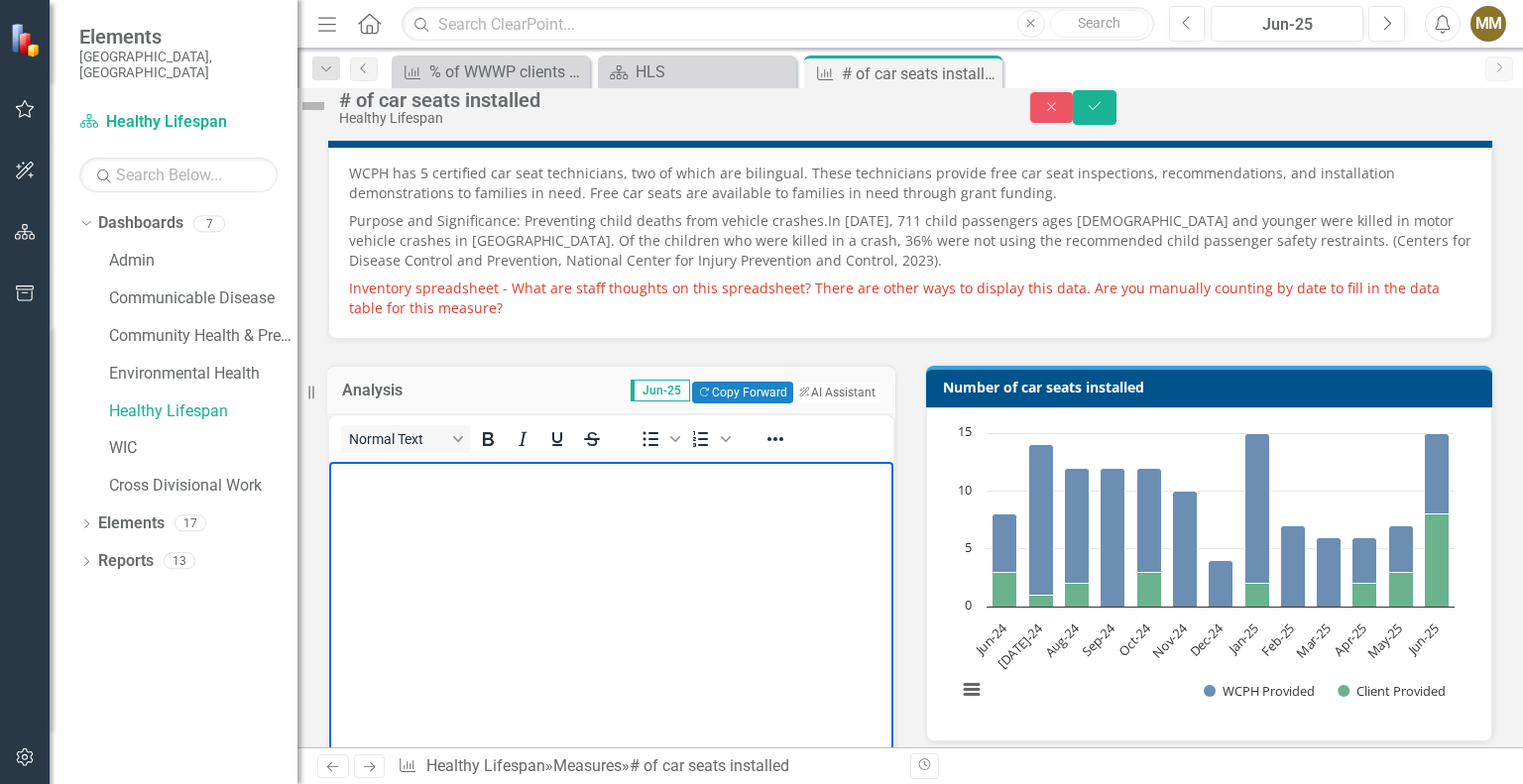 click at bounding box center (611, 610) 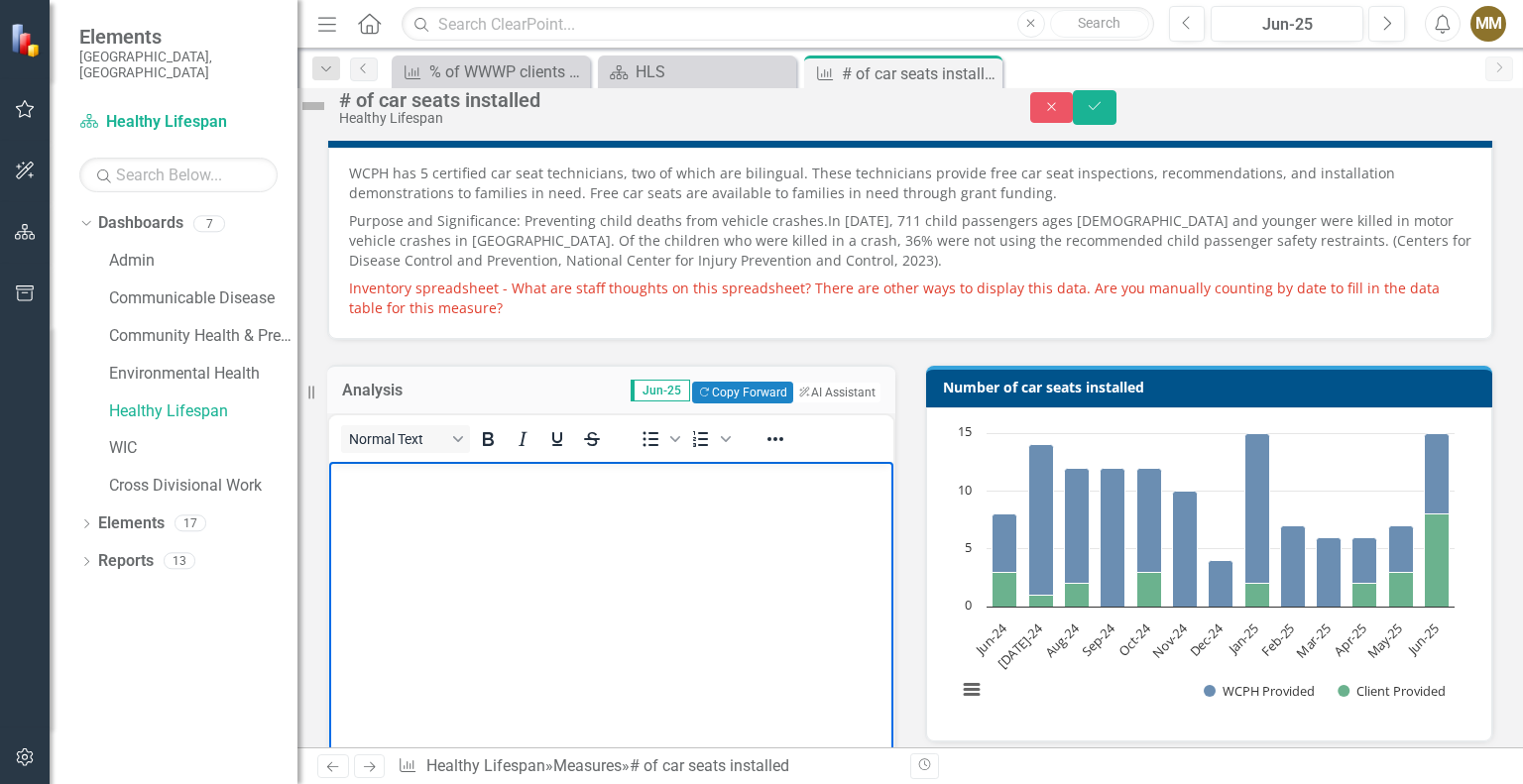 type 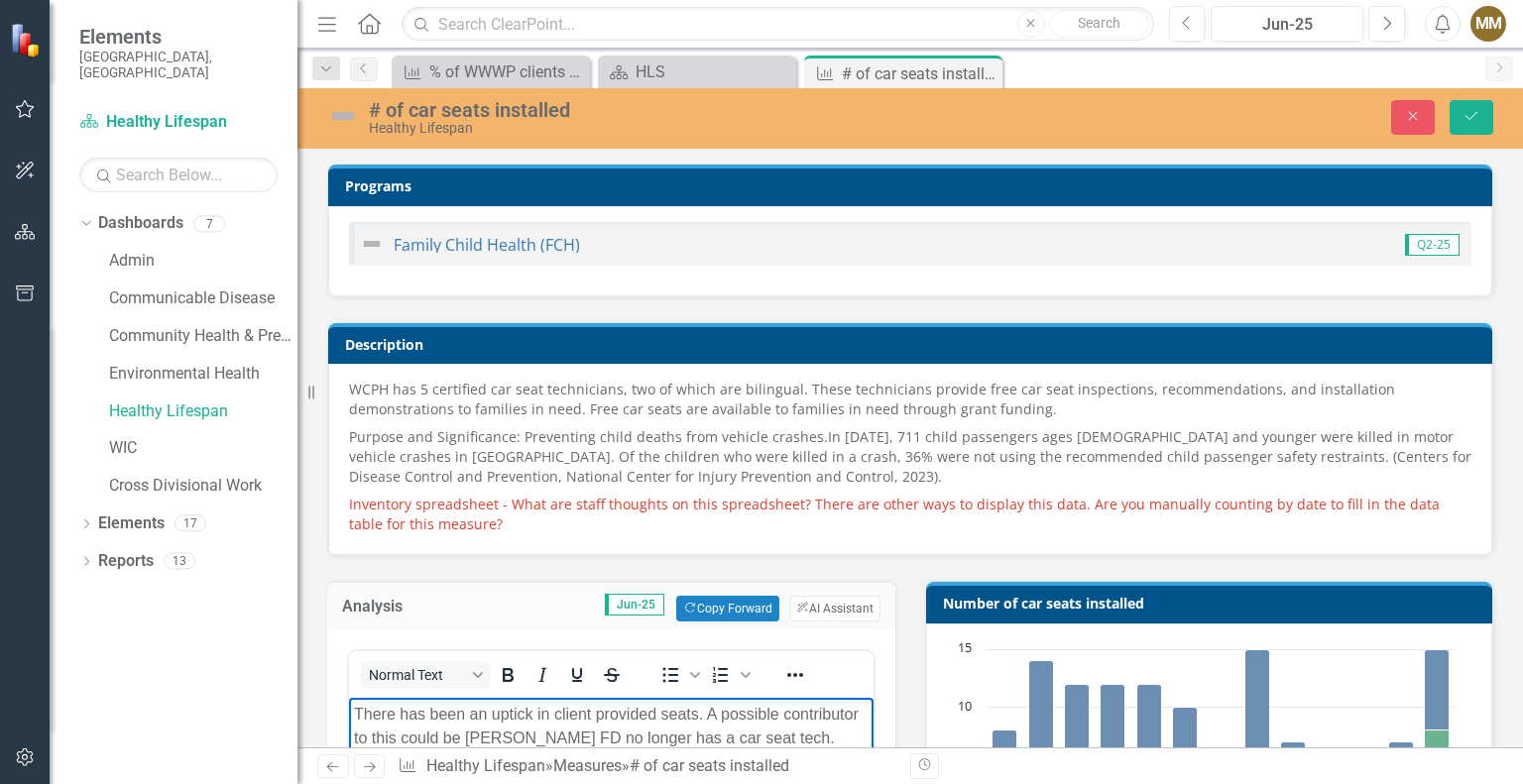 scroll, scrollTop: 0, scrollLeft: 0, axis: both 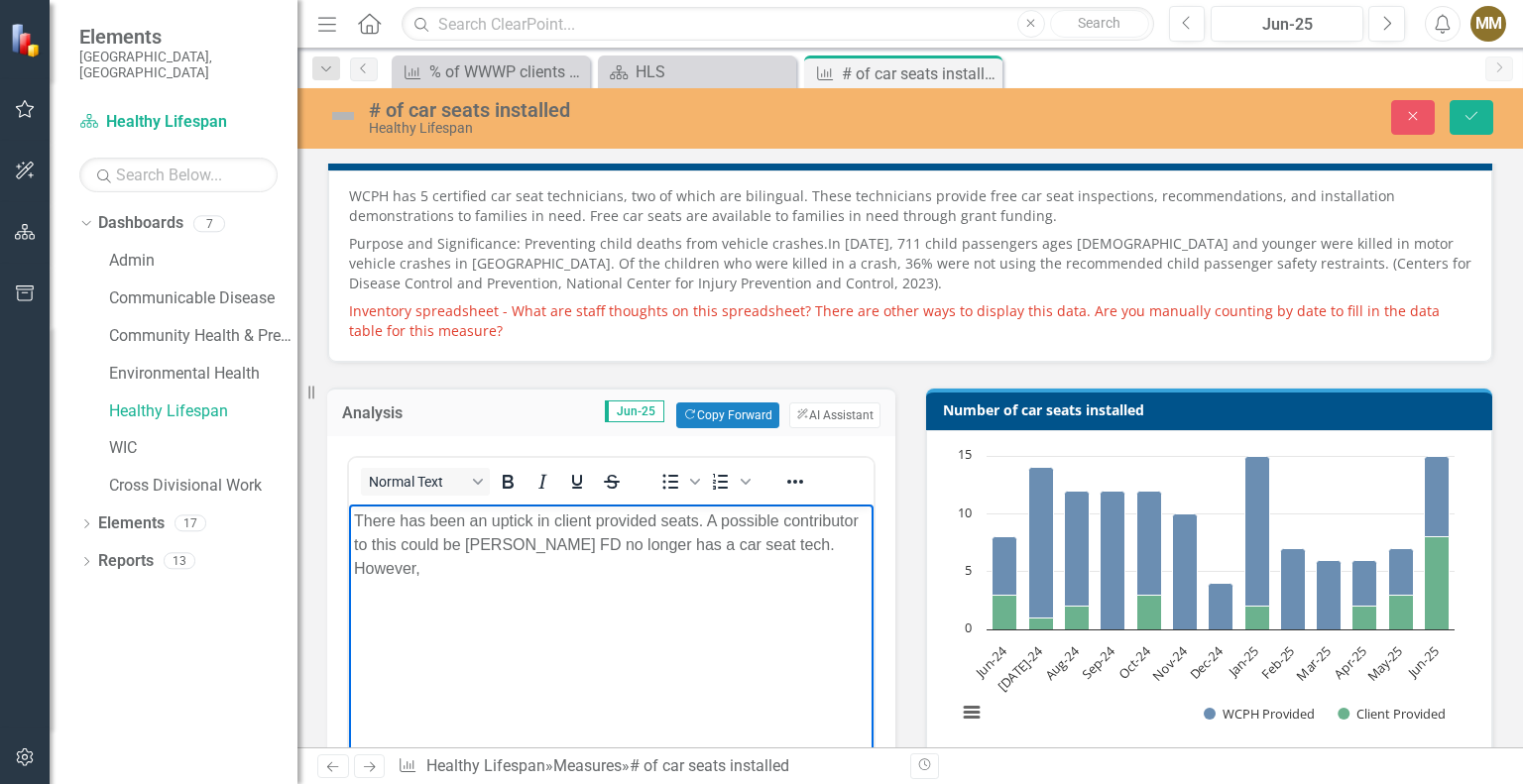 type 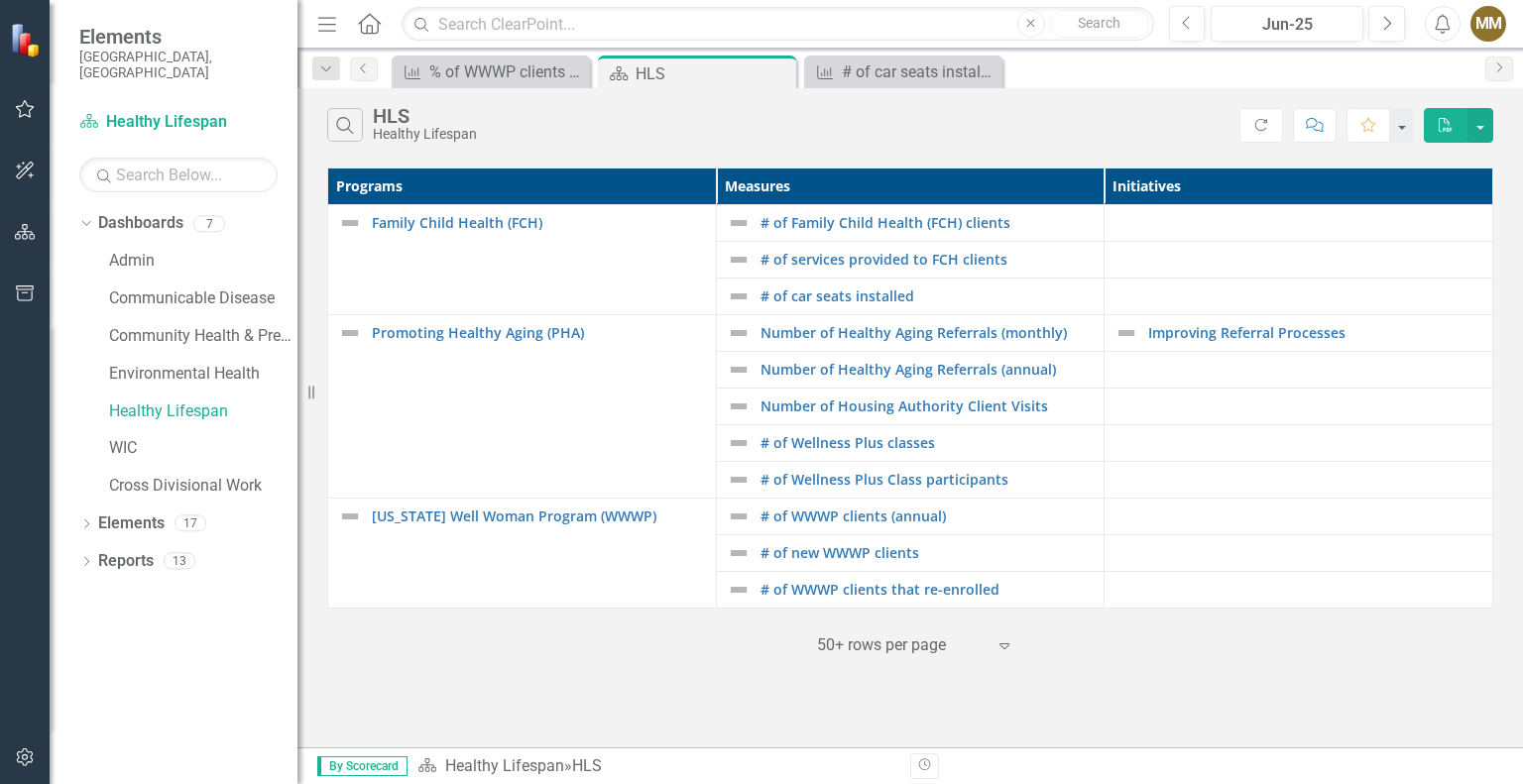 scroll, scrollTop: 0, scrollLeft: 0, axis: both 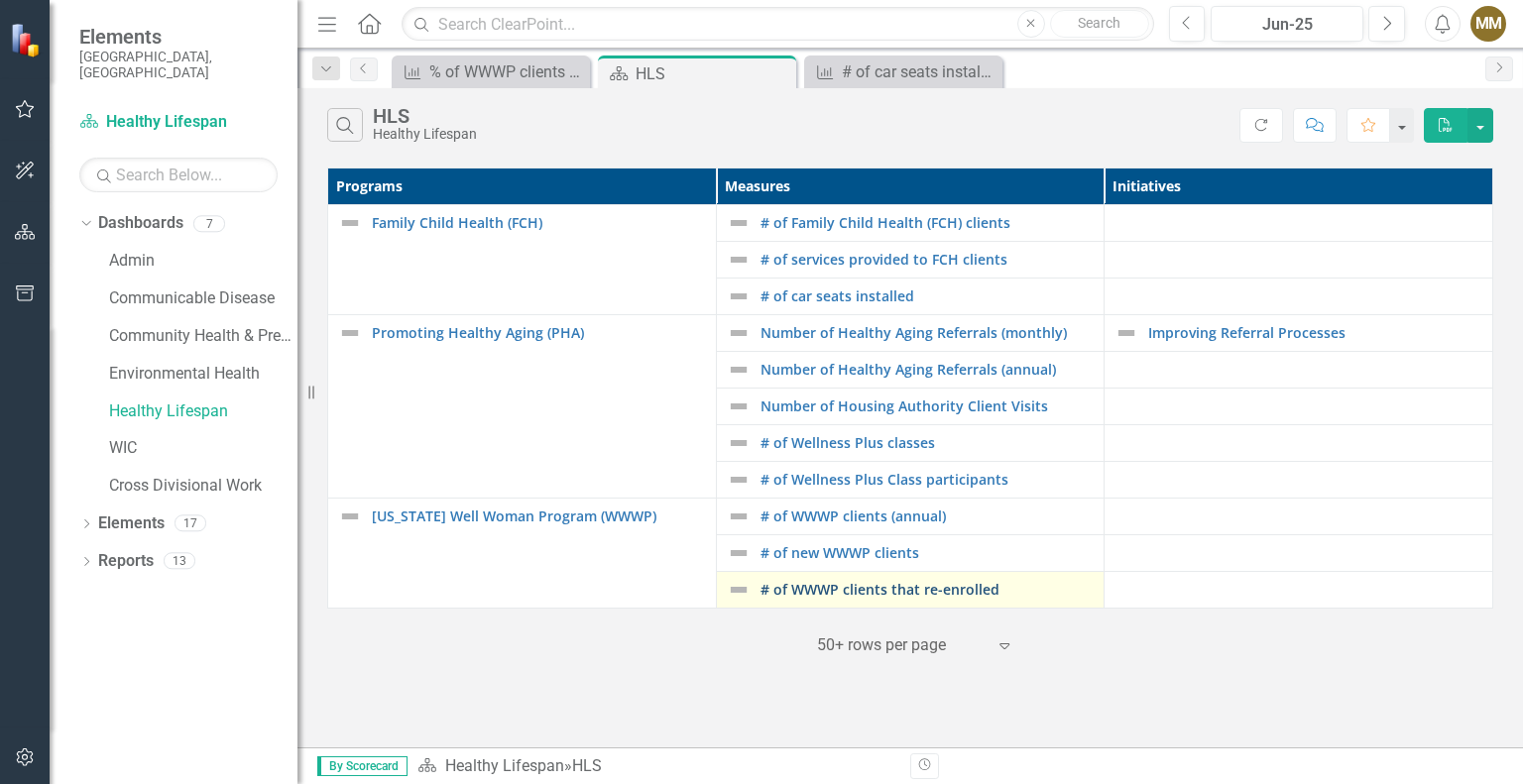 click on "# of WWWP clients that re-enrolled" at bounding box center (927, 589) 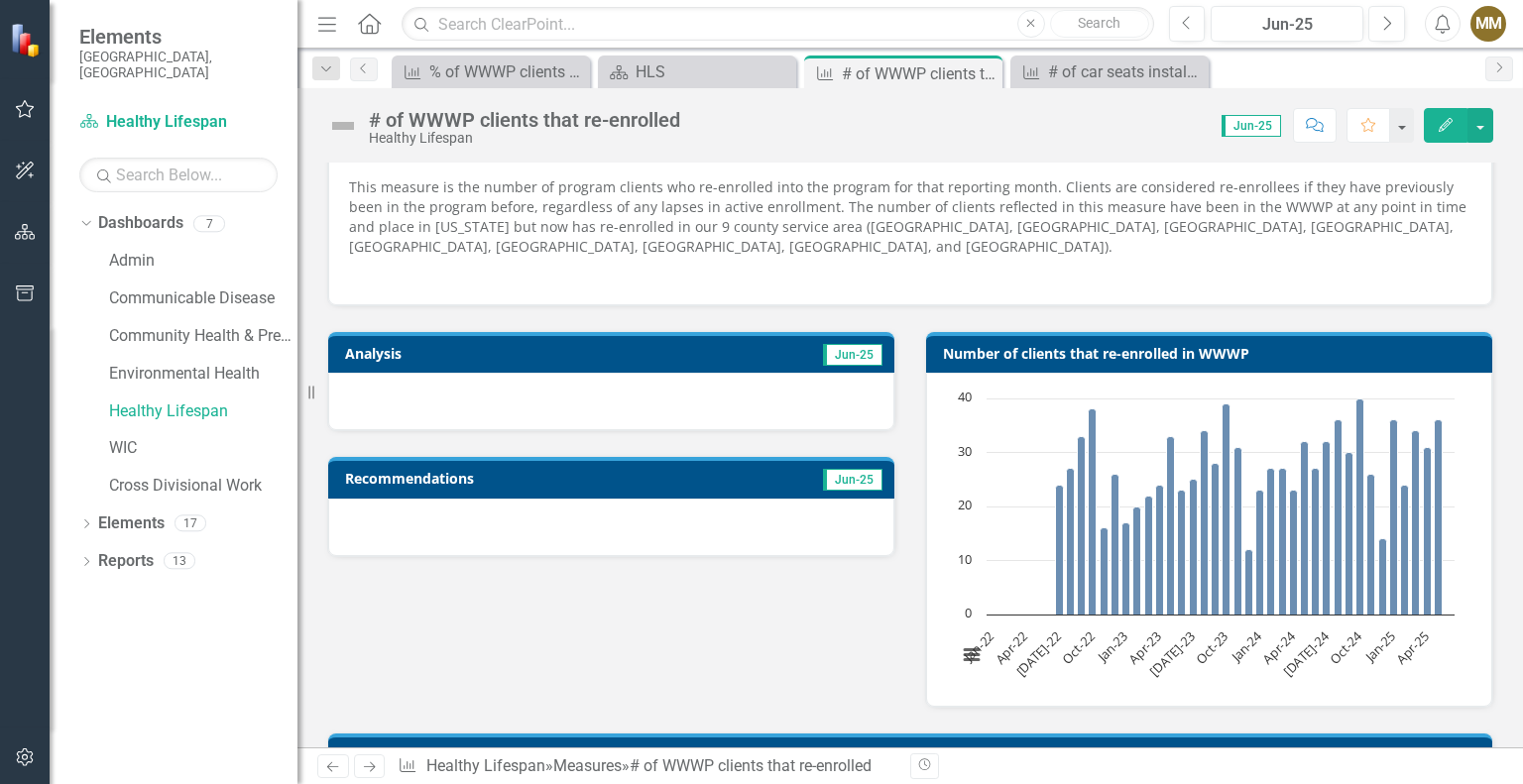 scroll, scrollTop: 256, scrollLeft: 0, axis: vertical 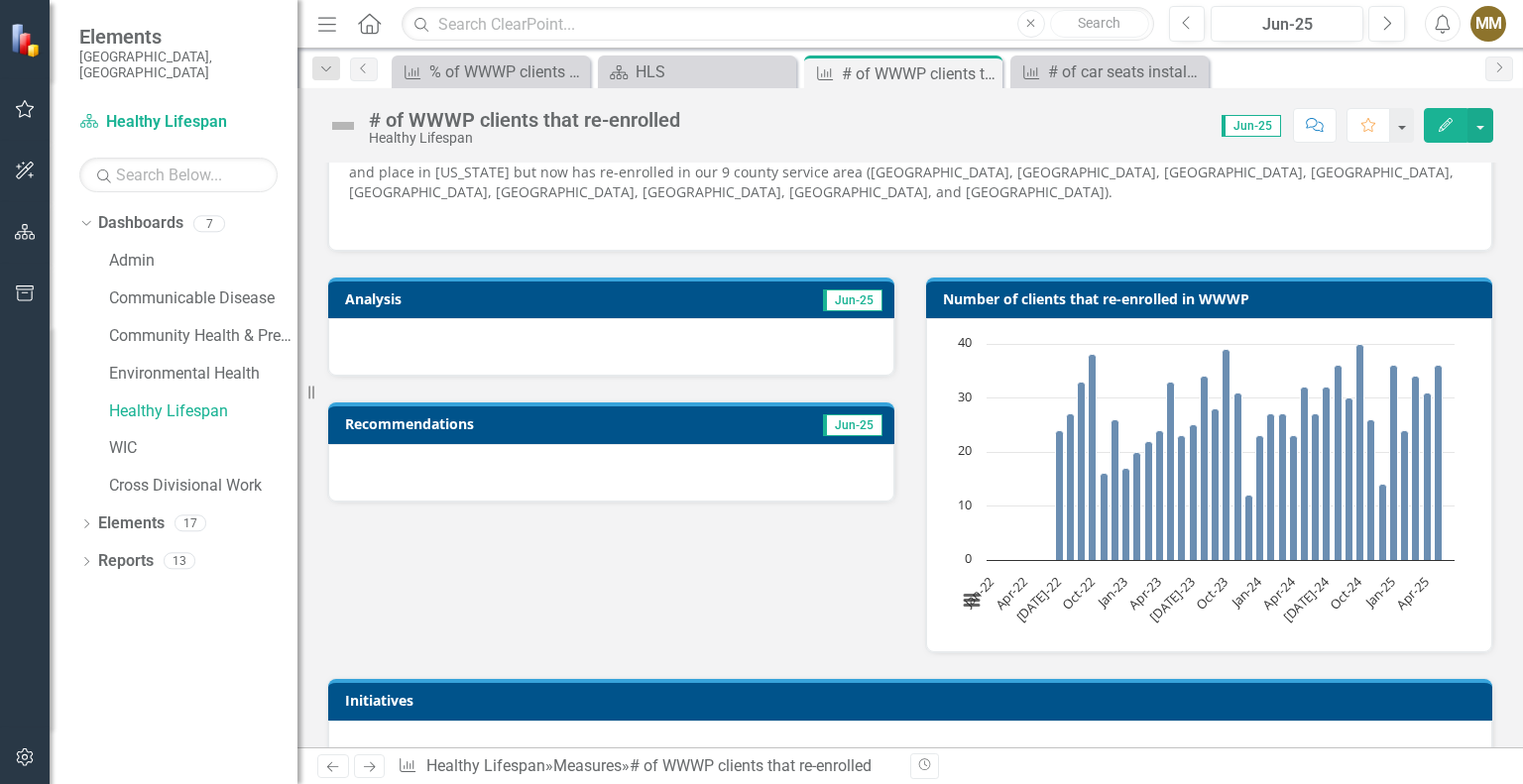 click at bounding box center [611, 347] 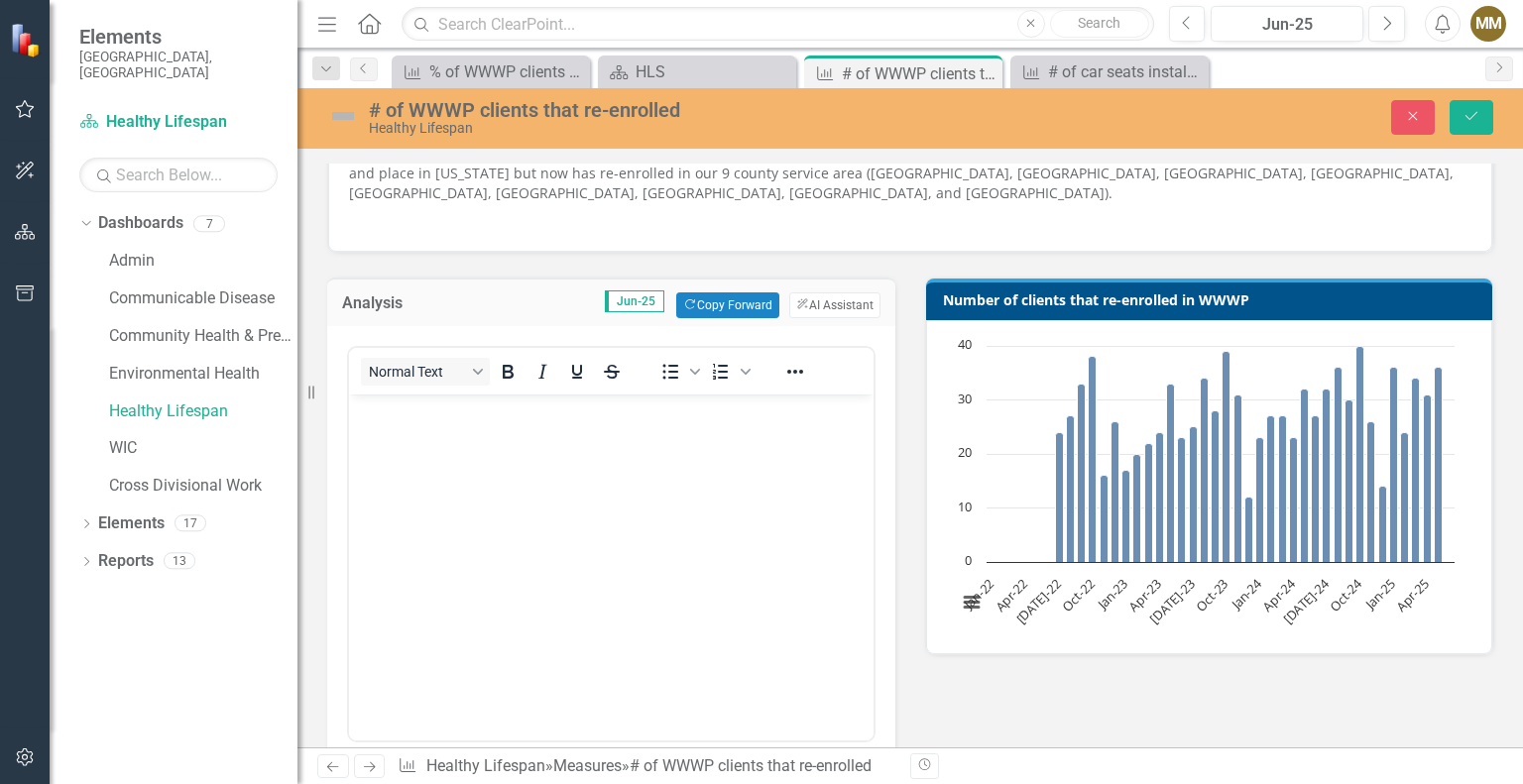scroll, scrollTop: 0, scrollLeft: 0, axis: both 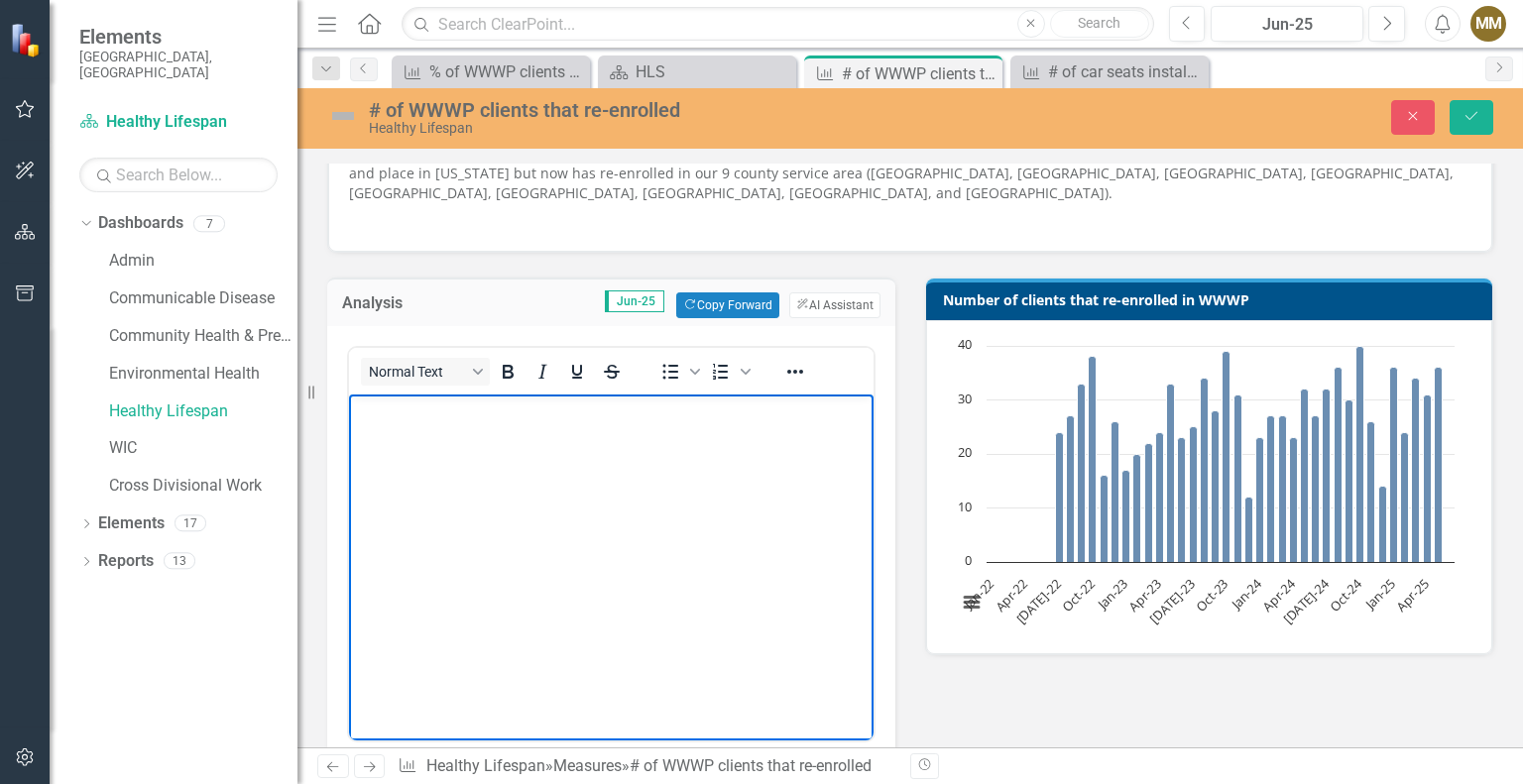 click at bounding box center (611, 543) 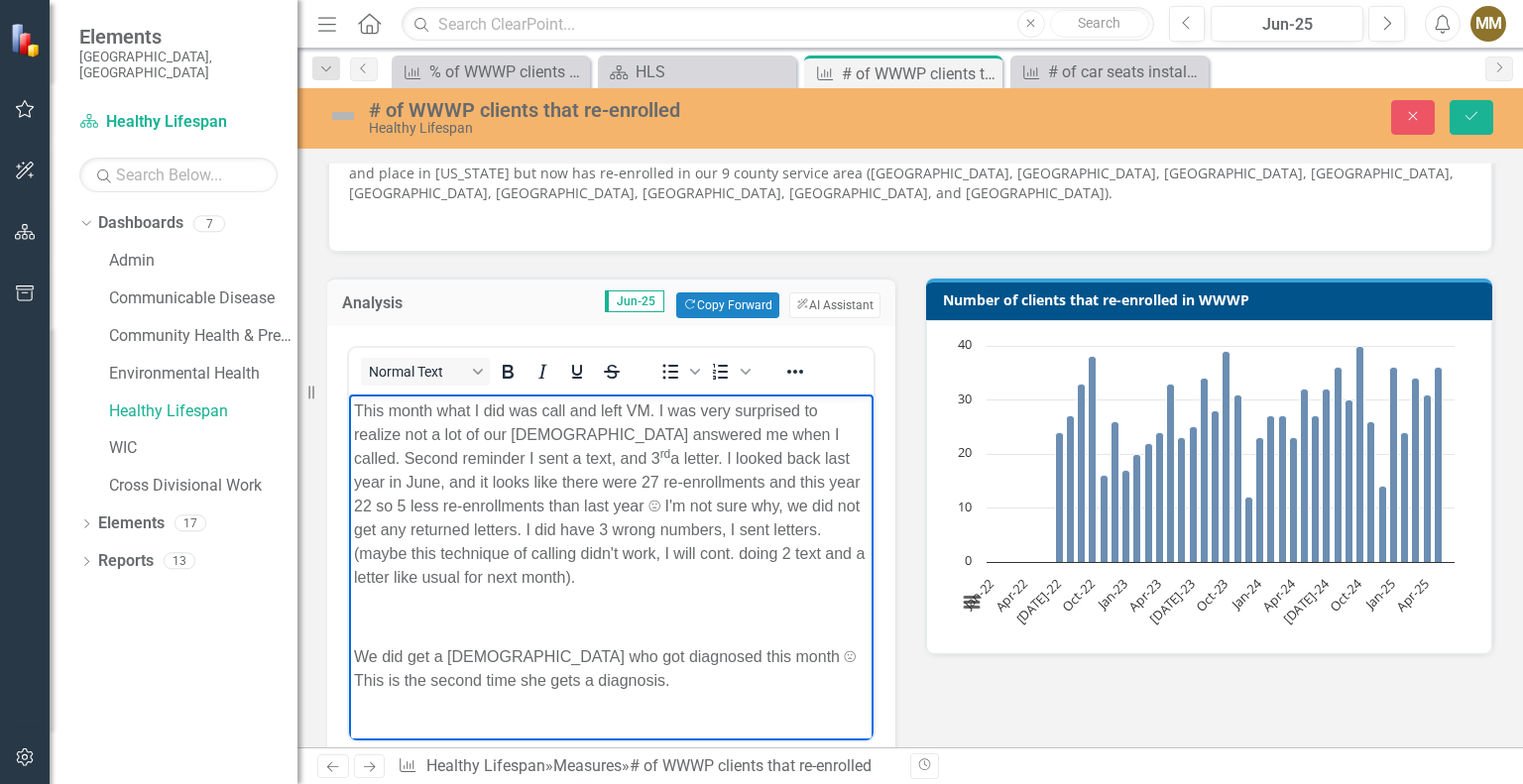 scroll, scrollTop: 202, scrollLeft: 0, axis: vertical 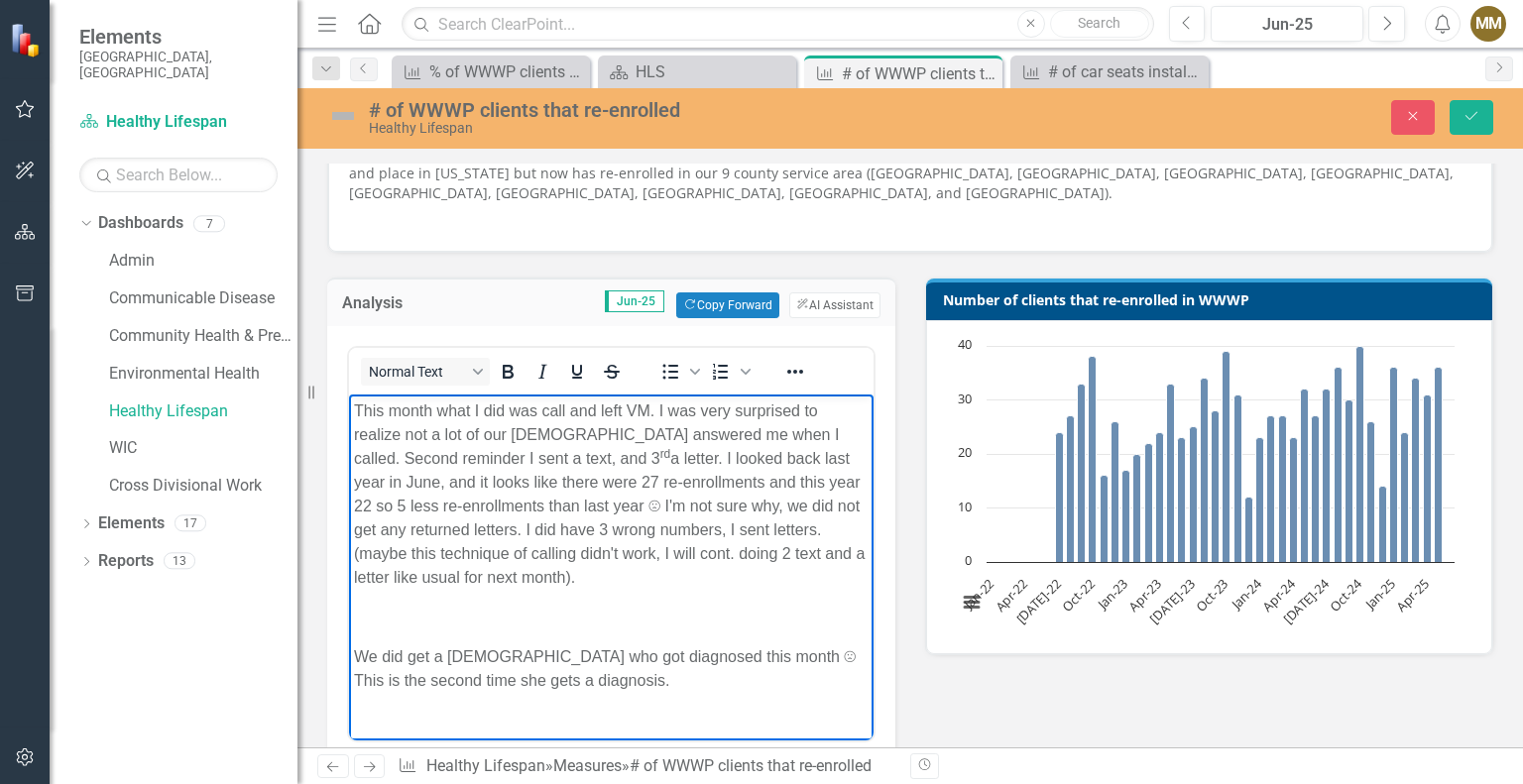 click on "This month what I did was call and left VM. I was very surprised to realize not a lot of our ladies answered me when I called. Second reminder I sent a text, and 3 rd  a letter. I looked back last year in June, and it looks like there were 27 re-enrollments and this year 22 so 5 less re-enrollments than last year ☹ I'm not sure why, we did not get any returned letters. I did have 3 wrong numbers, I sent letters. (maybe this technique of calling didn't work, I will cont. doing 2 text and a letter like usual for next month)." at bounding box center (611, 495) 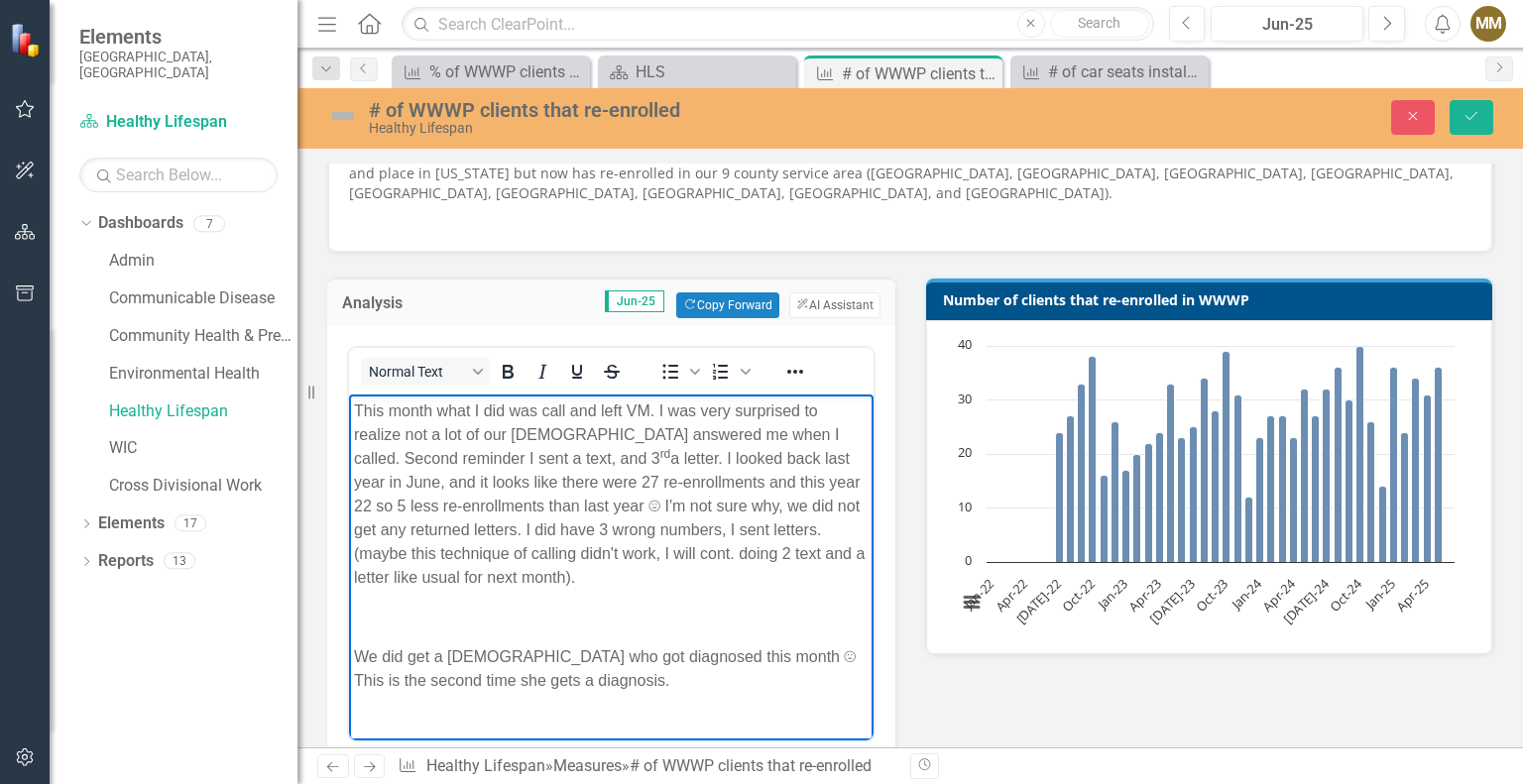 type 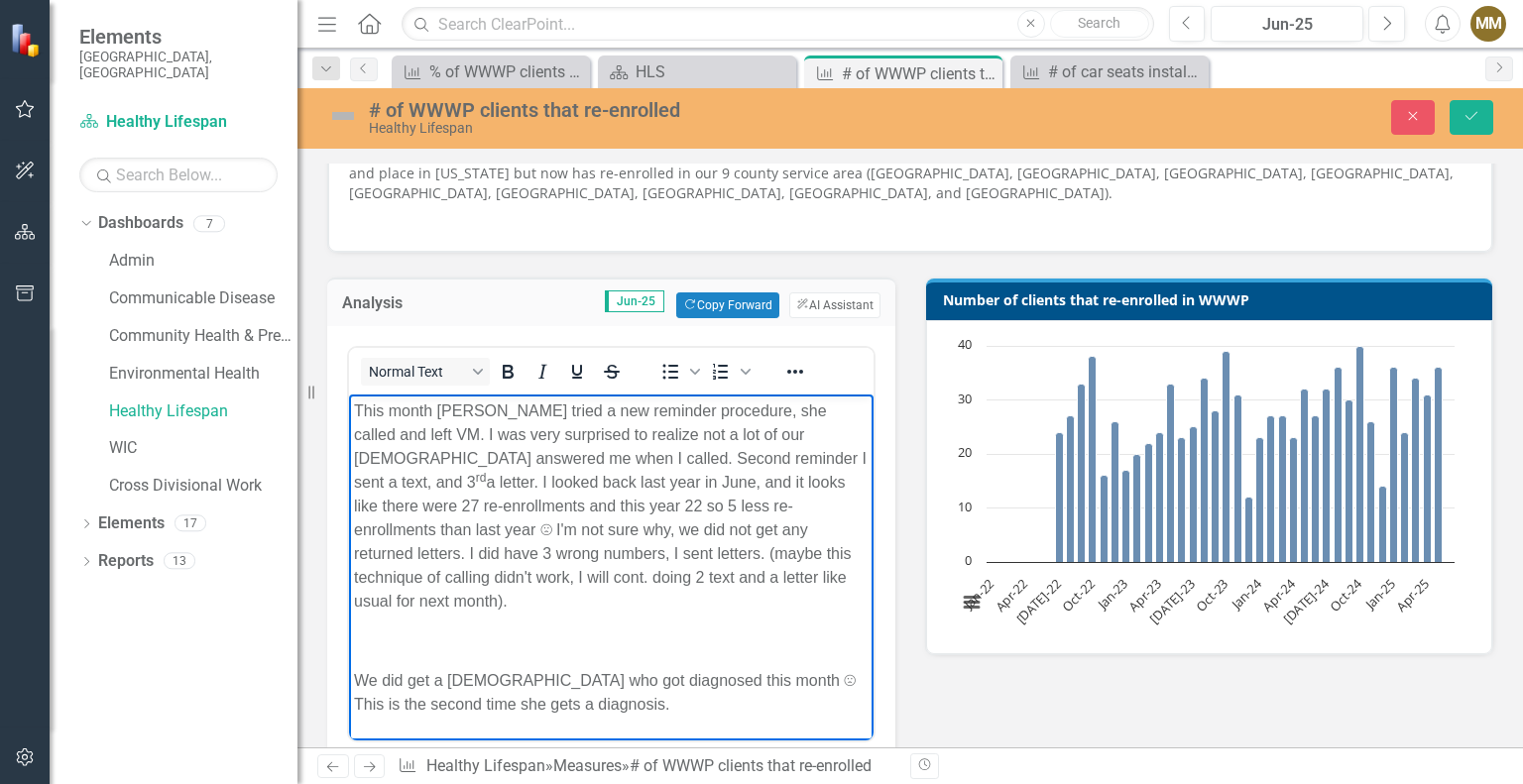 click on "This month Araceli tried a new reminder procedure, she called and left VM. I was very surprised to realize not a lot of our ladies answered me when I called. Second reminder I sent a text, and 3 rd  a letter. I looked back last year in June, and it looks like there were 27 re-enrollments and this year 22 so 5 less re-enrollments than last year ☹ I'm not sure why, we did not get any returned letters. I did have 3 wrong numbers, I sent letters. (maybe this technique of calling didn't work, I will cont. doing 2 text and a letter like usual for next month)." at bounding box center (611, 506) 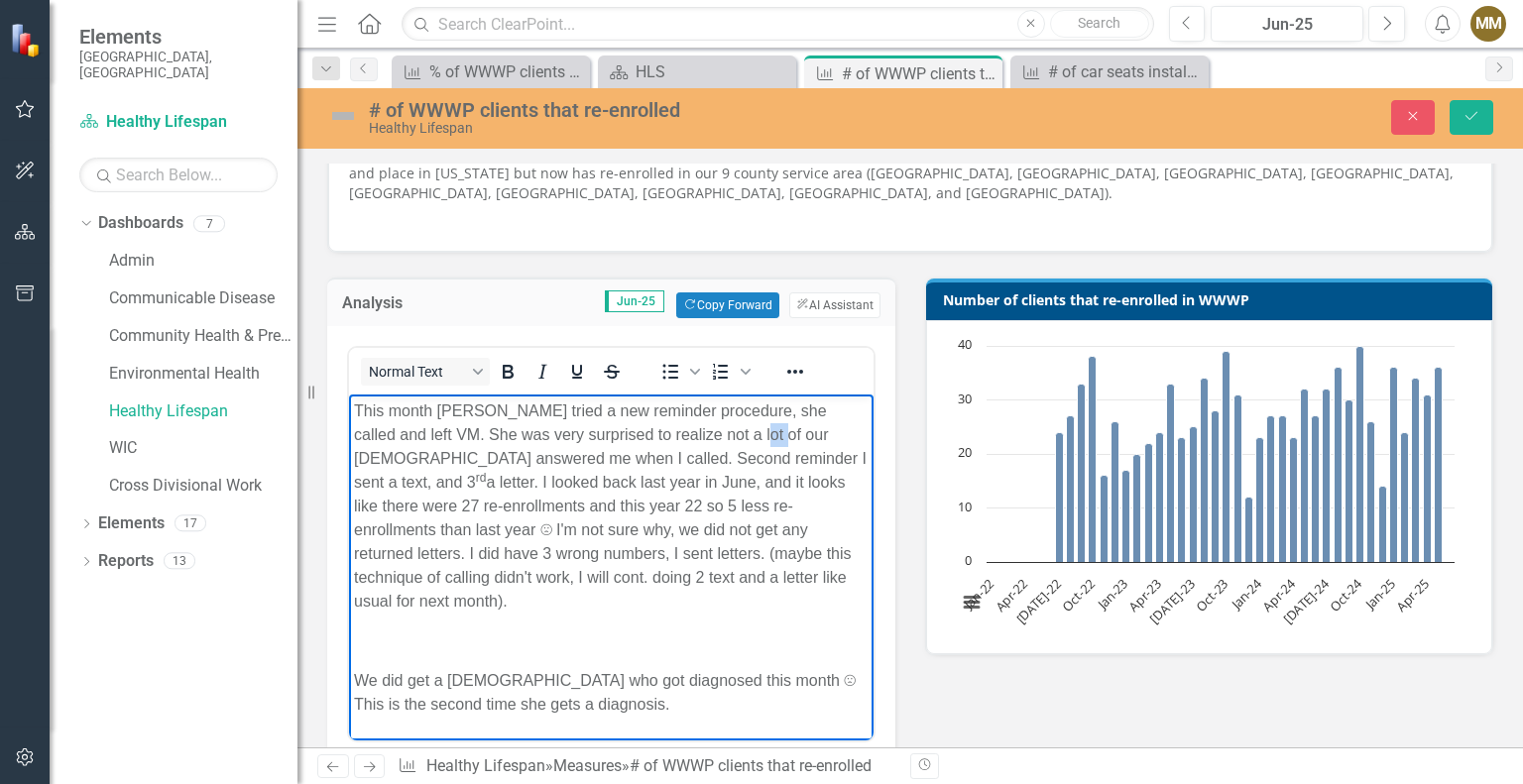 drag, startPoint x: 707, startPoint y: 434, endPoint x: 728, endPoint y: 437, distance: 21.213203 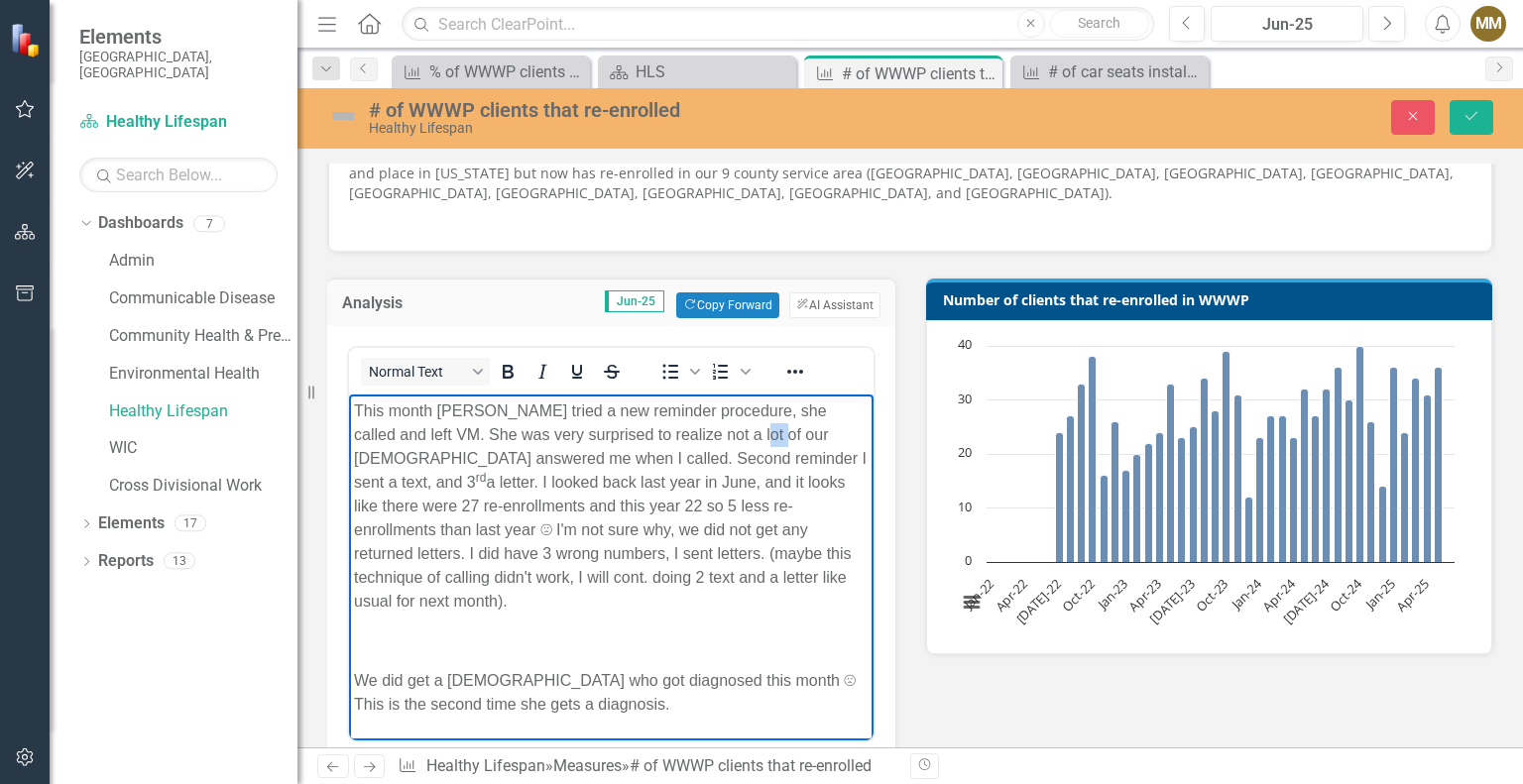 click on "This month Araceli tried a new reminder procedure, she called and left VM. She was very surprised to realize not a lot of our ladies answered me when I called. Second reminder I sent a text, and 3 rd  a letter. I looked back last year in June, and it looks like there were 27 re-enrollments and this year 22 so 5 less re-enrollments than last year ☹ I'm not sure why, we did not get any returned letters. I did have 3 wrong numbers, I sent letters. (maybe this technique of calling didn't work, I will cont. doing 2 text and a letter like usual for next month)." at bounding box center (611, 506) 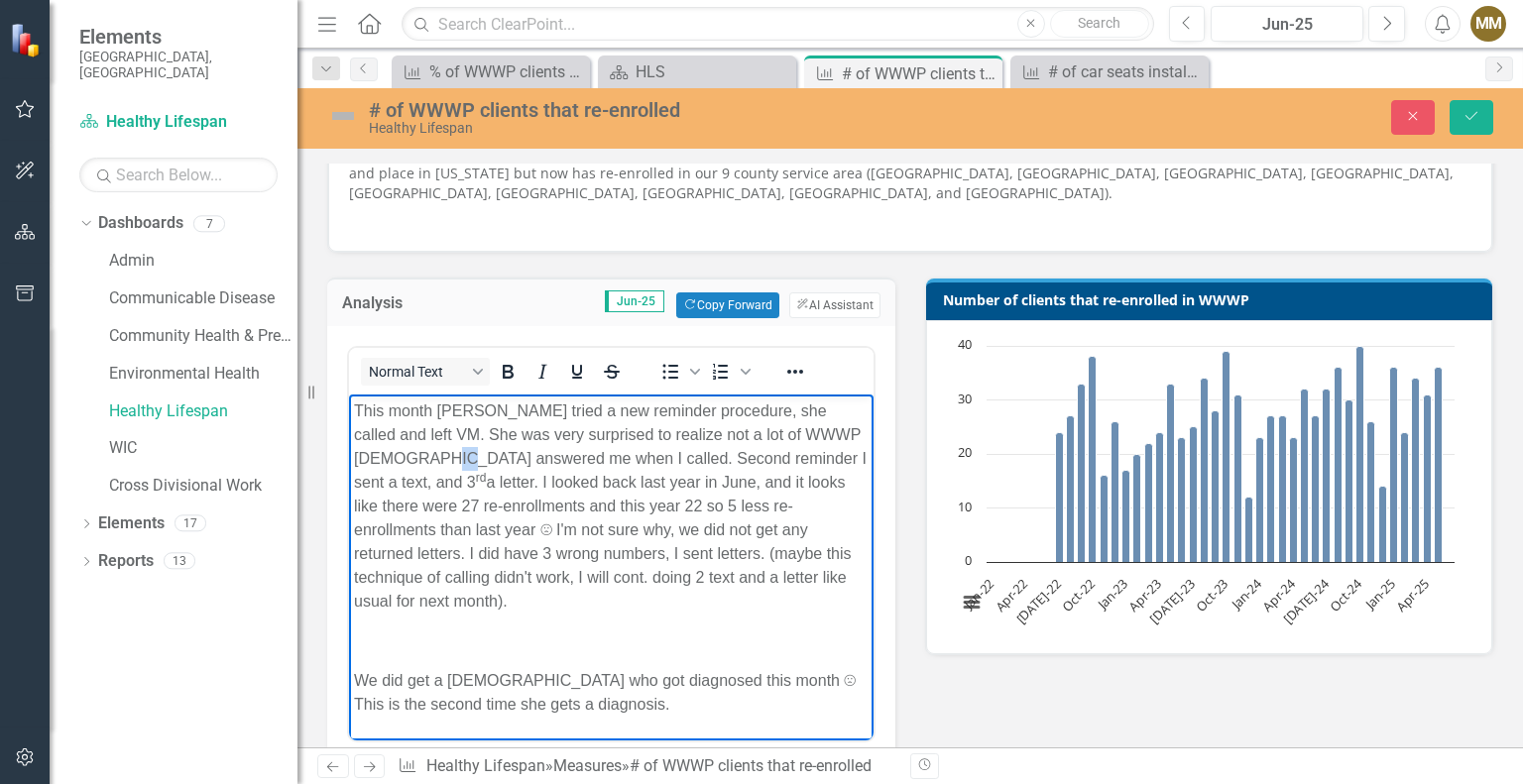 drag, startPoint x: 429, startPoint y: 460, endPoint x: 450, endPoint y: 456, distance: 21.377558 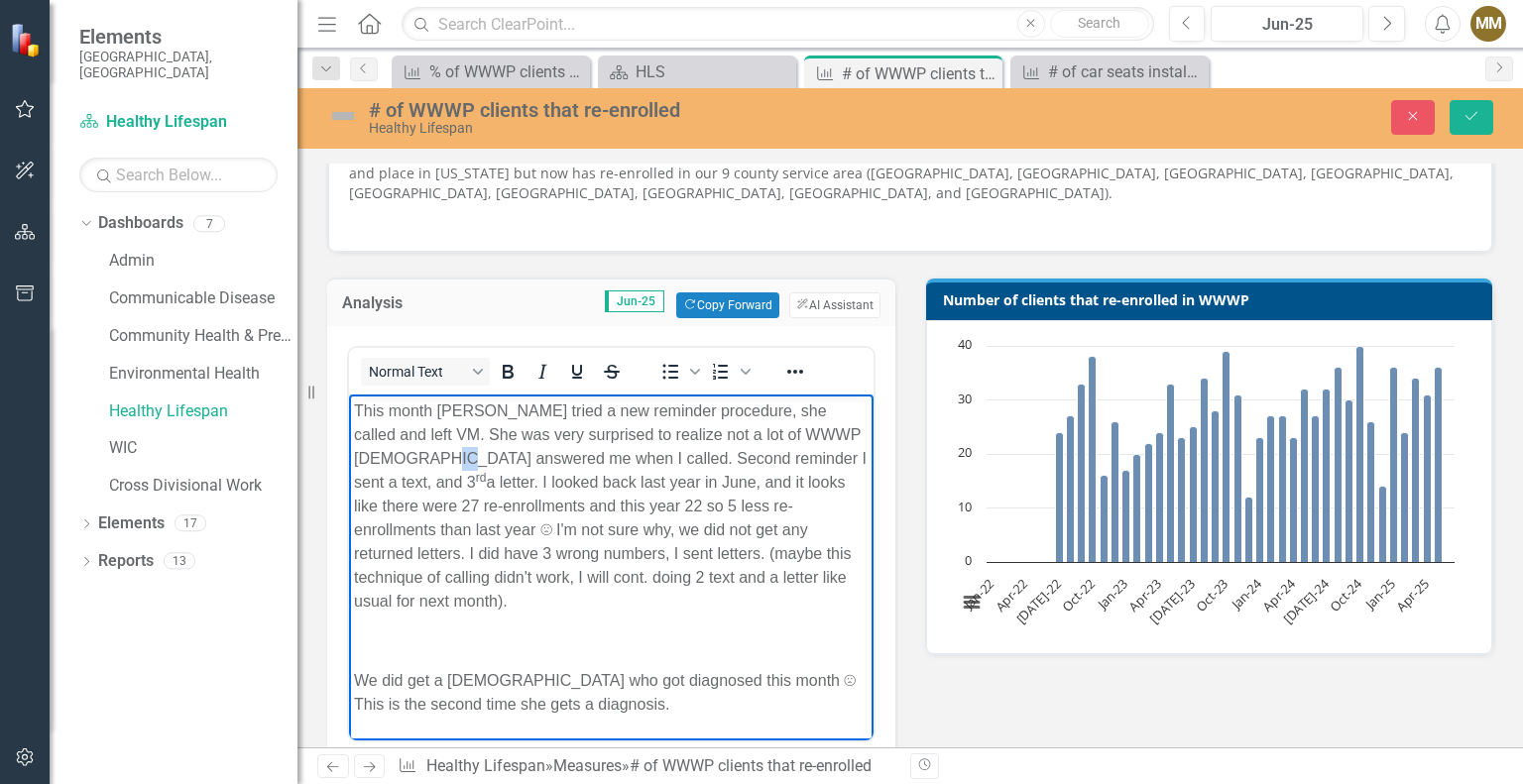 click on "This month Araceli tried a new reminder procedure, she called and left VM. She was very surprised to realize not a lot of WWWP ladies answered me when I called. Second reminder I sent a text, and 3 rd  a letter. I looked back last year in June, and it looks like there were 27 re-enrollments and this year 22 so 5 less re-enrollments than last year ☹ I'm not sure why, we did not get any returned letters. I did have 3 wrong numbers, I sent letters. (maybe this technique of calling didn't work, I will cont. doing 2 text and a letter like usual for next month)." at bounding box center [611, 506] 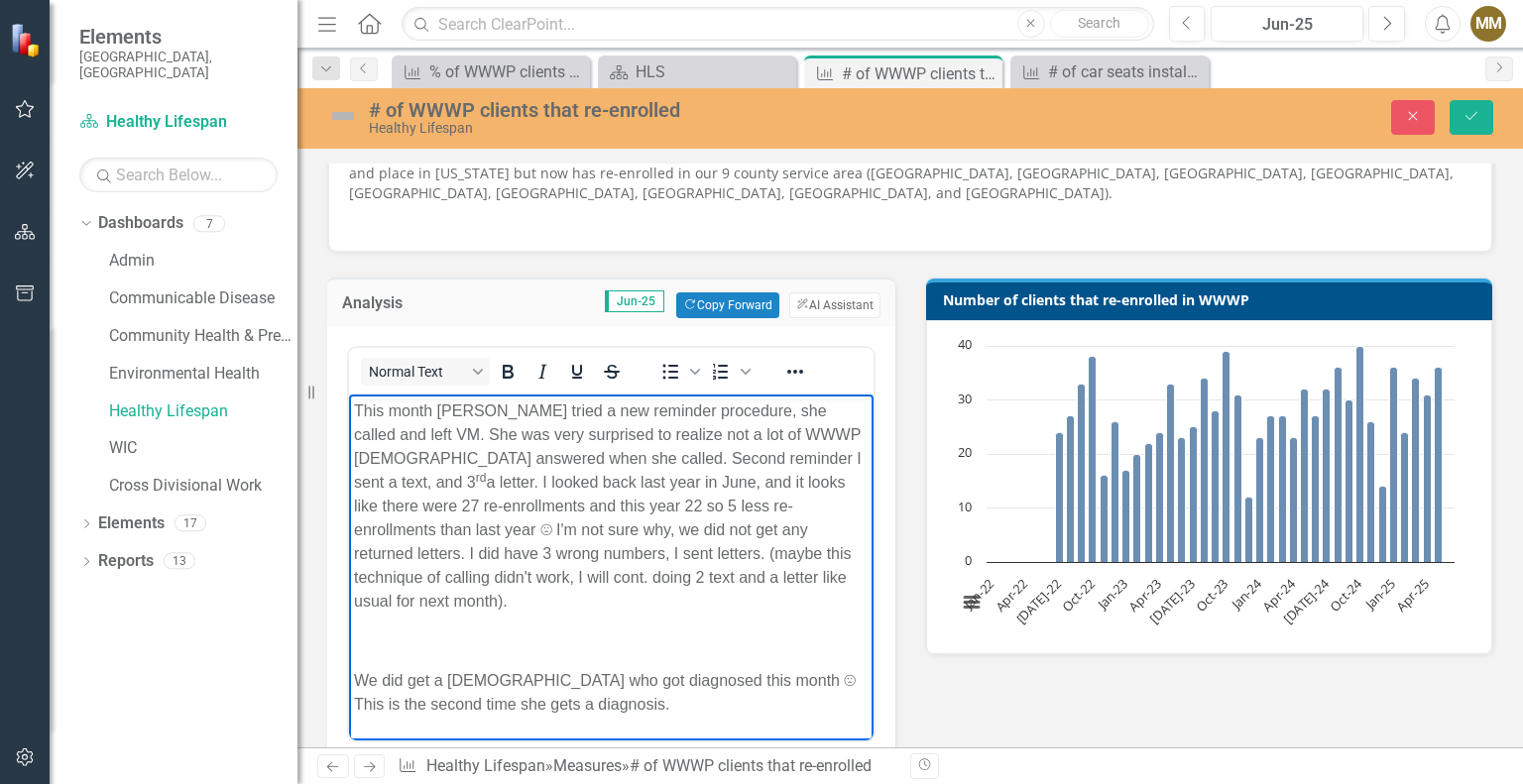 click on "This month Araceli tried a new reminder procedure, she called and left VM. She was very surprised to realize not a lot of WWWP ladies answered when she called. Second reminder I sent a text, and 3 rd  a letter. I looked back last year in June, and it looks like there were 27 re-enrollments and this year 22 so 5 less re-enrollments than last year ☹ I'm not sure why, we did not get any returned letters. I did have 3 wrong numbers, I sent letters. (maybe this technique of calling didn't work, I will cont. doing 2 text and a letter like usual for next month)." at bounding box center (611, 506) 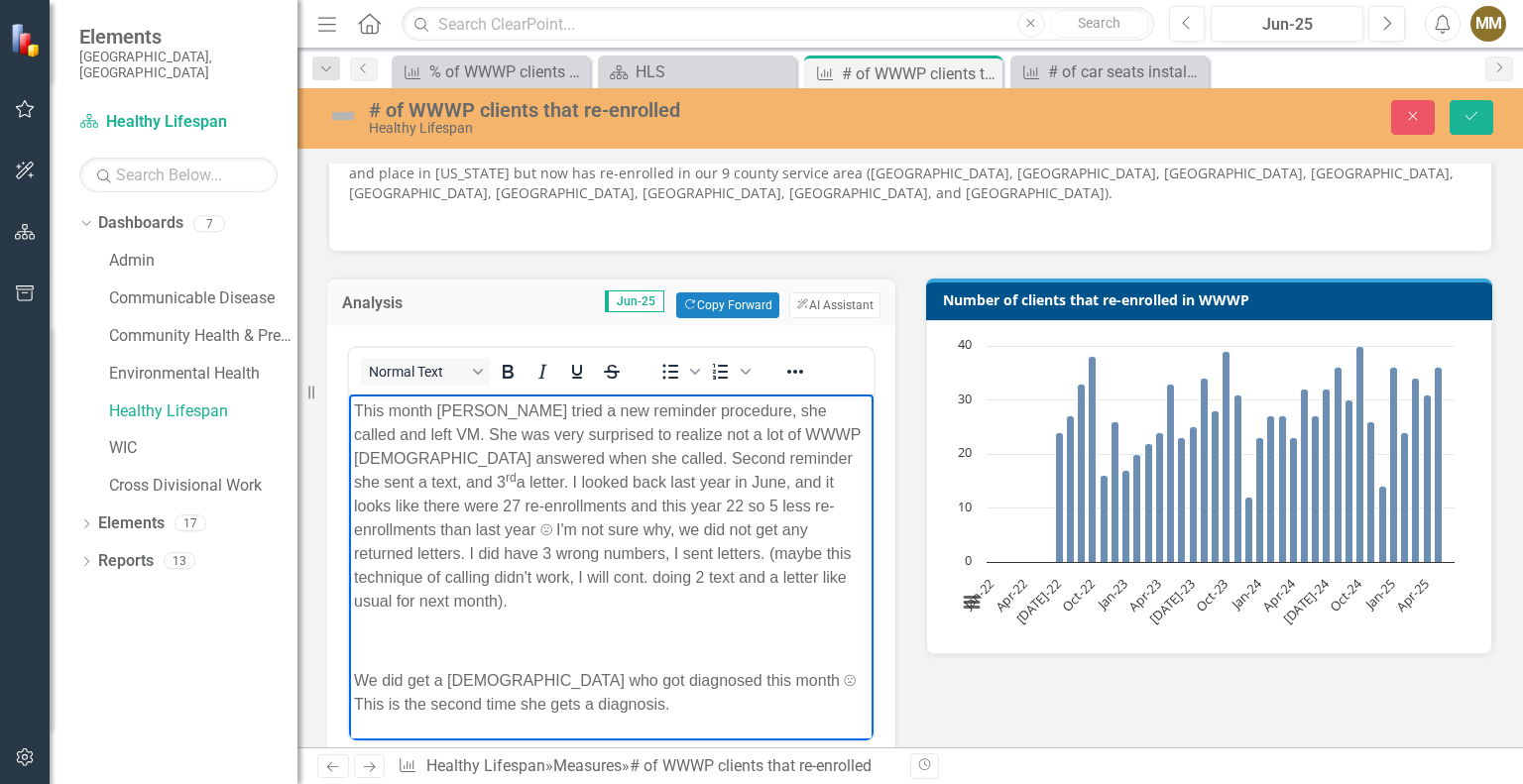 click on "This month Araceli tried a new reminder procedure, she called and left VM. She was very surprised to realize not a lot of WWWP ladies answered when she called. Second reminder she sent a text, and 3 rd  a letter. I looked back last year in June, and it looks like there were 27 re-enrollments and this year 22 so 5 less re-enrollments than last year ☹ I'm not sure why, we did not get any returned letters. I did have 3 wrong numbers, I sent letters. (maybe this technique of calling didn't work, I will cont. doing 2 text and a letter like usual for next month)." at bounding box center [611, 506] 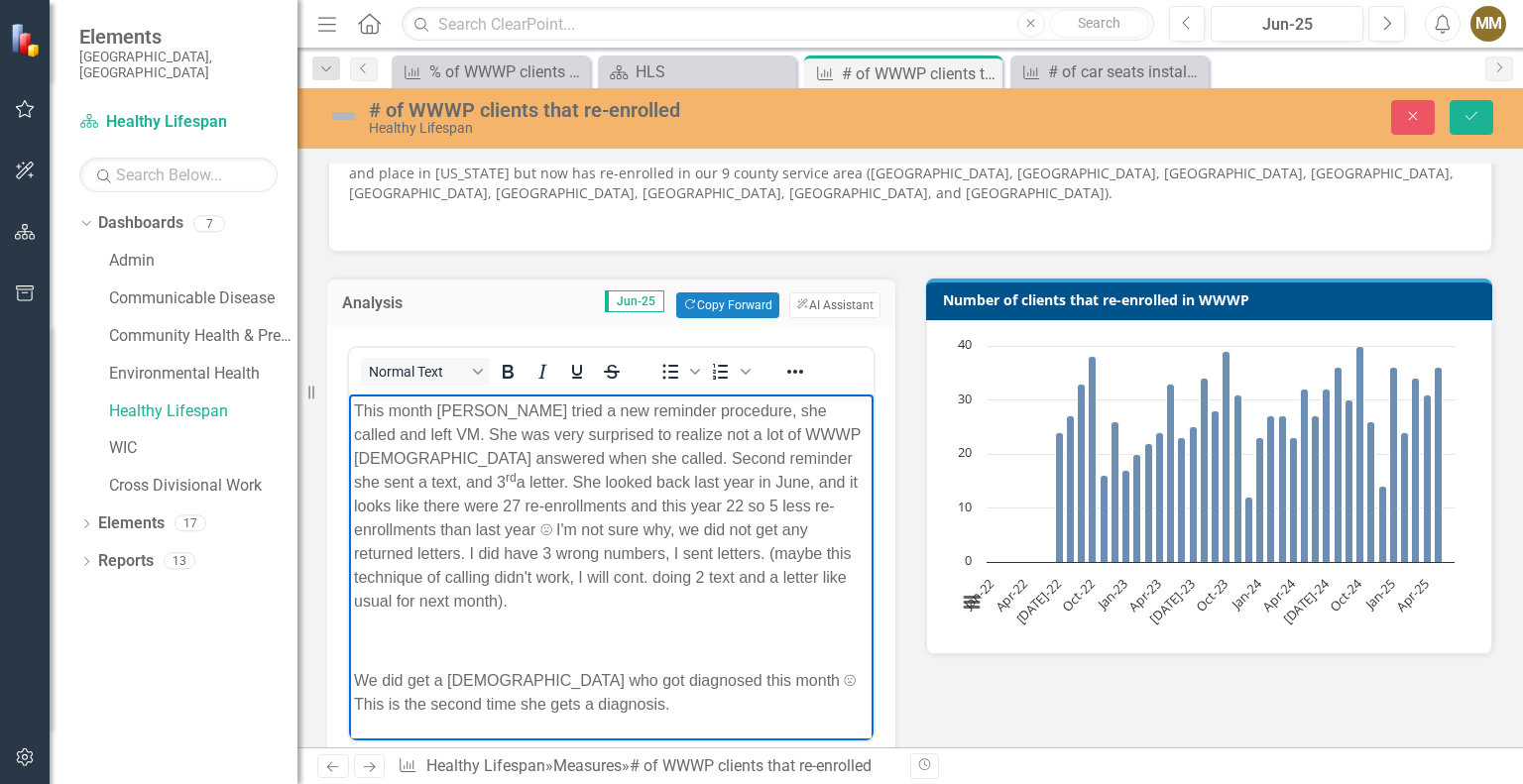 click on "This month Araceli tried a new reminder procedure, she called and left VM. She was very surprised to realize not a lot of WWWP ladies answered when she called. Second reminder she sent a text, and 3 rd  a letter. She looked back last year in June, and it looks like there were 27 re-enrollments and this year 22 so 5 less re-enrollments than last year ☹ I'm not sure why, we did not get any returned letters. I did have 3 wrong numbers, I sent letters. (maybe this technique of calling didn't work, I will cont. doing 2 text and a letter like usual for next month)." at bounding box center (611, 506) 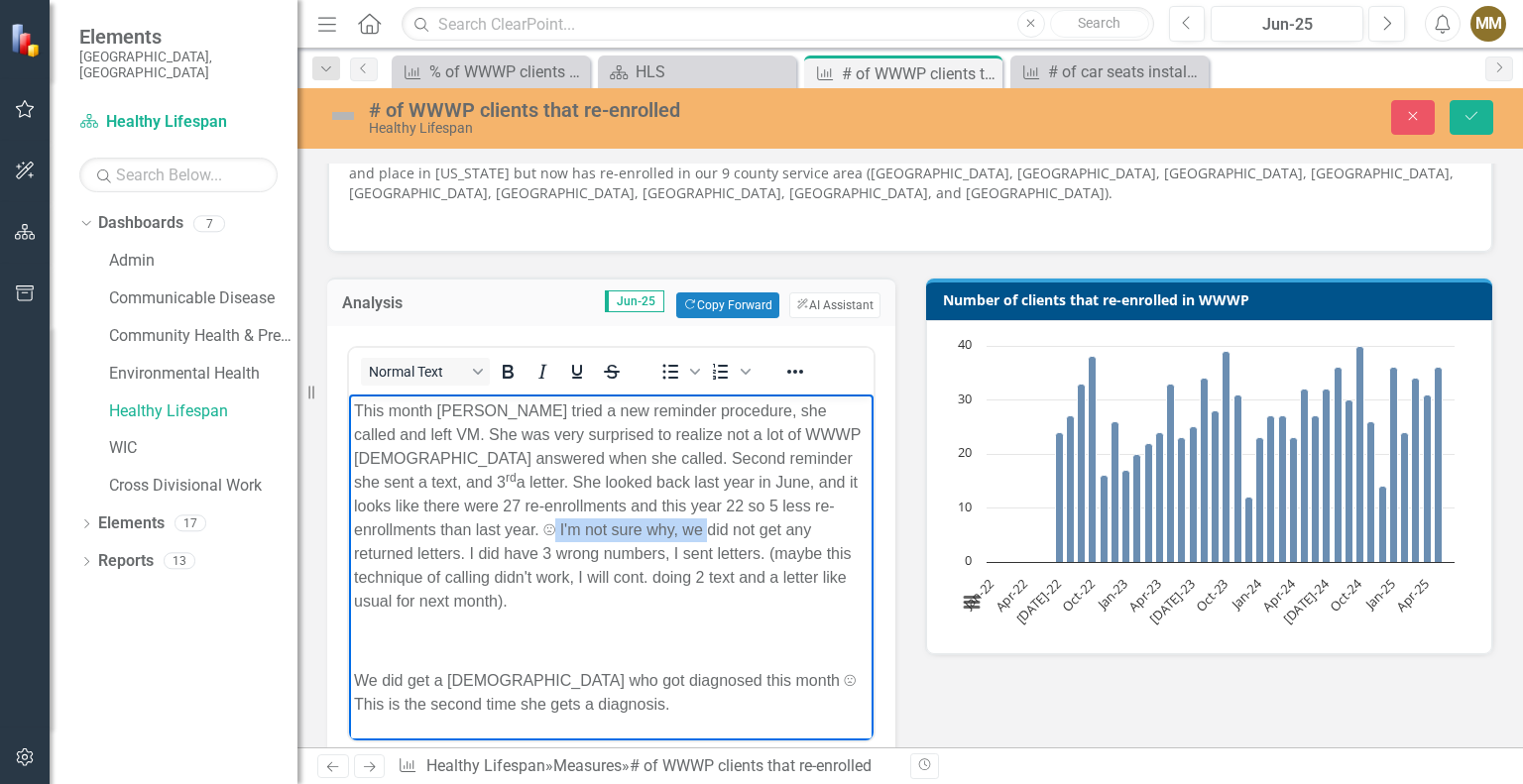 drag, startPoint x: 395, startPoint y: 533, endPoint x: 553, endPoint y: 533, distance: 158 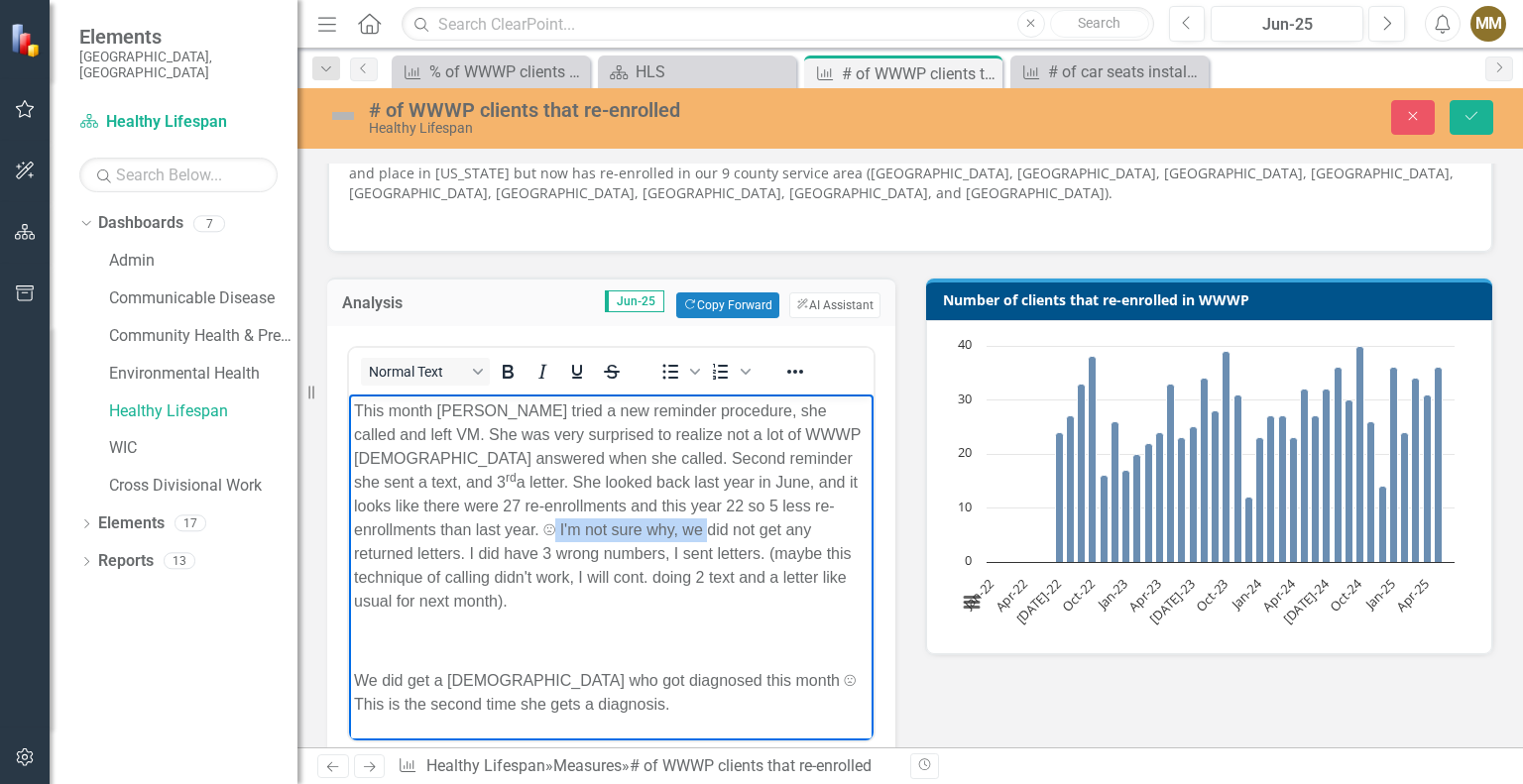 click on "This month Araceli tried a new reminder procedure, she called and left VM. She was very surprised to realize not a lot of WWWP ladies answered when she called. Second reminder she sent a text, and 3 rd  a letter. She looked back last year in June, and it looks like there were 27 re-enrollments and this year 22 so 5 less re-enrollments than last year. ☹ I'm not sure why, we did not get any returned letters. I did have 3 wrong numbers, I sent letters. (maybe this technique of calling didn't work, I will cont. doing 2 text and a letter like usual for next month)." at bounding box center (611, 506) 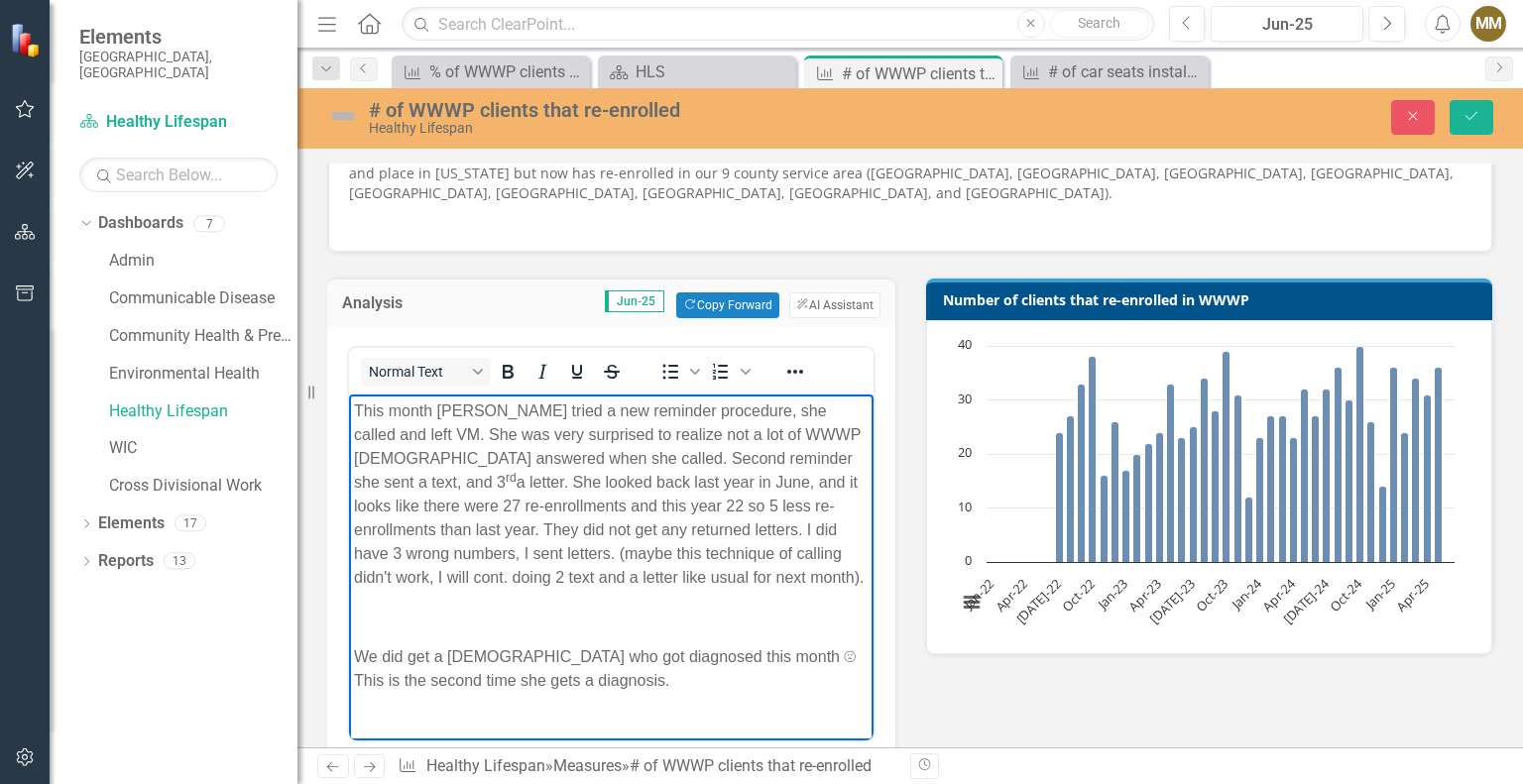 click on "This month Araceli tried a new reminder procedure, she called and left VM. She was very surprised to realize not a lot of WWWP ladies answered when she called. Second reminder she sent a text, and 3 rd  a letter. She looked back last year in June, and it looks like there were 27 re-enrollments and this year 22 so 5 less re-enrollments than last year. They did not get any returned letters. I did have 3 wrong numbers, I sent letters. (maybe this technique of calling didn't work, I will cont. doing 2 text and a letter like usual for next month)." at bounding box center (611, 495) 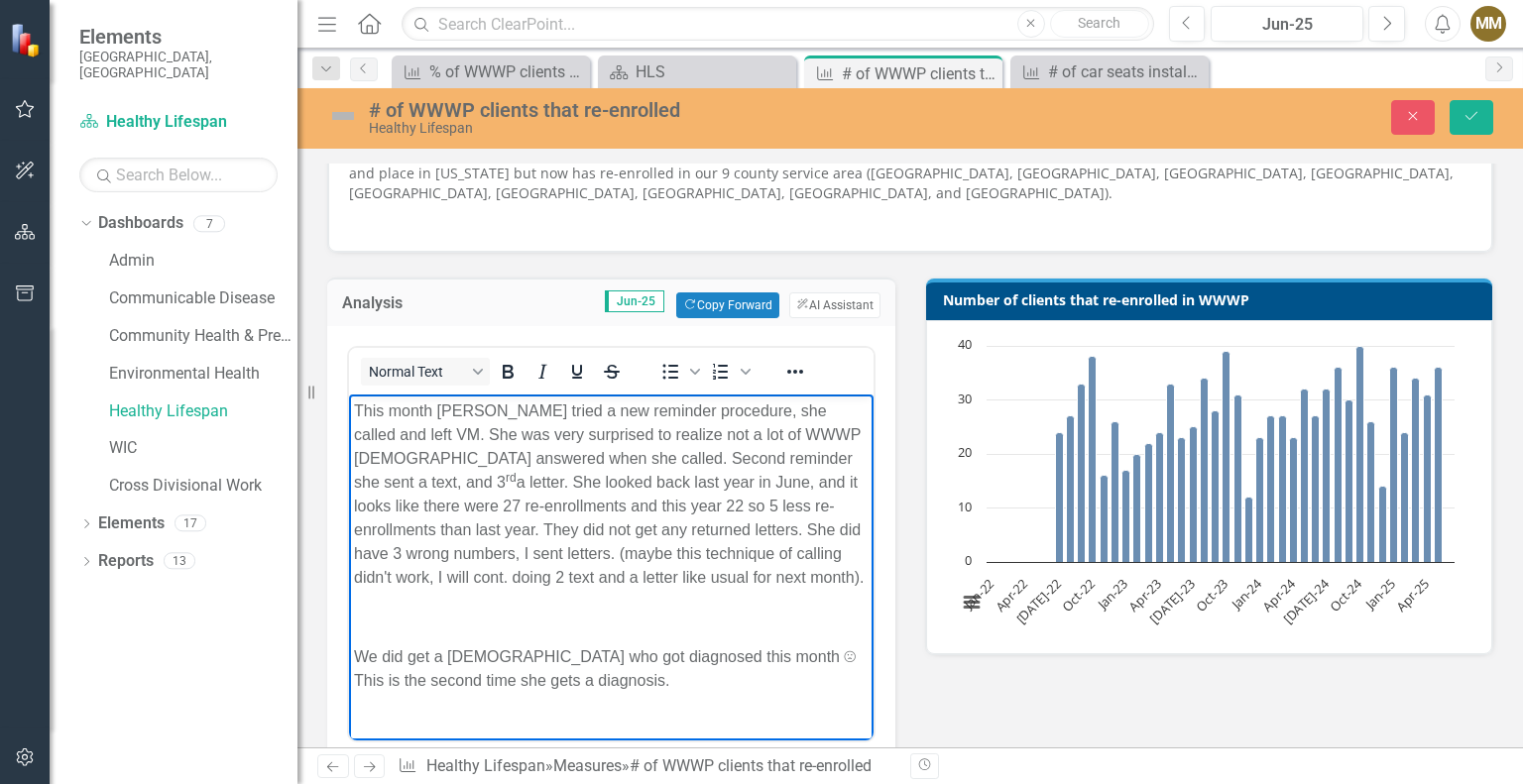 click on "This month Araceli tried a new reminder procedure, she called and left VM. She was very surprised to realize not a lot of WWWP ladies answered when she called. Second reminder she sent a text, and 3 rd  a letter. She looked back last year in June, and it looks like there were 27 re-enrollments and this year 22 so 5 less re-enrollments than last year. They did not get any returned letters. She did have 3 wrong numbers, I sent letters. (maybe this technique of calling didn't work, I will cont. doing 2 text and a letter like usual for next month)." at bounding box center (611, 495) 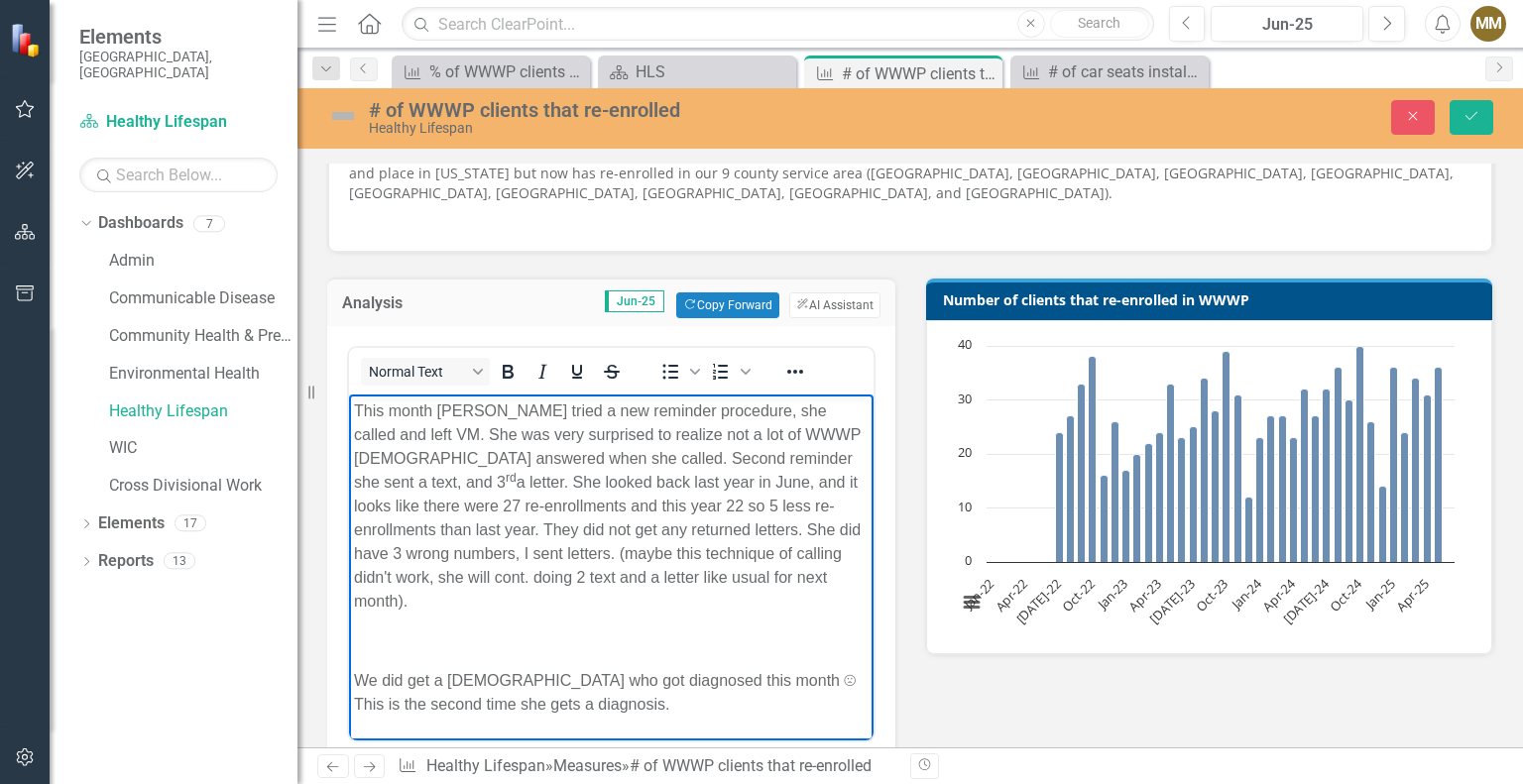 click at bounding box center [611, 641] 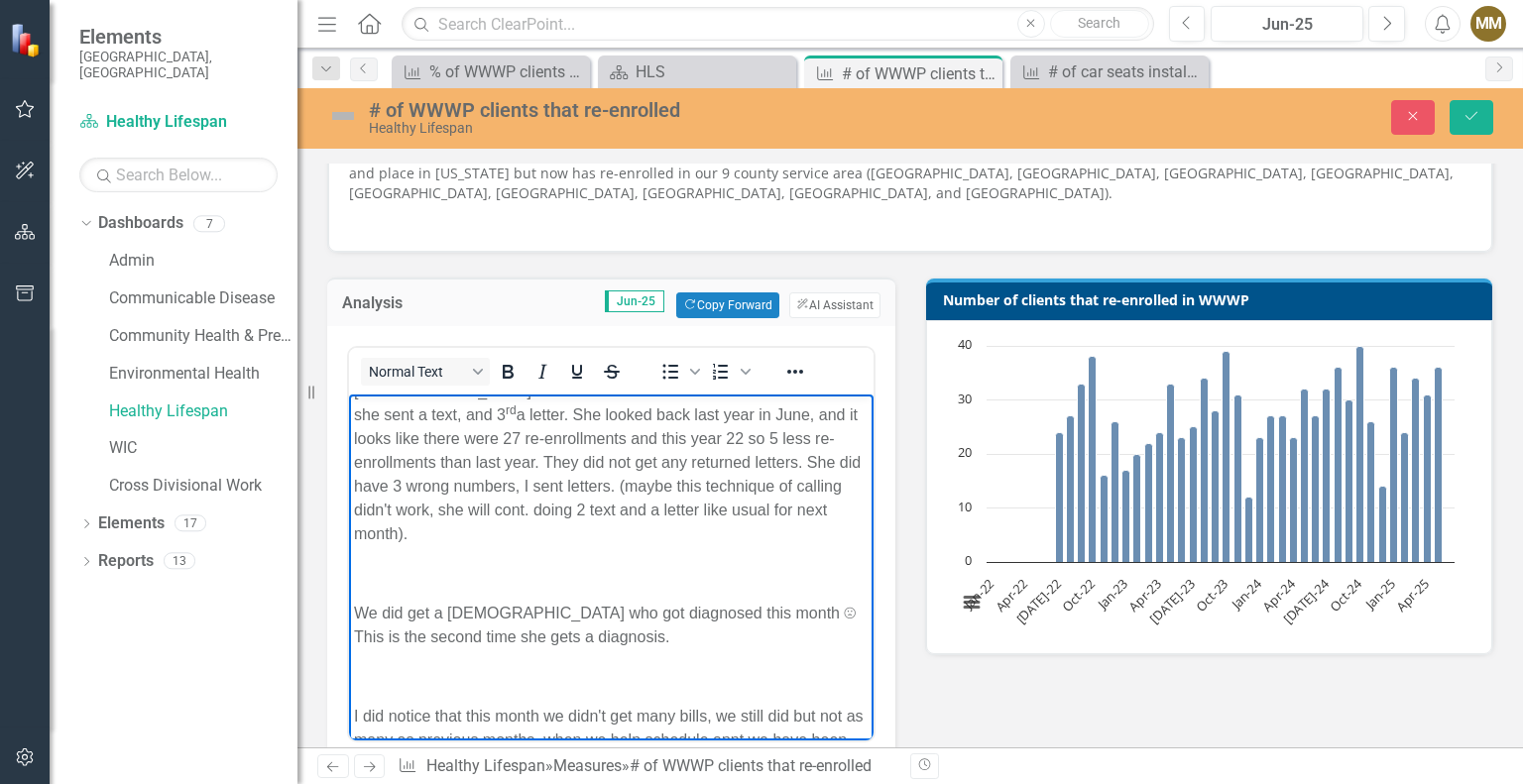 scroll, scrollTop: 76, scrollLeft: 0, axis: vertical 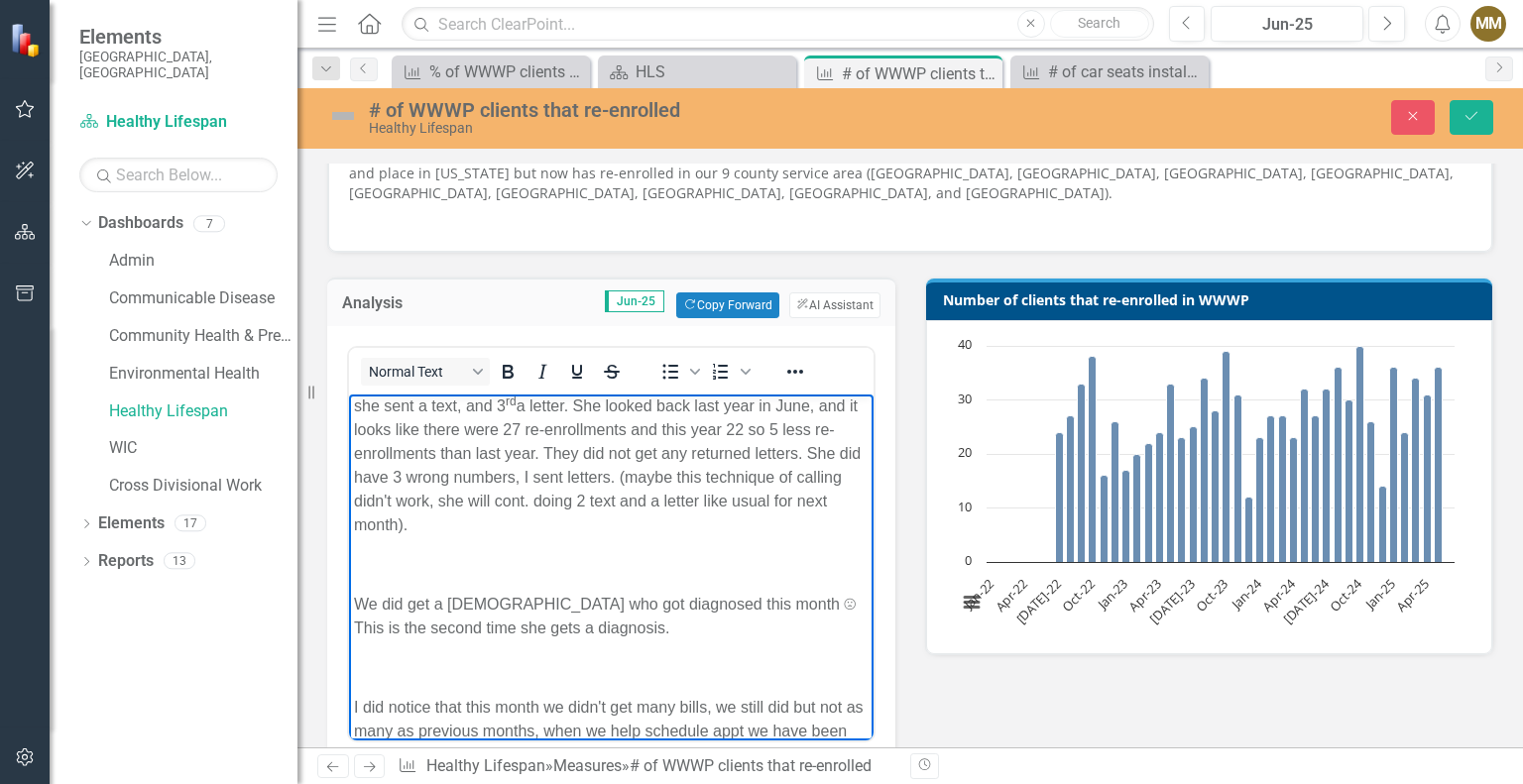 click at bounding box center [611, 565] 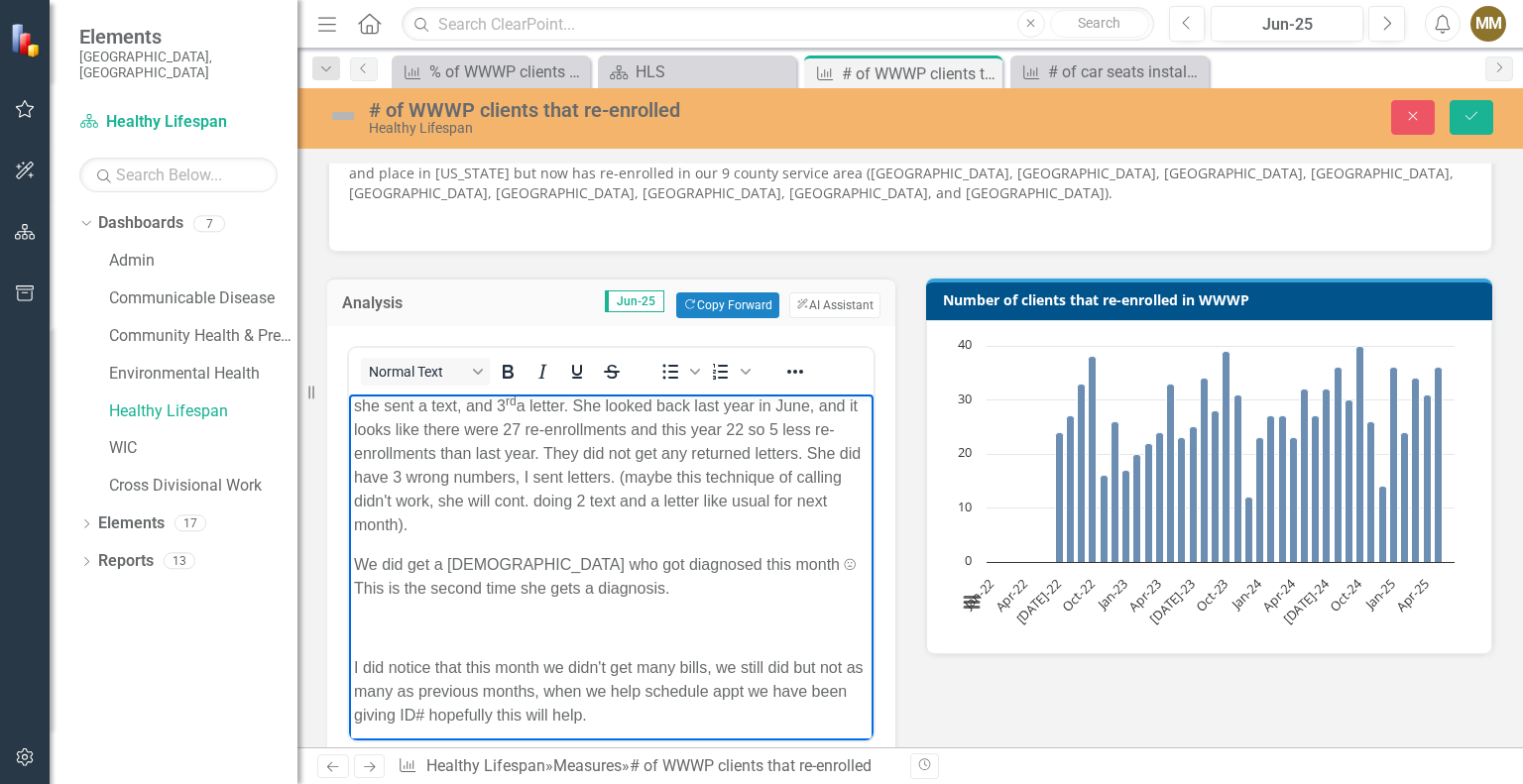 click on "We did get a lady who got diagnosed this month ☹ This is the second time she gets a diagnosis." at bounding box center (611, 577) 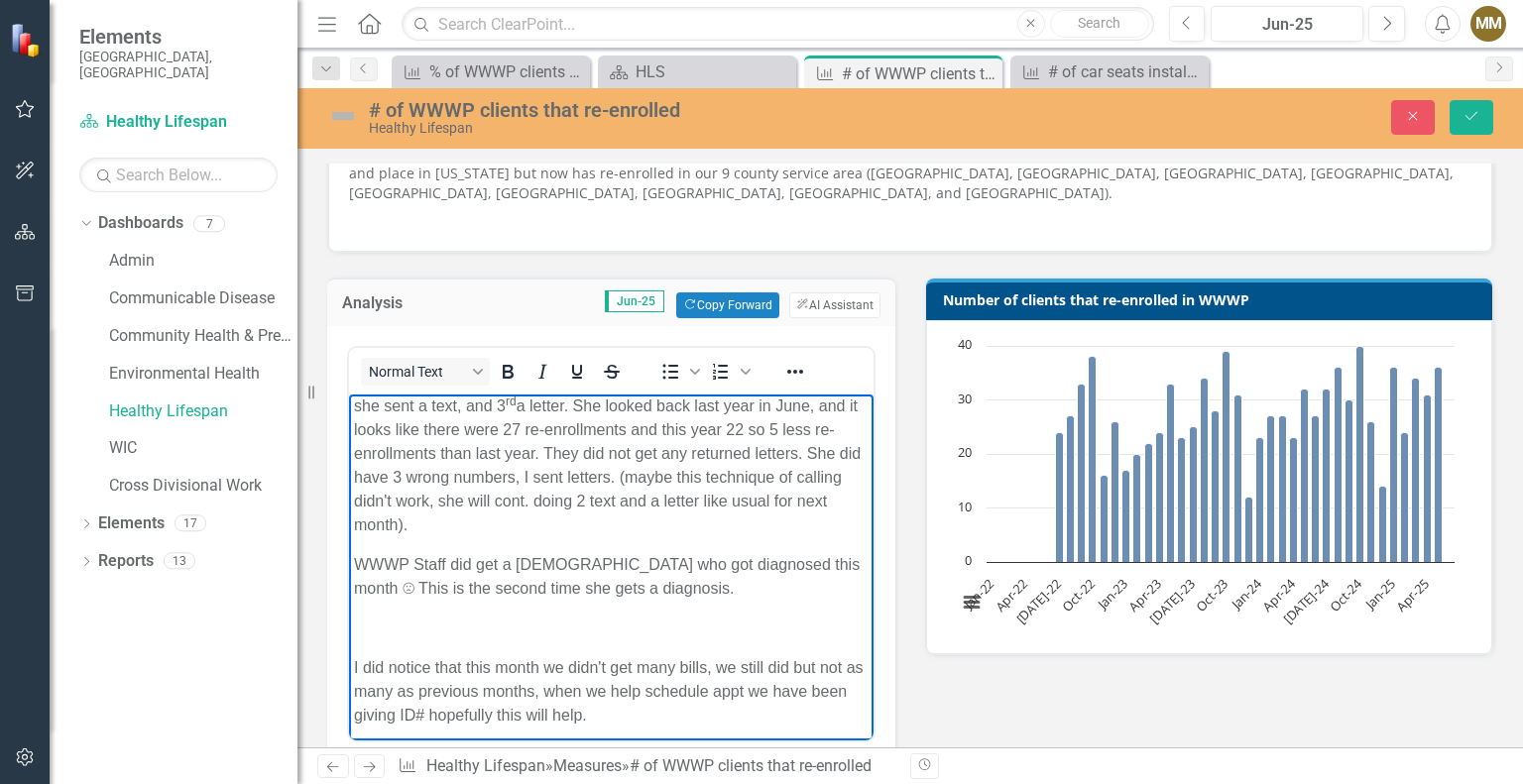 click on "WWWP Staff did get a lady who got diagnosed this month ☹ This is the second time she gets a diagnosis." at bounding box center (611, 577) 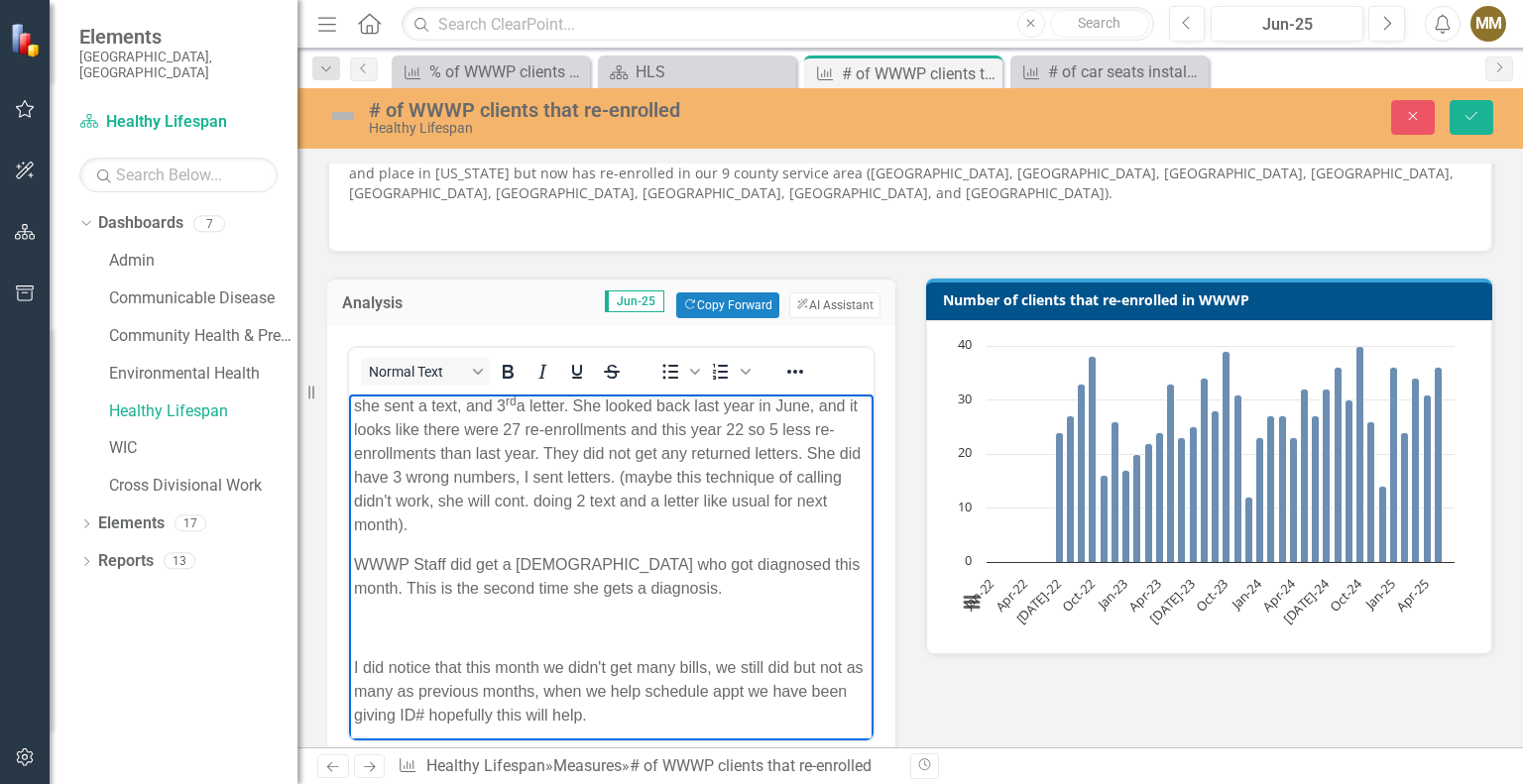 click on "WWWP Staff did get a lady who got diagnosed this month. This is the second time she gets a diagnosis." at bounding box center [611, 577] 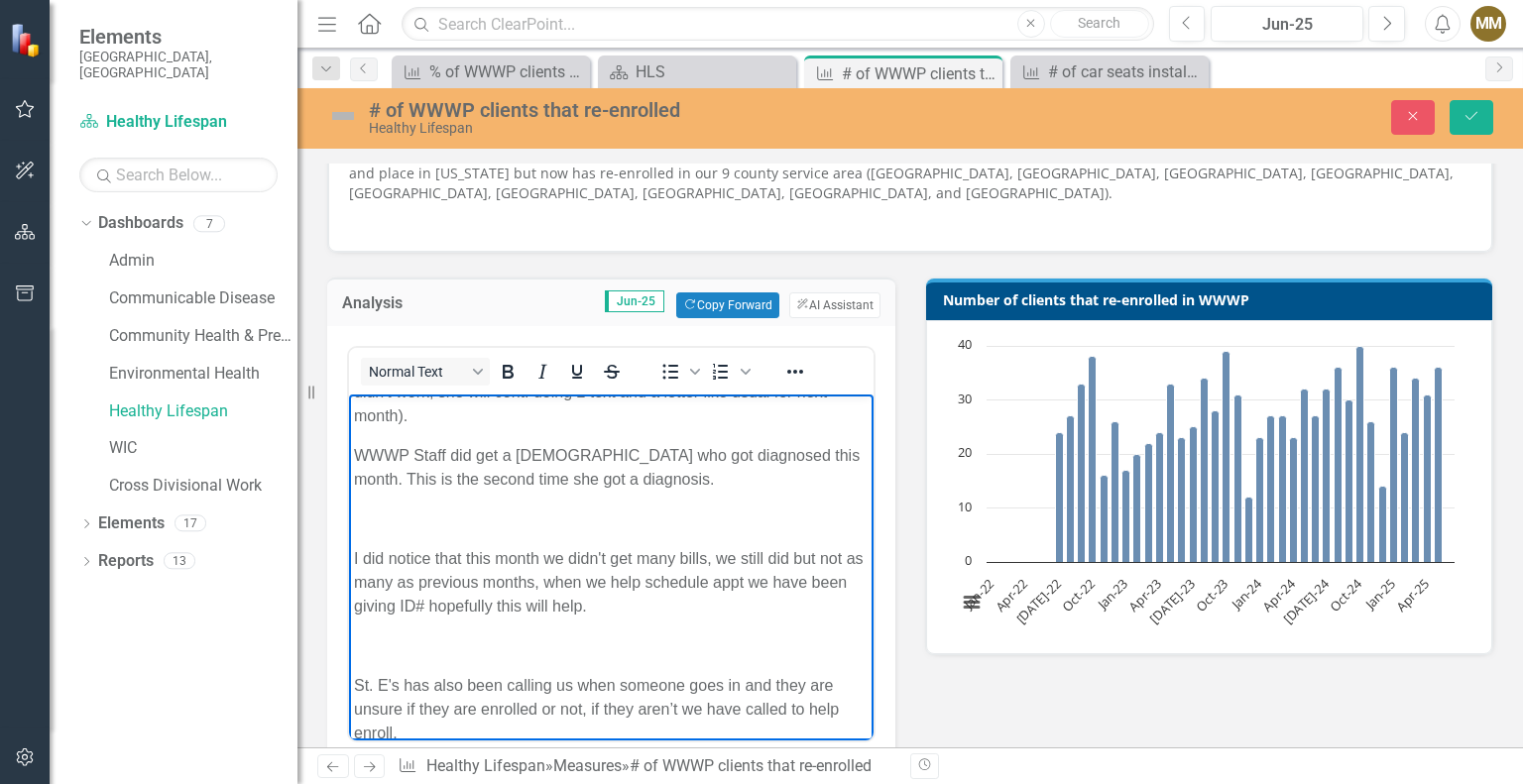 scroll, scrollTop: 186, scrollLeft: 0, axis: vertical 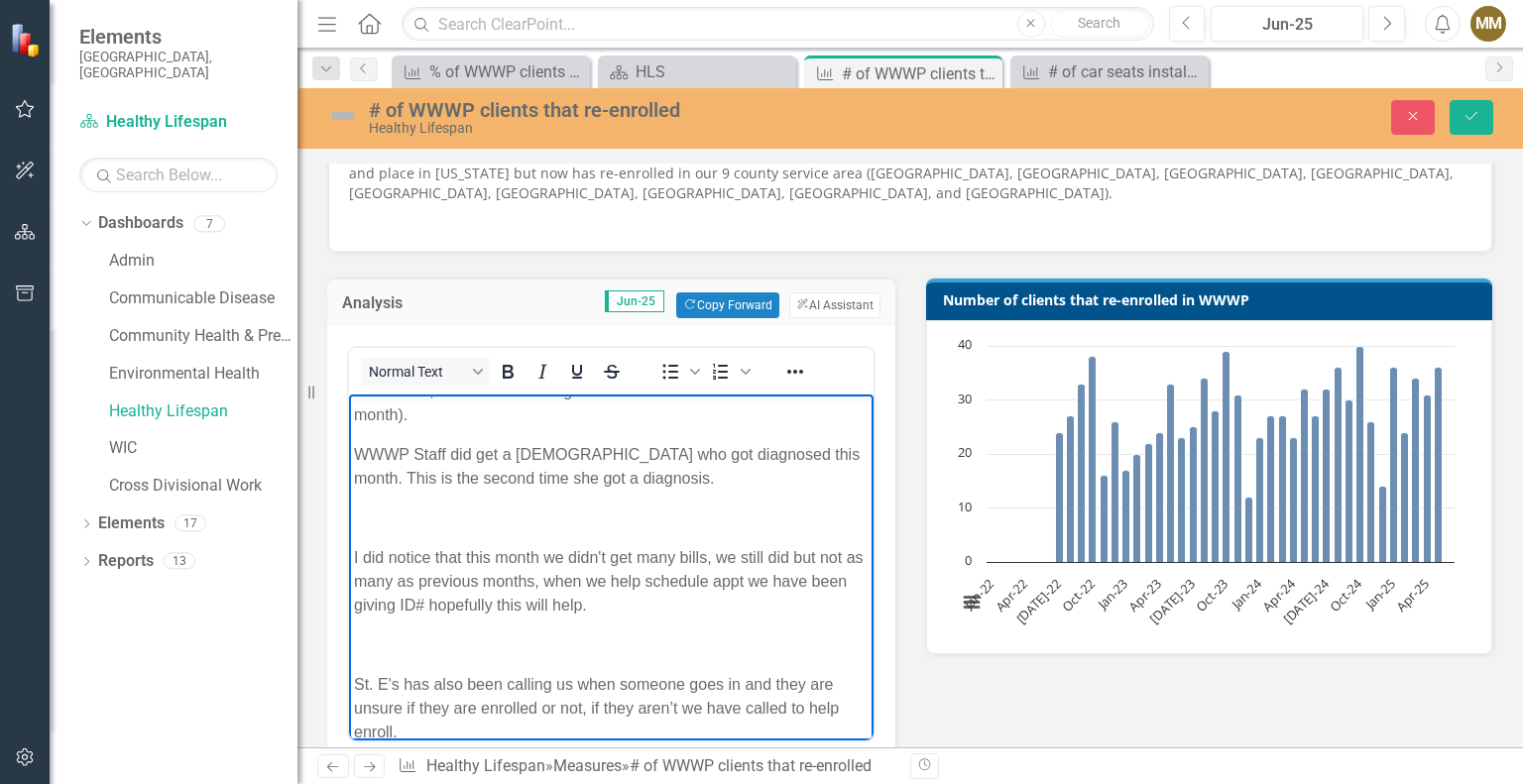 click on "I did notice that this month we didn't get many bills, we still did but not as many as previous months, when we help schedule appt we have been giving ID# hopefully this will help." at bounding box center [611, 582] 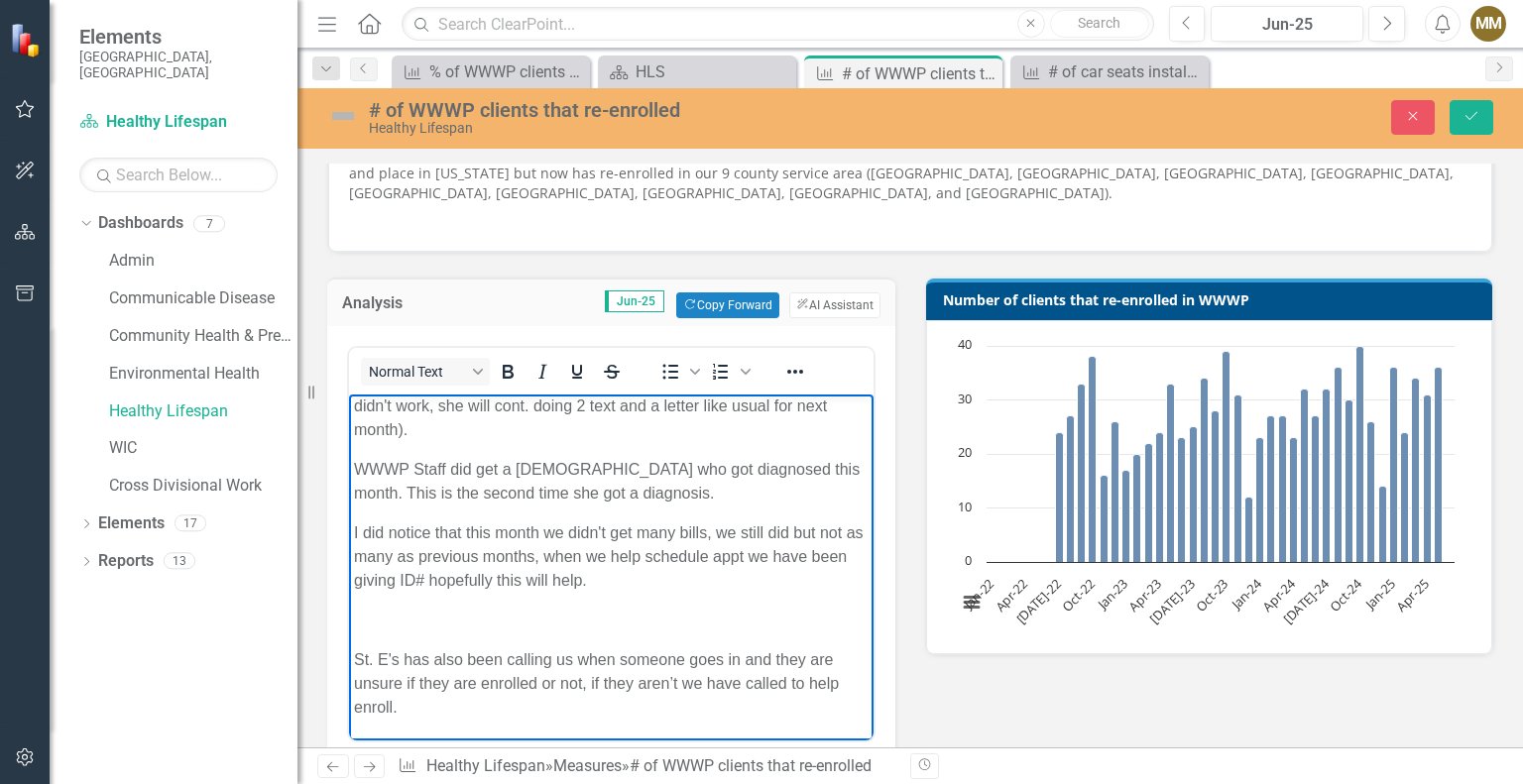 scroll, scrollTop: 147, scrollLeft: 0, axis: vertical 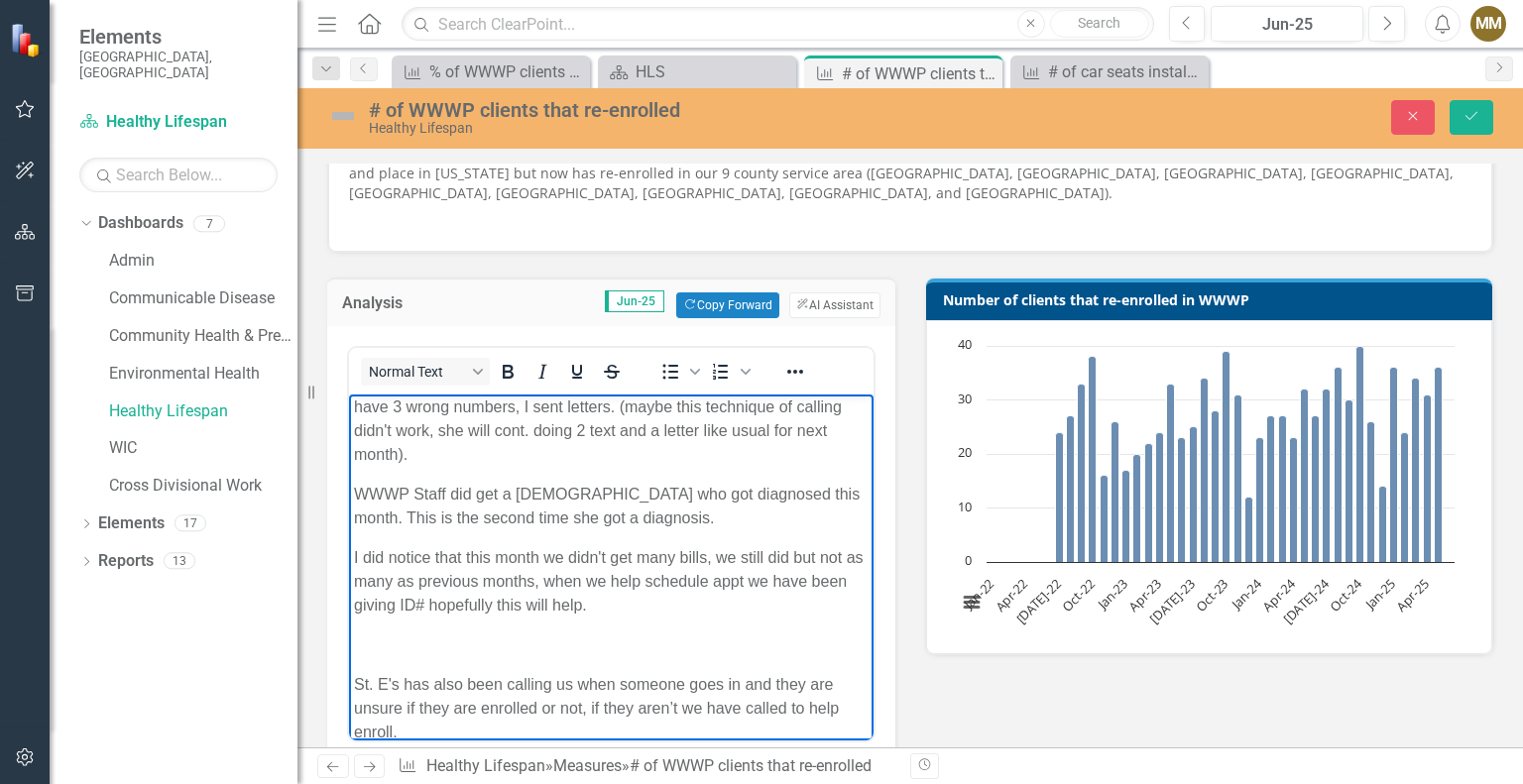 click on "I did notice that this month we didn't get many bills, we still did but not as many as previous months, when we help schedule appt we have been giving ID# hopefully this will help." at bounding box center [611, 582] 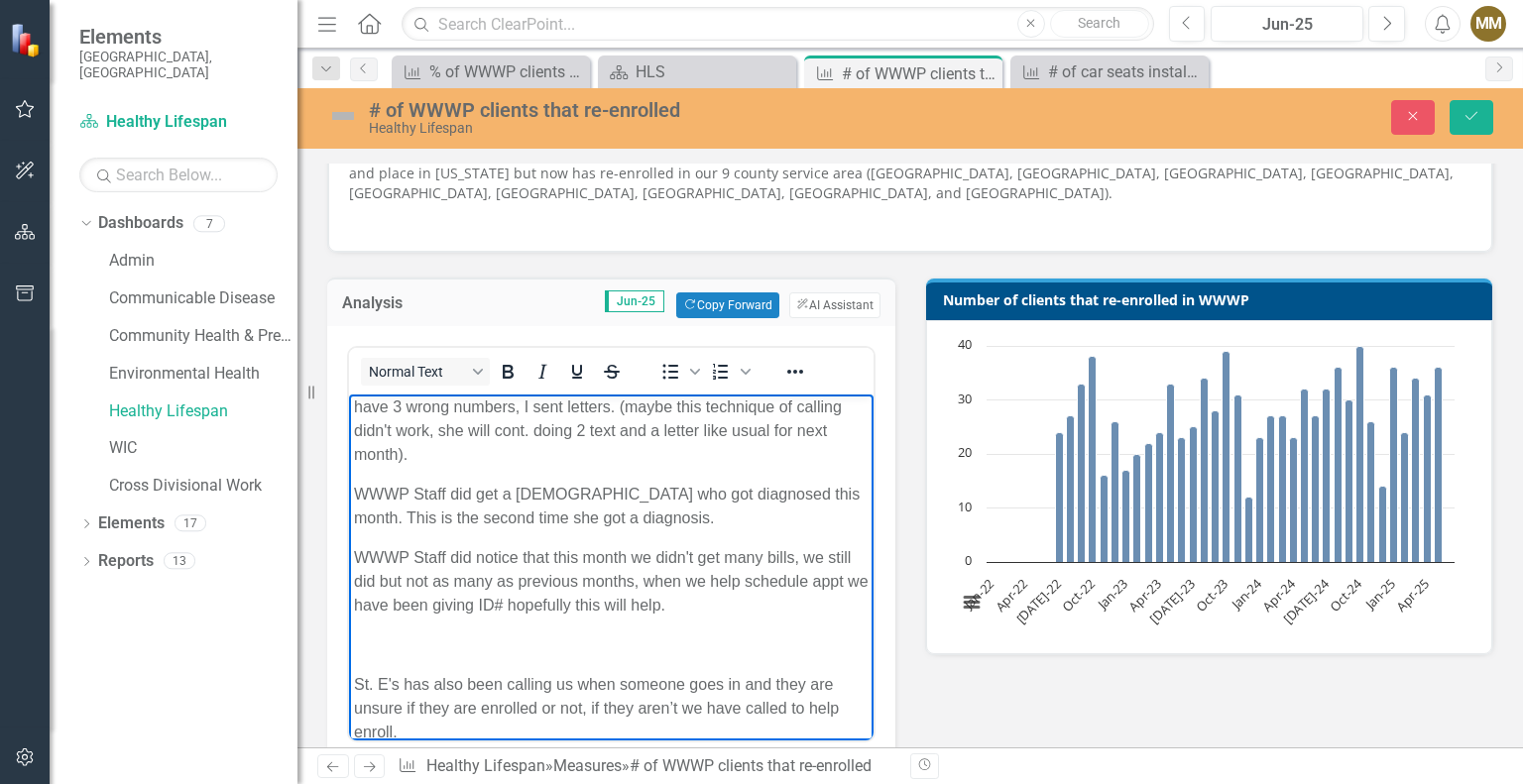 click on "WWWP Staff did notice that this month we didn't get many bills, we still did but not as many as previous months, when we help schedule appt we have been giving ID# hopefully this will help." at bounding box center [611, 582] 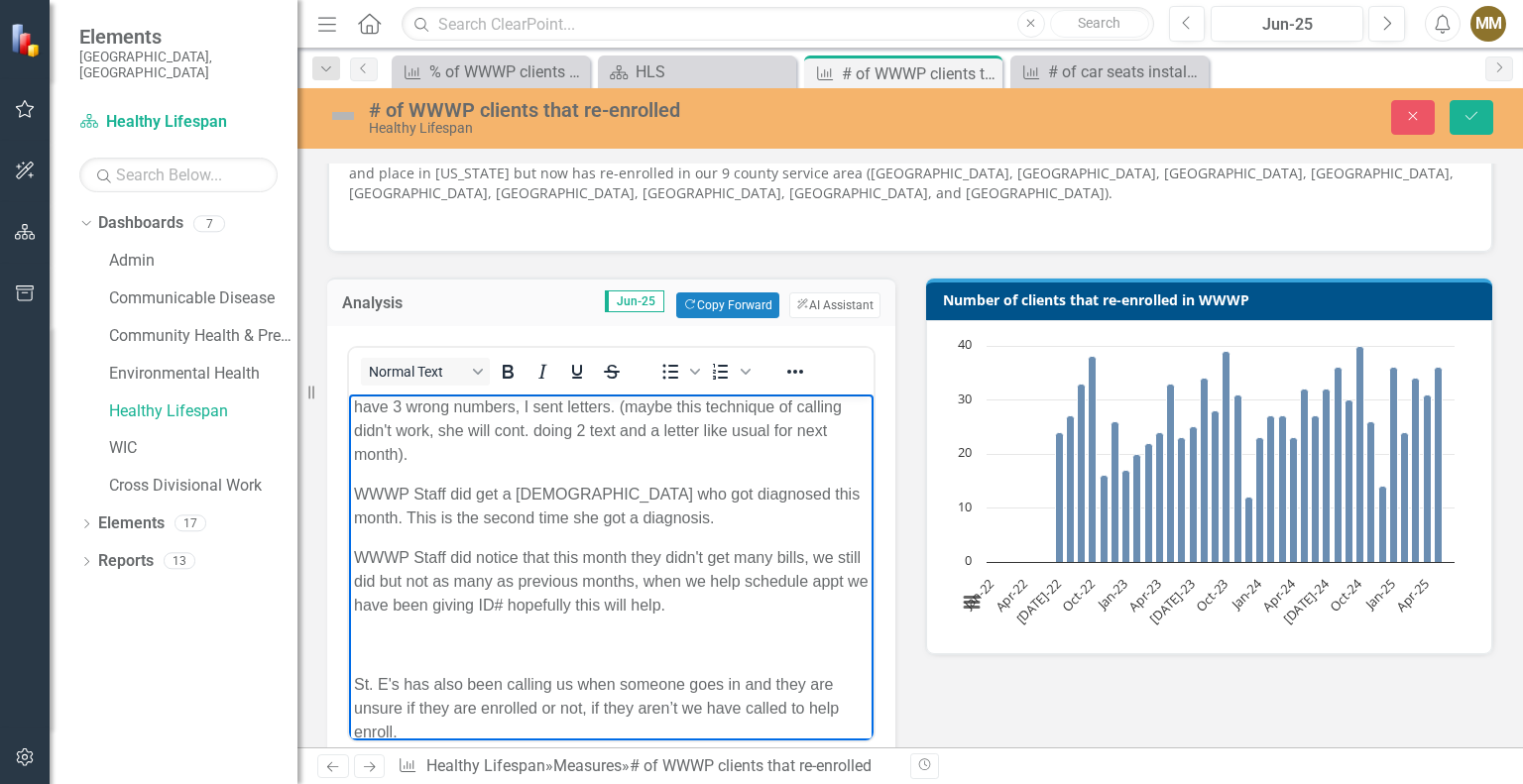 click on "WWWP Staff did notice that this month they didn't get many bills, we still did but not as many as previous months, when we help schedule appt we have been giving ID# hopefully this will help." at bounding box center [611, 582] 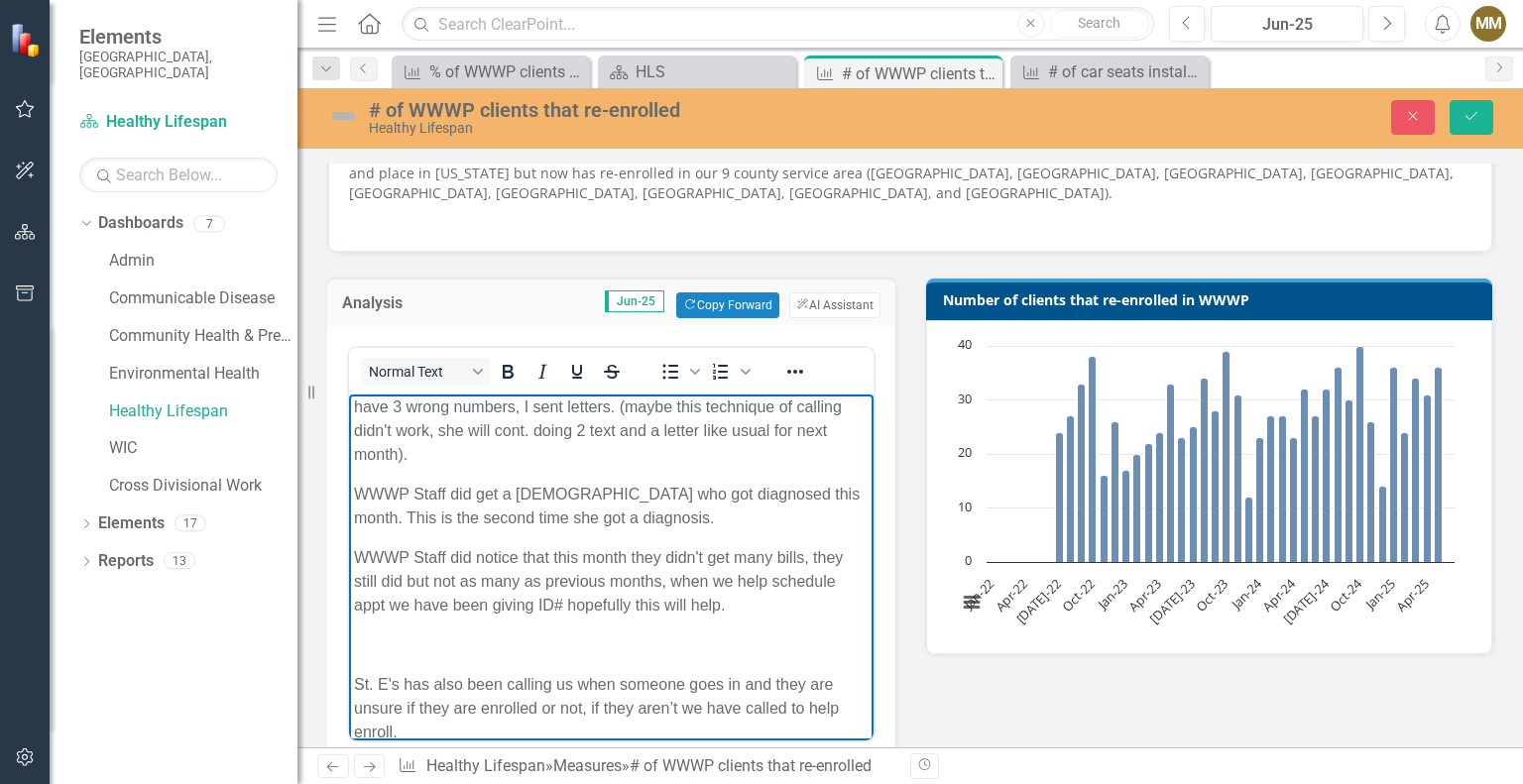 click on "WWWP Staff did notice that this month they didn't get many bills, they still did but not as many as previous months, when we help schedule appt we have been giving ID# hopefully this will help." at bounding box center (611, 582) 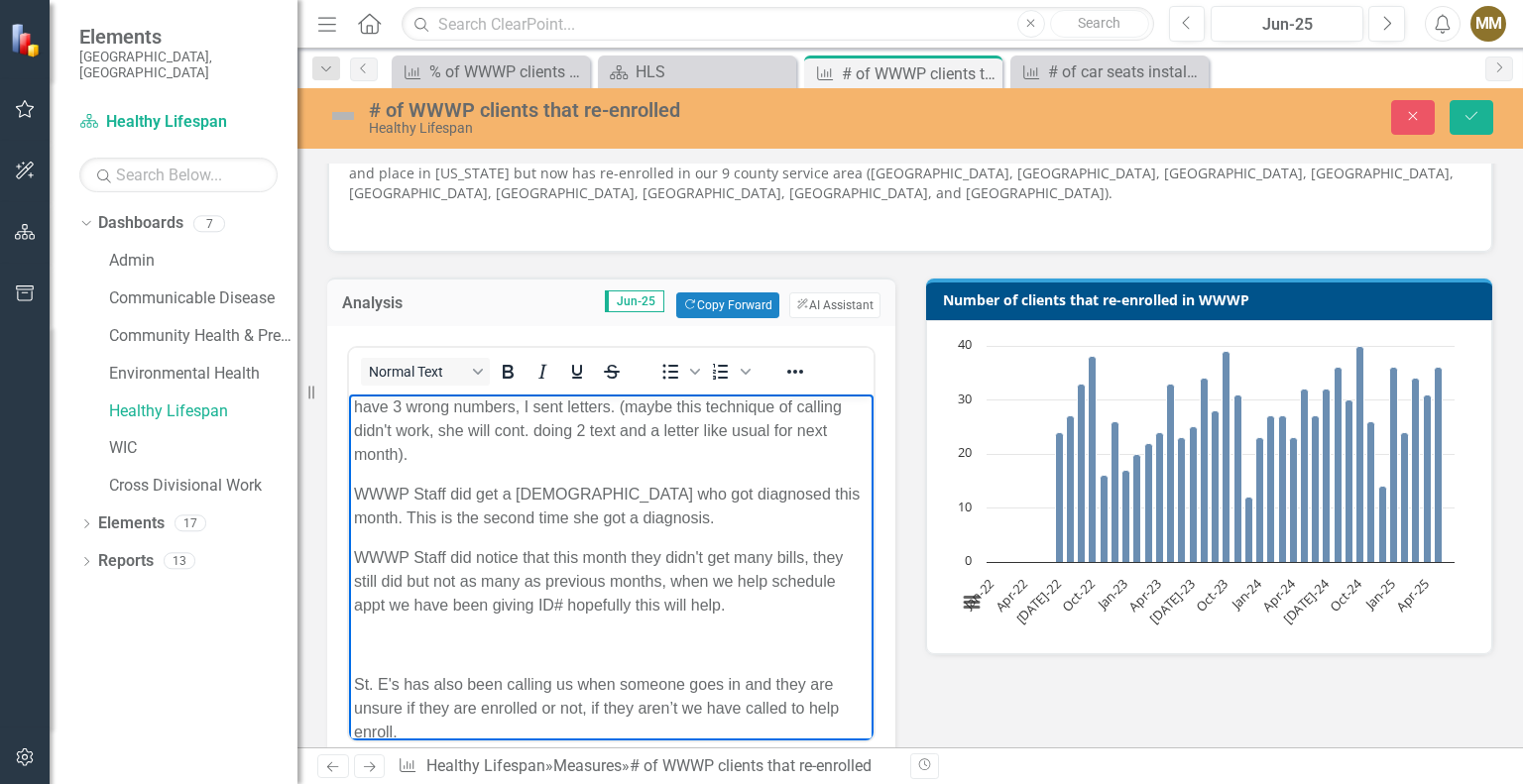 click on "WWWP Staff did notice that this month they didn't get many bills, they still did but not as many as previous months, when we help schedule appt we have been giving ID# hopefully this will help." at bounding box center [611, 582] 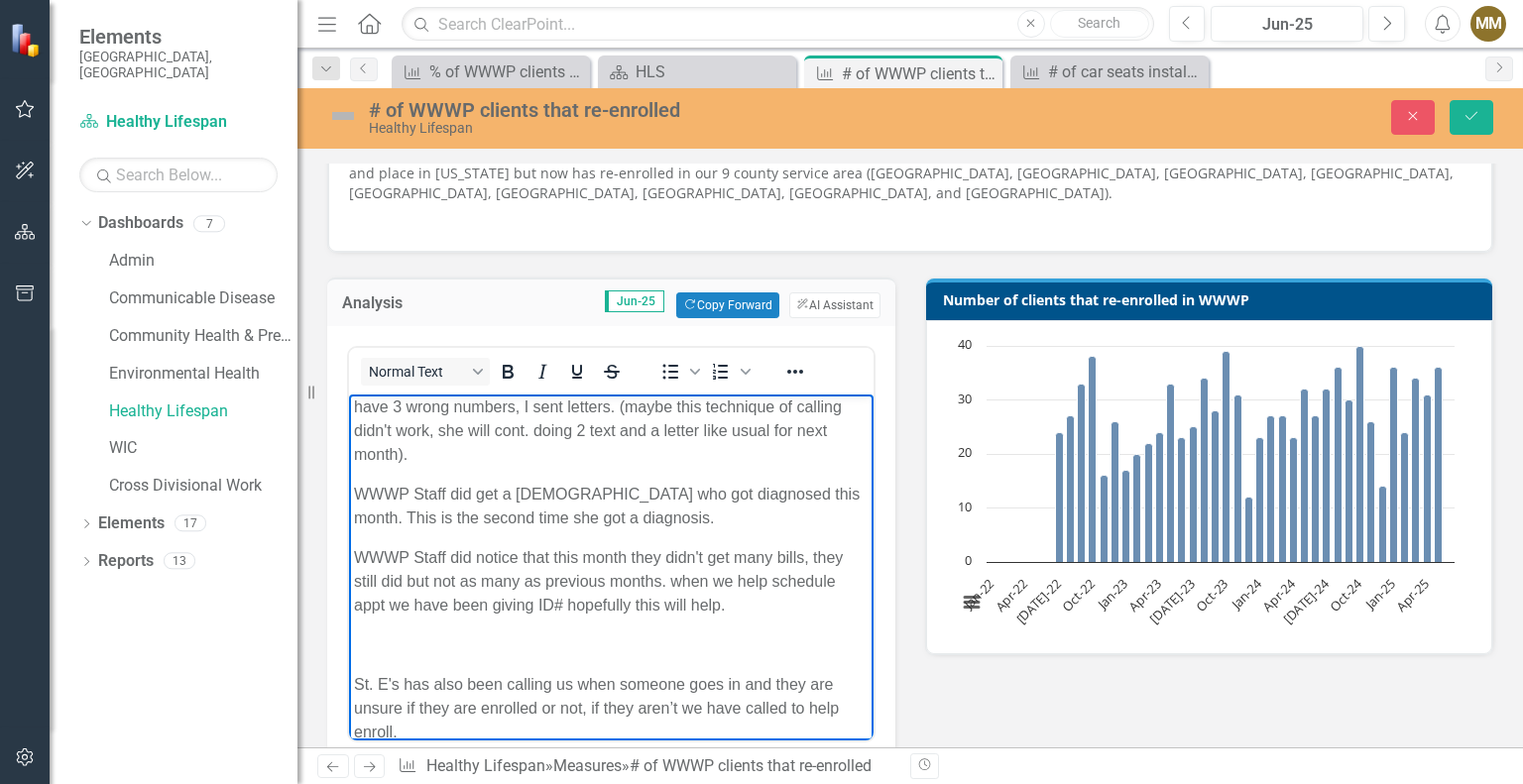 click on "WWWP Staff did notice that this month they didn't get many bills, they still did but not as many as previous months. when we help schedule appt we have been giving ID# hopefully this will help." at bounding box center [611, 582] 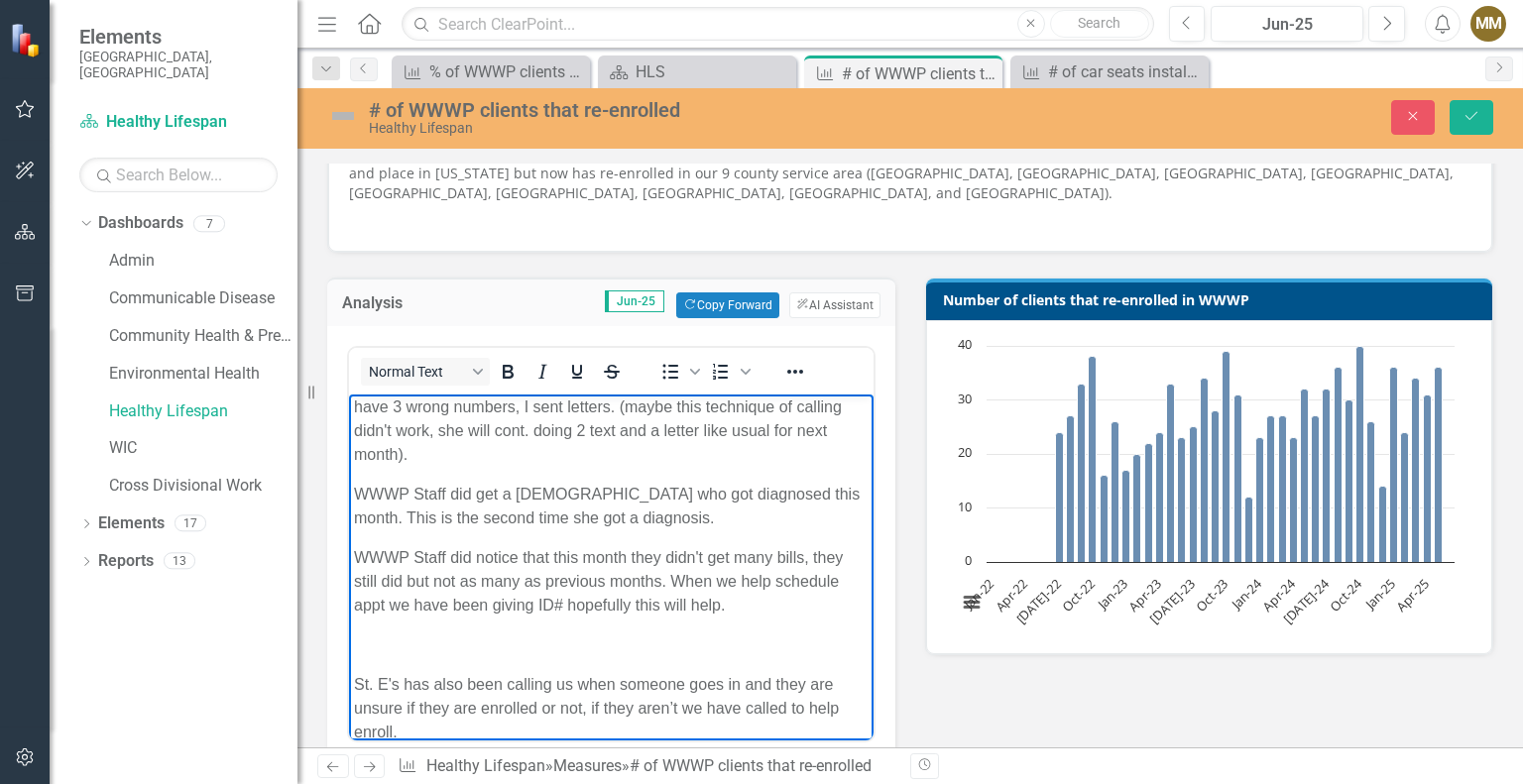 click on "WWWP Staff did notice that this month they didn't get many bills, they still did but not as many as previous months. When we help schedule appt we have been giving ID# hopefully this will help." at bounding box center [611, 582] 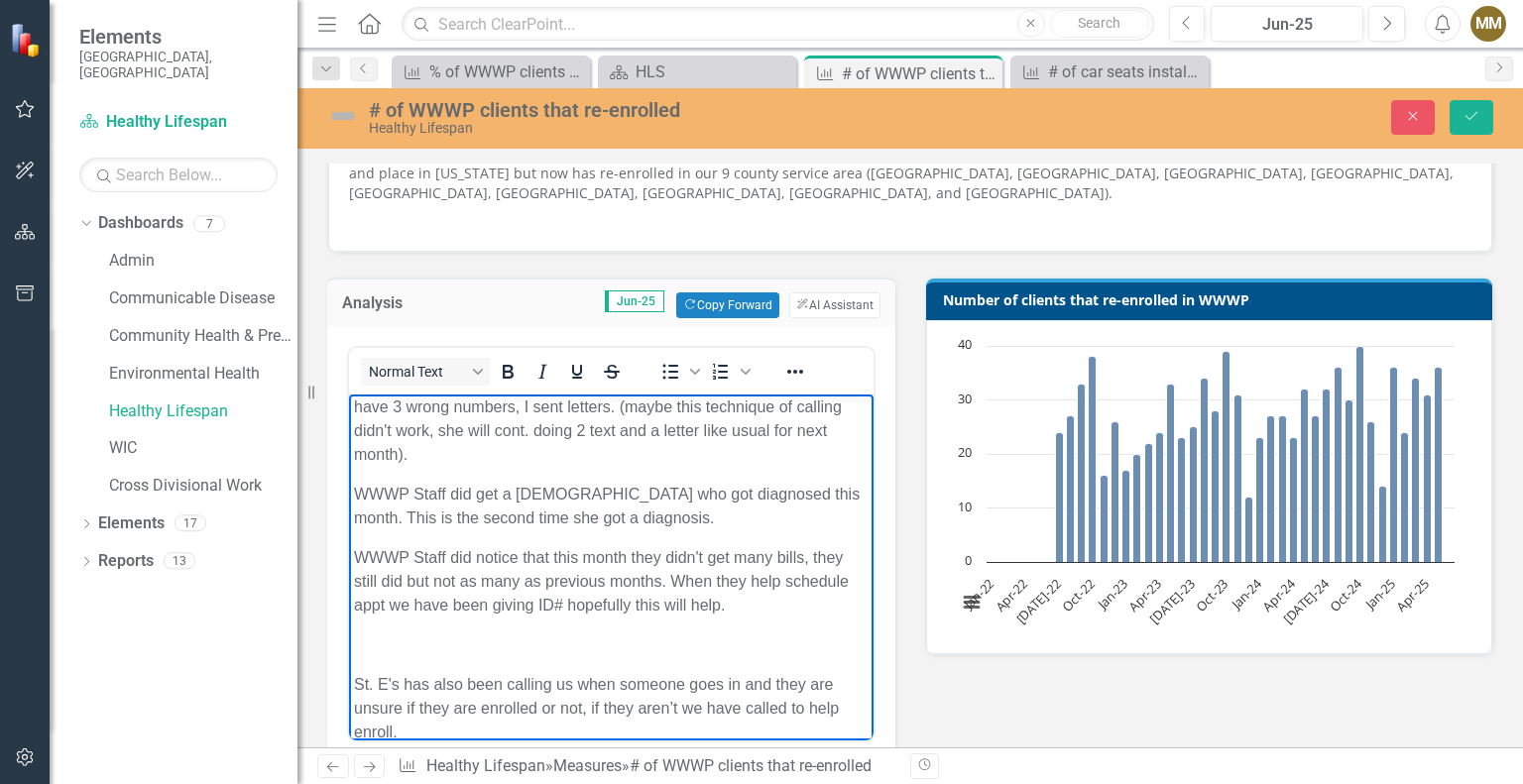 click on "WWWP Staff did notice that this month they didn't get many bills, they still did but not as many as previous months. When they help schedule appt we have been giving ID# hopefully this will help." at bounding box center [611, 582] 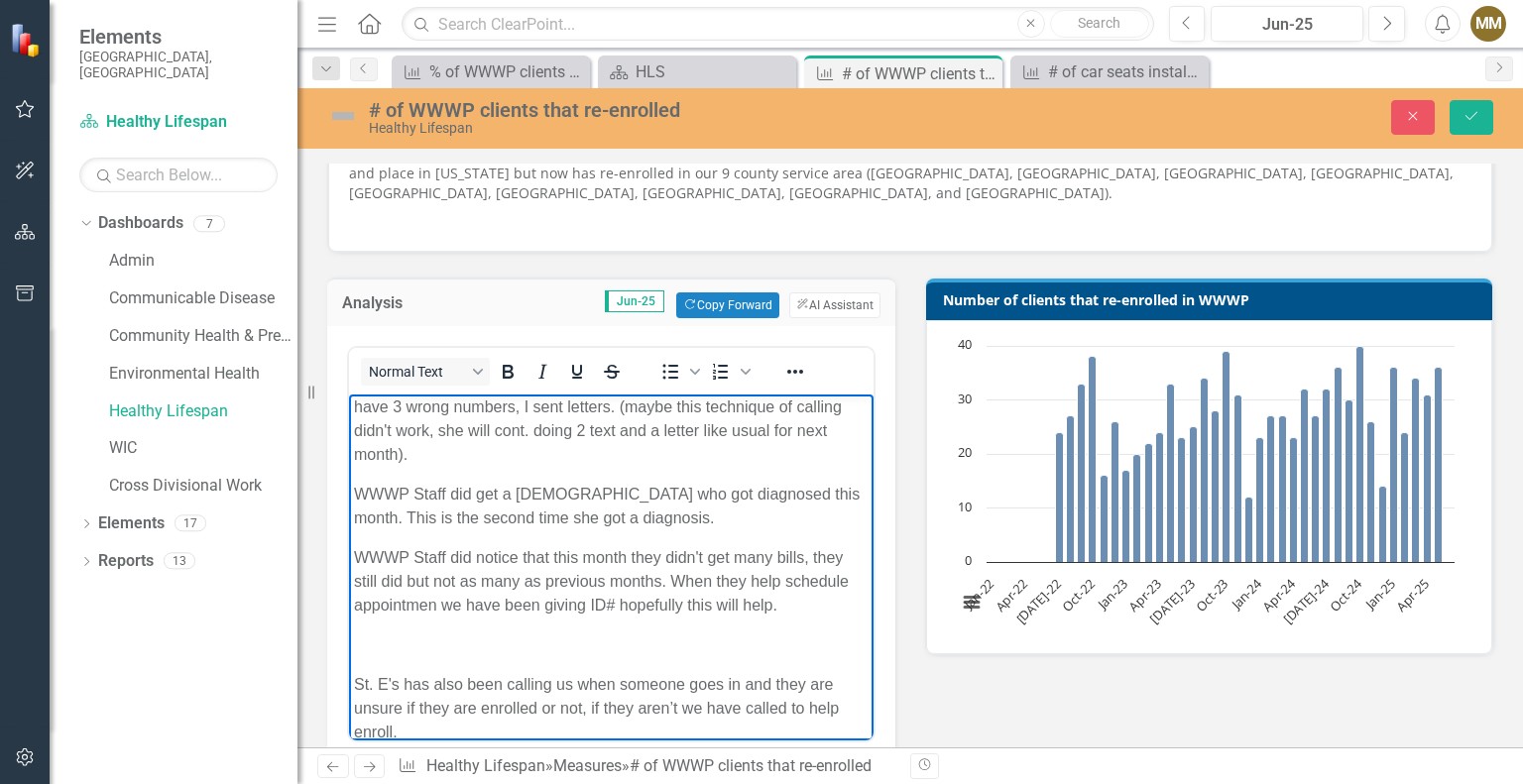 scroll, scrollTop: 170, scrollLeft: 0, axis: vertical 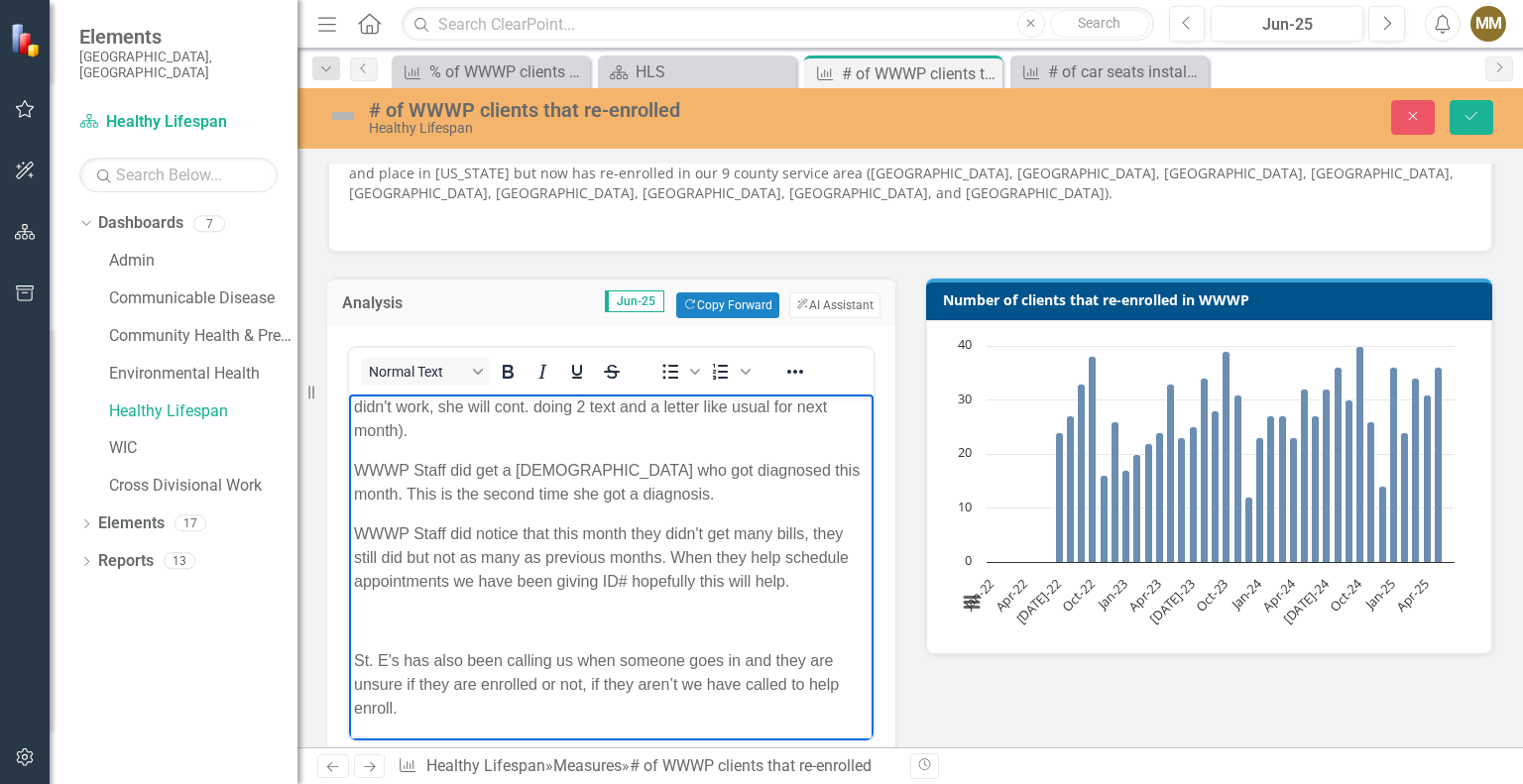 click on "WWWP Staff did notice that this month they didn't get many bills, they still did but not as many as previous months. When they help schedule appointments we have been giving ID# hopefully this will help." at bounding box center (611, 558) 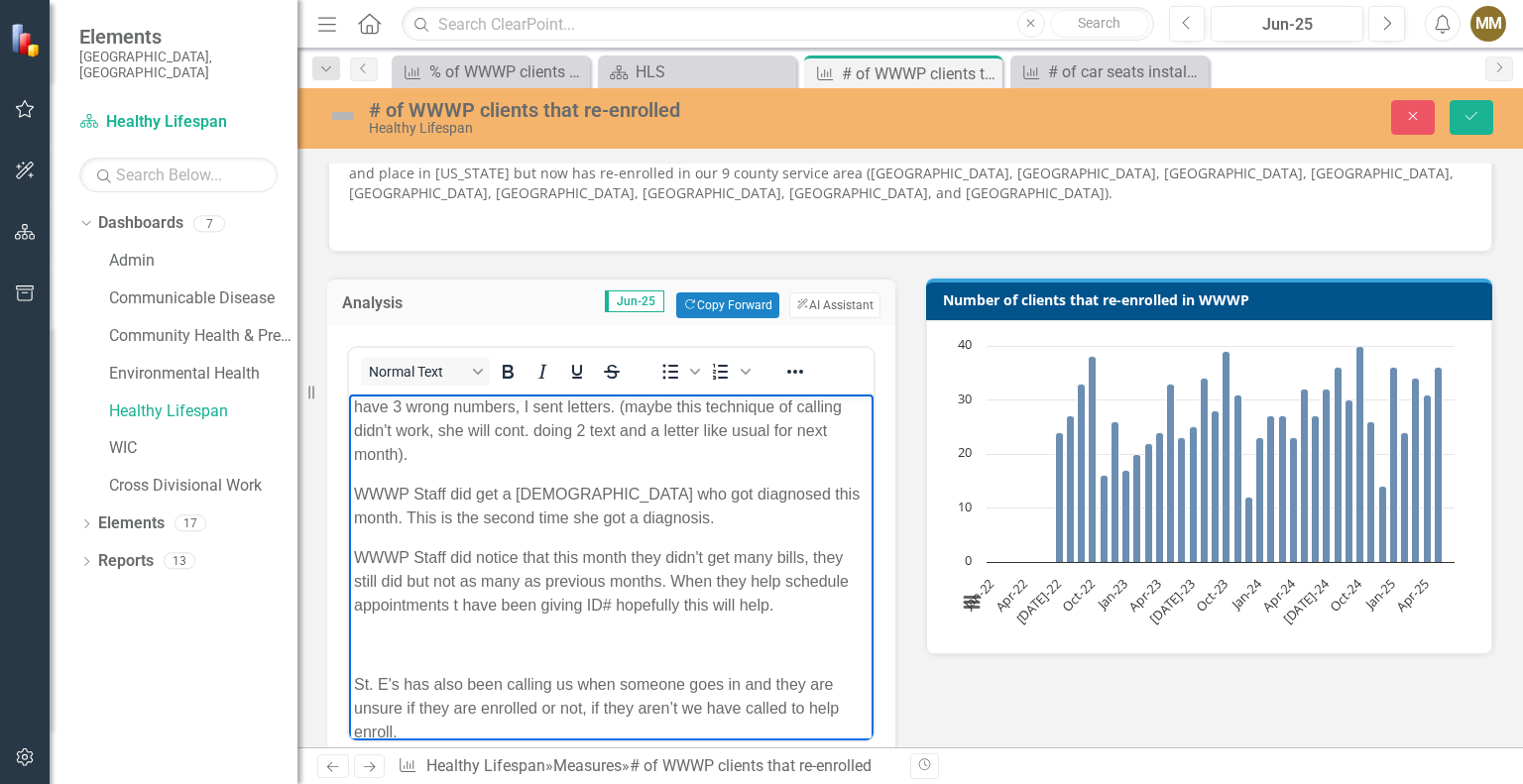scroll, scrollTop: 170, scrollLeft: 0, axis: vertical 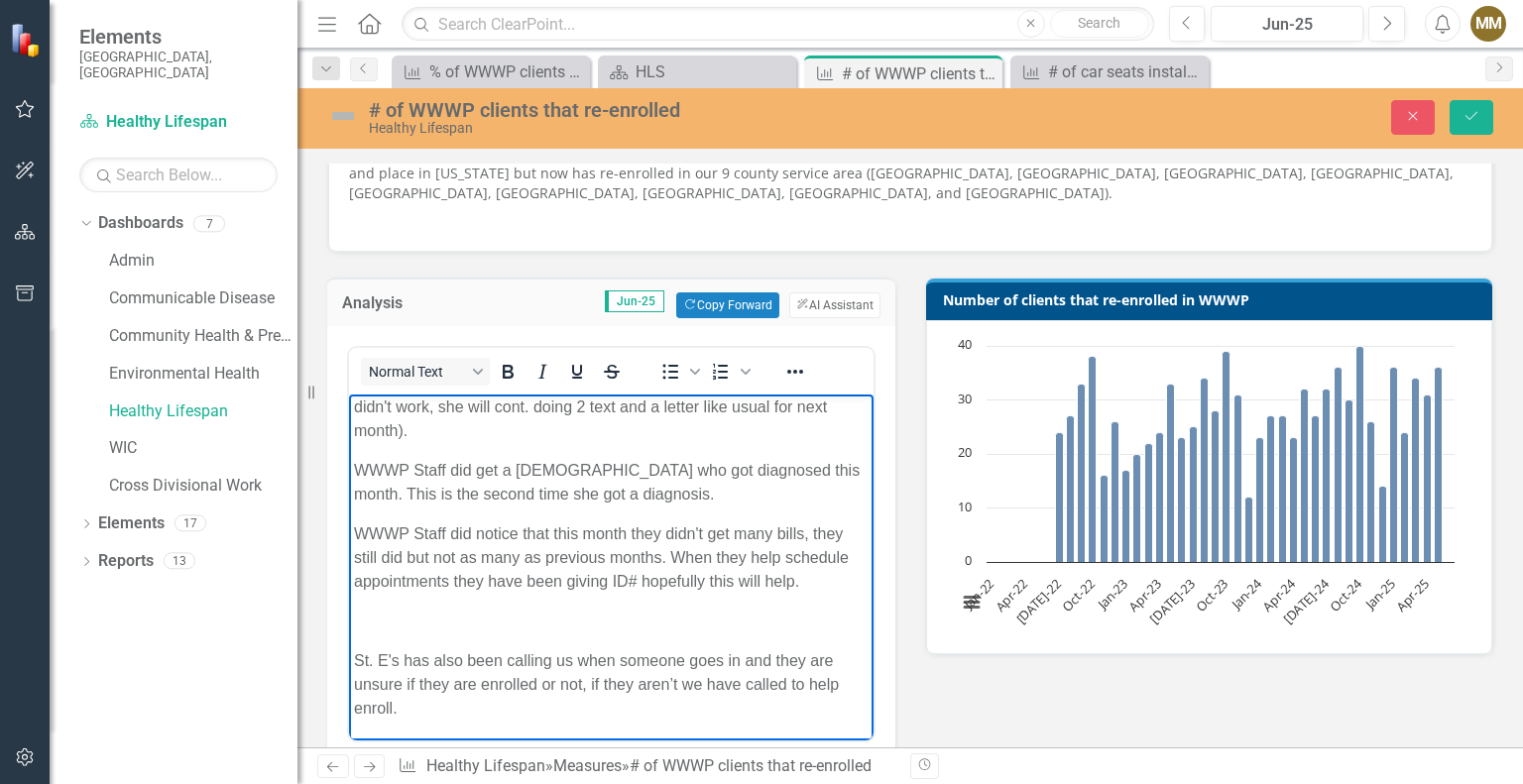 click on "This month Araceli tried a new reminder procedure, she called and left VM. She was very surprised to realize not a lot of WWWP ladies answered when she called. Second reminder she sent a text, and 3 rd  a letter. She looked back last year in June, and it looks like there were 27 re-enrollments and this year 22 so 5 less re-enrollments than last year. They did not get any returned letters. She did have 3 wrong numbers, I sent letters. (maybe this technique of calling didn't work, she will cont. doing 2 text and a letter like usual for next month). WWWP Staff did get a lady who got diagnosed this month. This is the second time she got a diagnosis. WWWP Staff did notice that this month they didn't get many bills, they still did but not as many as previous months. When they help schedule appointments they have been giving ID# hopefully this will help. St. E's has also been calling us when someone goes in and they are unsure if they are enrolled or not, if they aren’t we have called to help enroll." at bounding box center [611, 483] 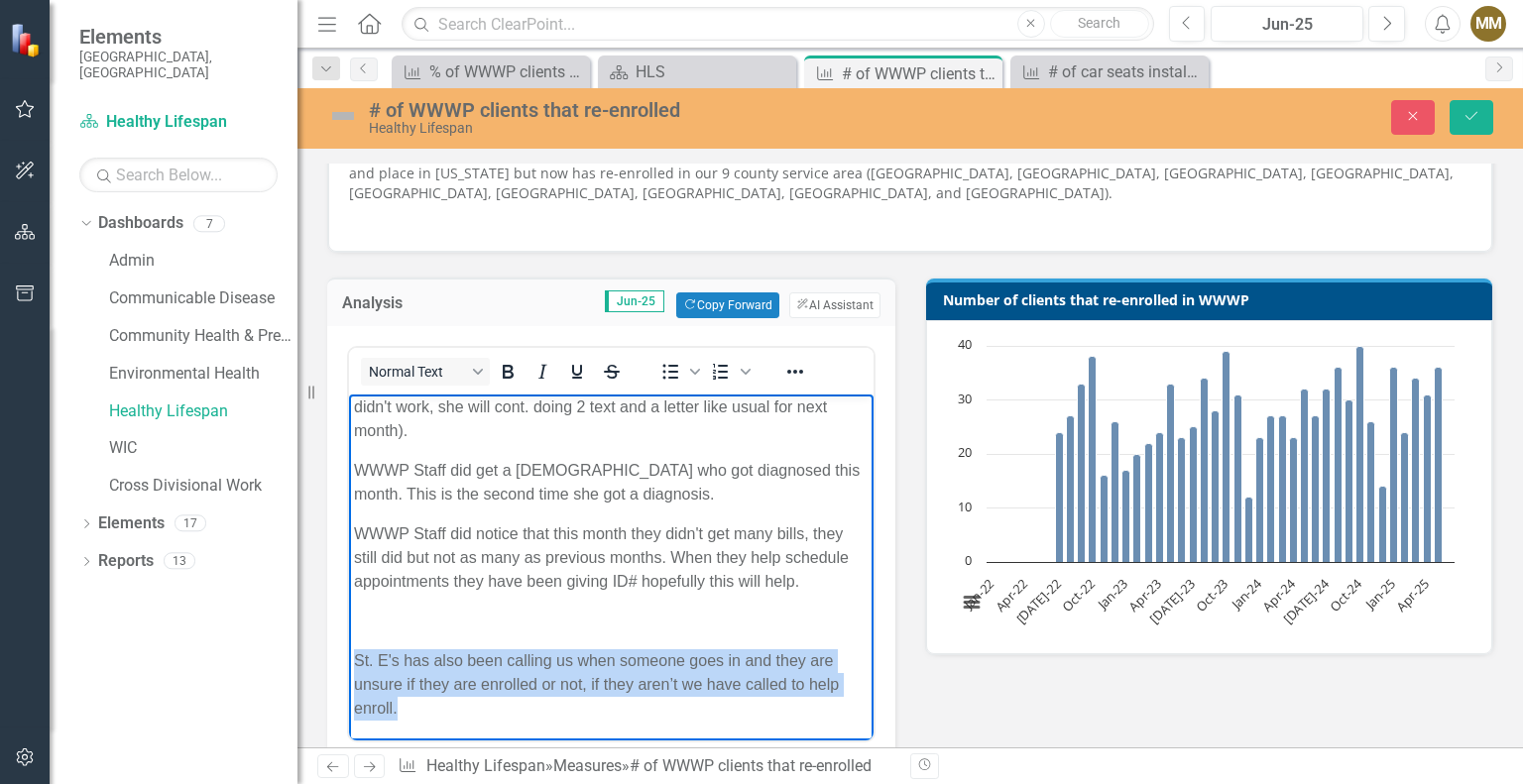 drag, startPoint x: 425, startPoint y: 723, endPoint x: 347, endPoint y: 660, distance: 100.26465 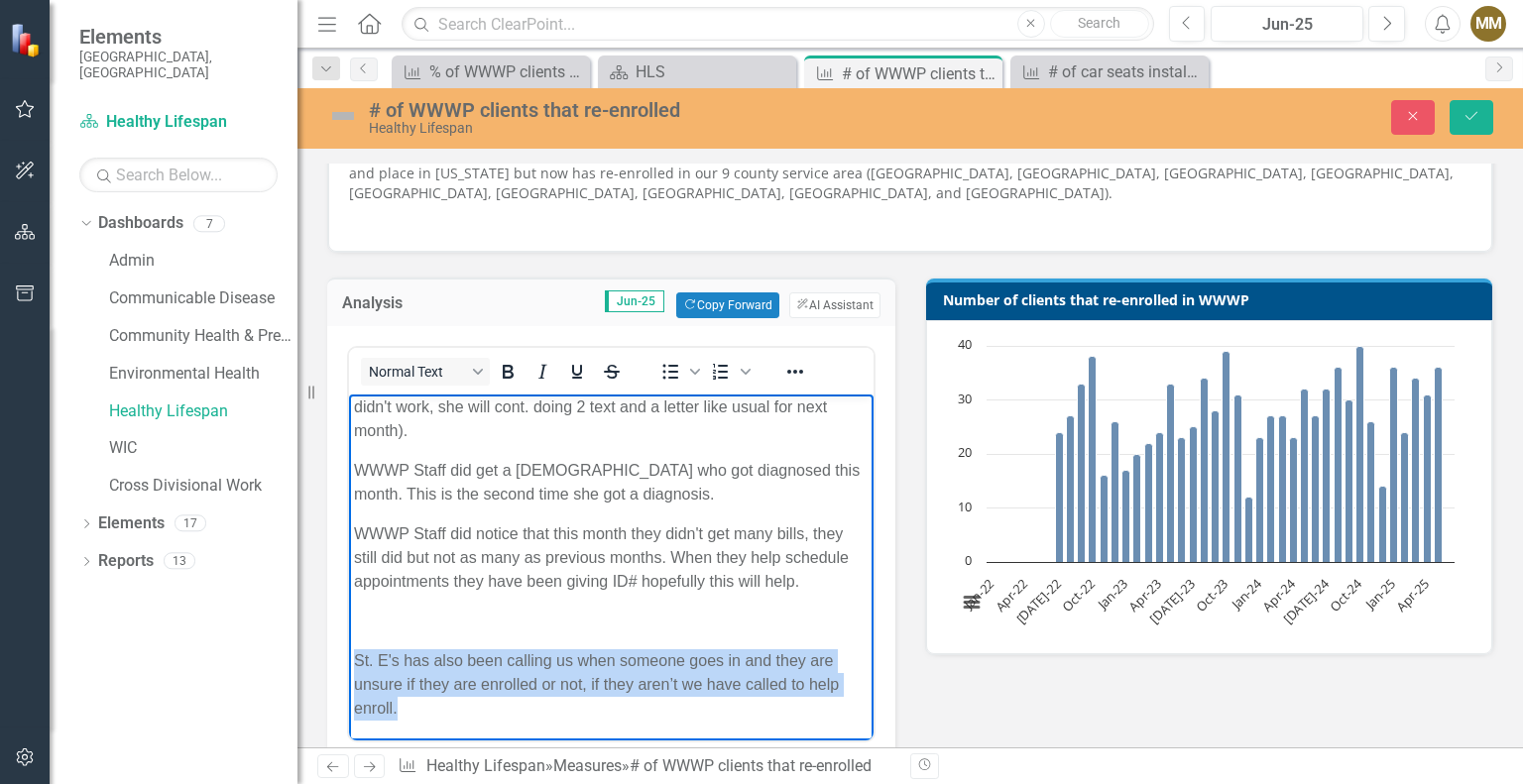 click on "This month Araceli tried a new reminder procedure, she called and left VM. She was very surprised to realize not a lot of WWWP ladies answered when she called. Second reminder she sent a text, and 3 rd  a letter. She looked back last year in June, and it looks like there were 27 re-enrollments and this year 22 so 5 less re-enrollments than last year. They did not get any returned letters. She did have 3 wrong numbers, I sent letters. (maybe this technique of calling didn't work, she will cont. doing 2 text and a letter like usual for next month). WWWP Staff did get a lady who got diagnosed this month. This is the second time she got a diagnosis. WWWP Staff did notice that this month they didn't get many bills, they still did but not as many as previous months. When they help schedule appointments they have been giving ID# hopefully this will help. St. E's has also been calling us when someone goes in and they are unsure if they are enrolled or not, if they aren’t we have called to help enroll." at bounding box center [611, 483] 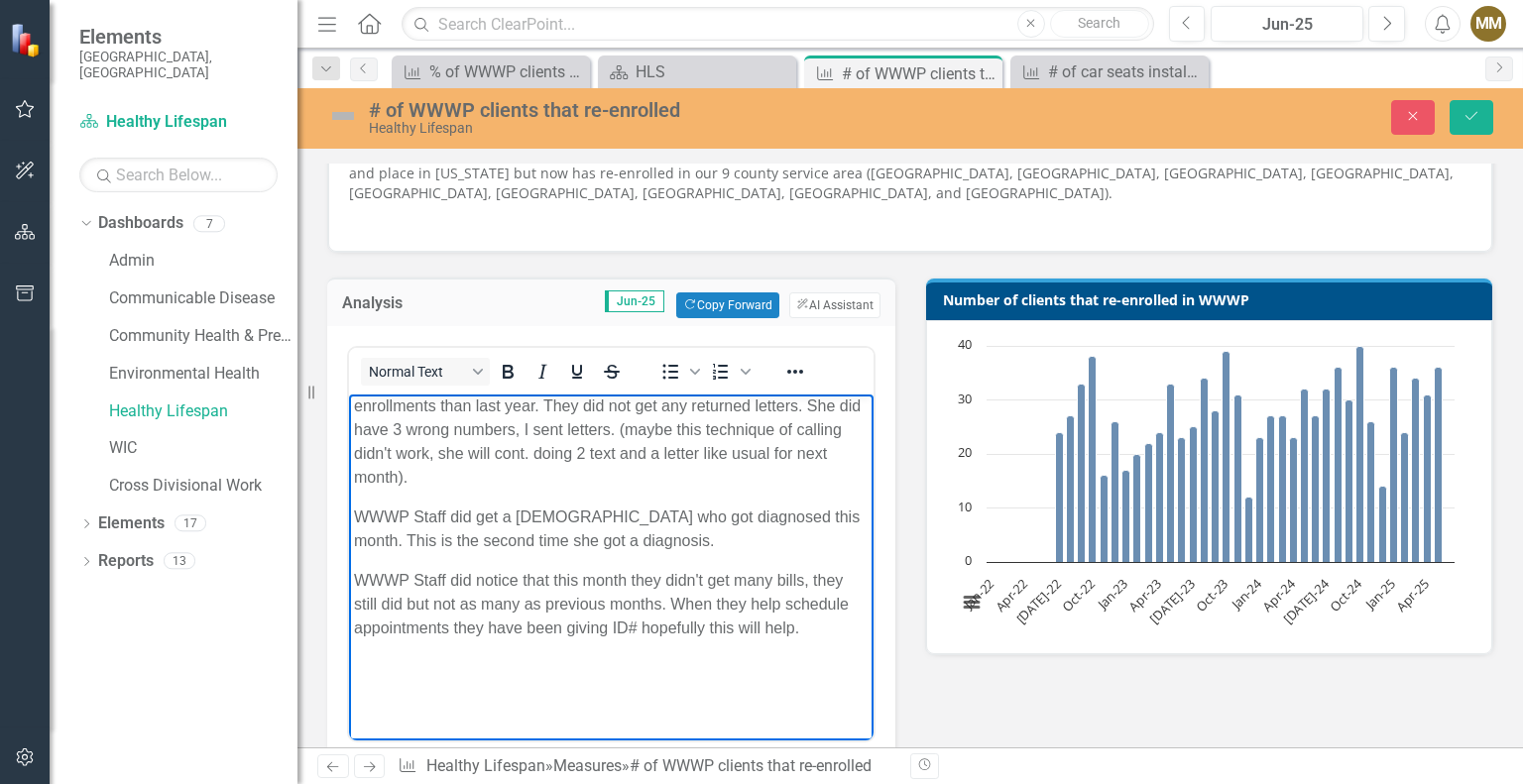 scroll, scrollTop: 123, scrollLeft: 0, axis: vertical 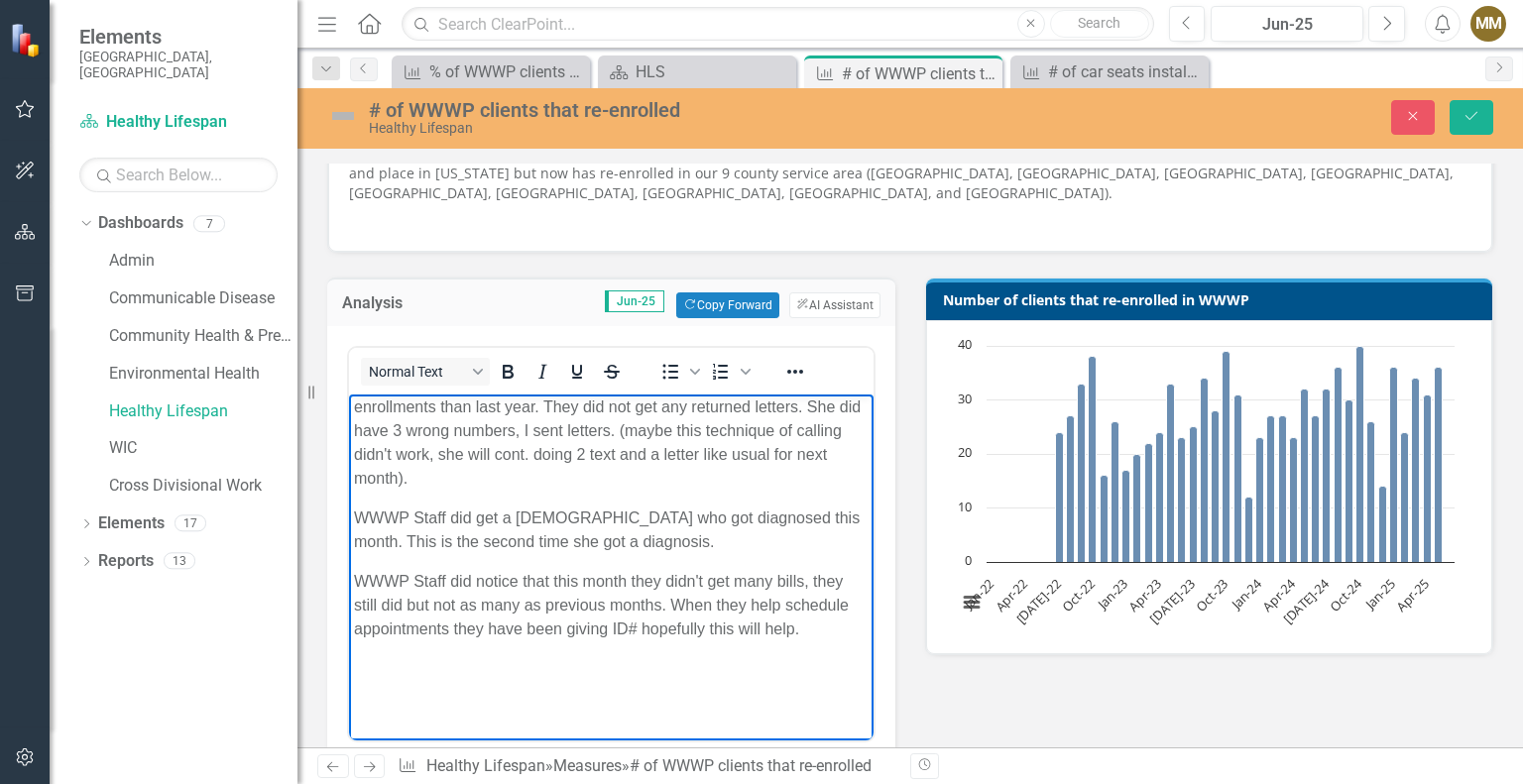 click on "This month Araceli tried a new reminder procedure, she called and left VM. She was very surprised to realize not a lot of WWWP ladies answered when she called. Second reminder she sent a text, and 3 rd  a letter. She looked back last year in June, and it looks like there were 27 re-enrollments and this year 22 so 5 less re-enrollments than last year. They did not get any returned letters. She did have 3 wrong numbers, I sent letters. (maybe this technique of calling didn't work, she will cont. doing 2 text and a letter like usual for next month). WWWP Staff did get a lady who got diagnosed this month. This is the second time she got a diagnosis. WWWP Staff did notice that this month they didn't get many bills, they still did but not as many as previous months. When they help schedule appointments they have been giving ID# hopefully this will help." at bounding box center [611, 506] 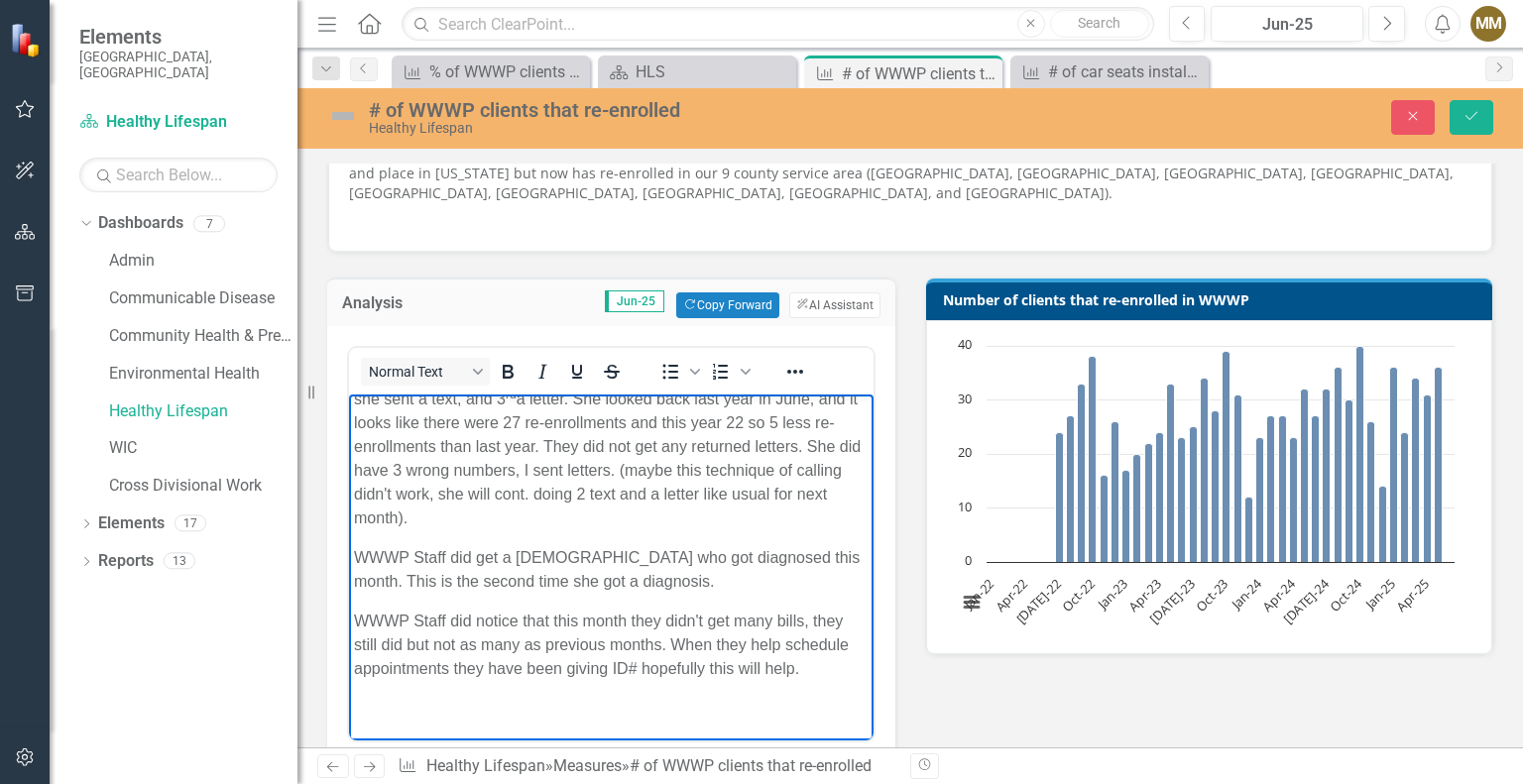 scroll, scrollTop: 44, scrollLeft: 0, axis: vertical 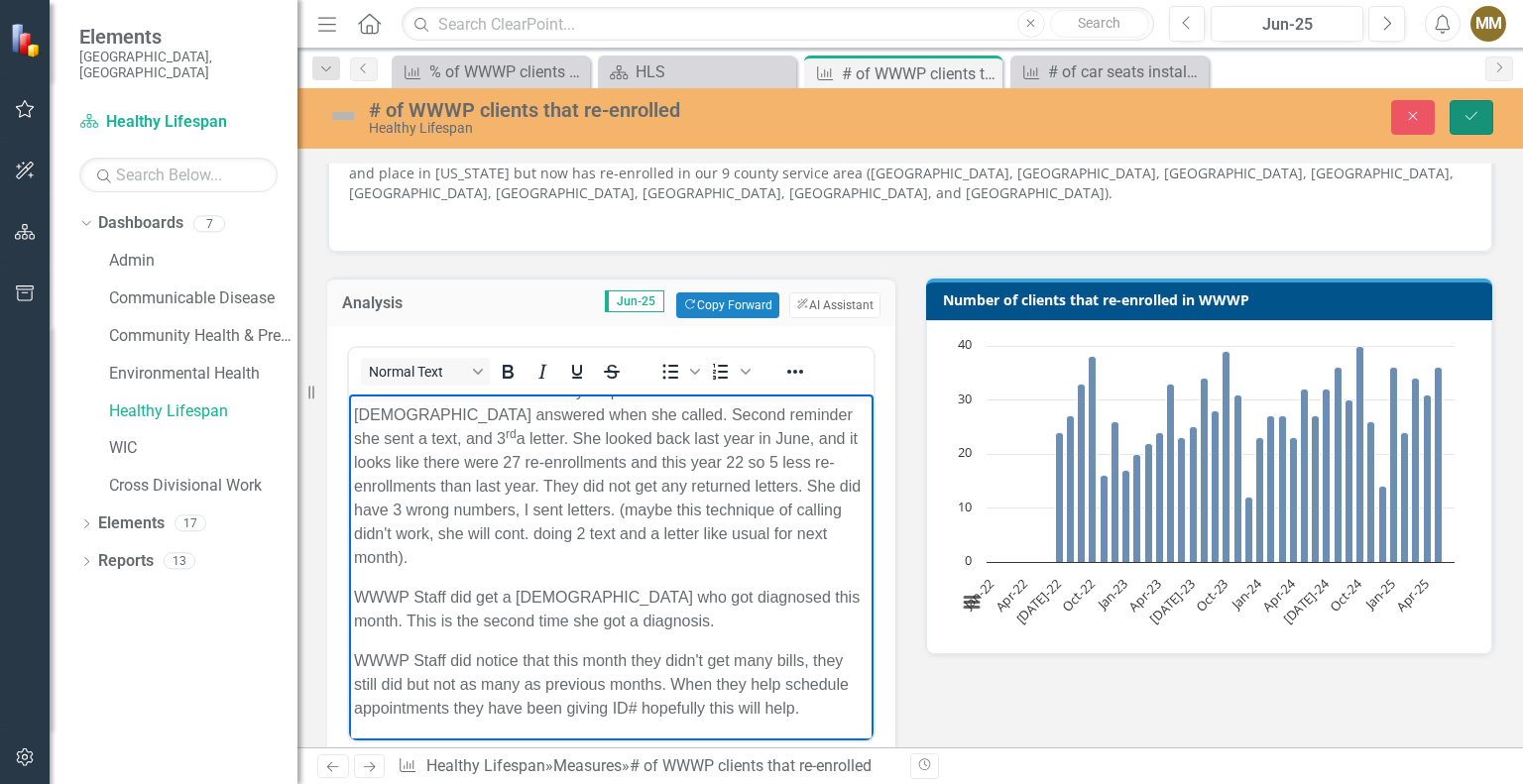 click on "Save" at bounding box center (1471, 117) 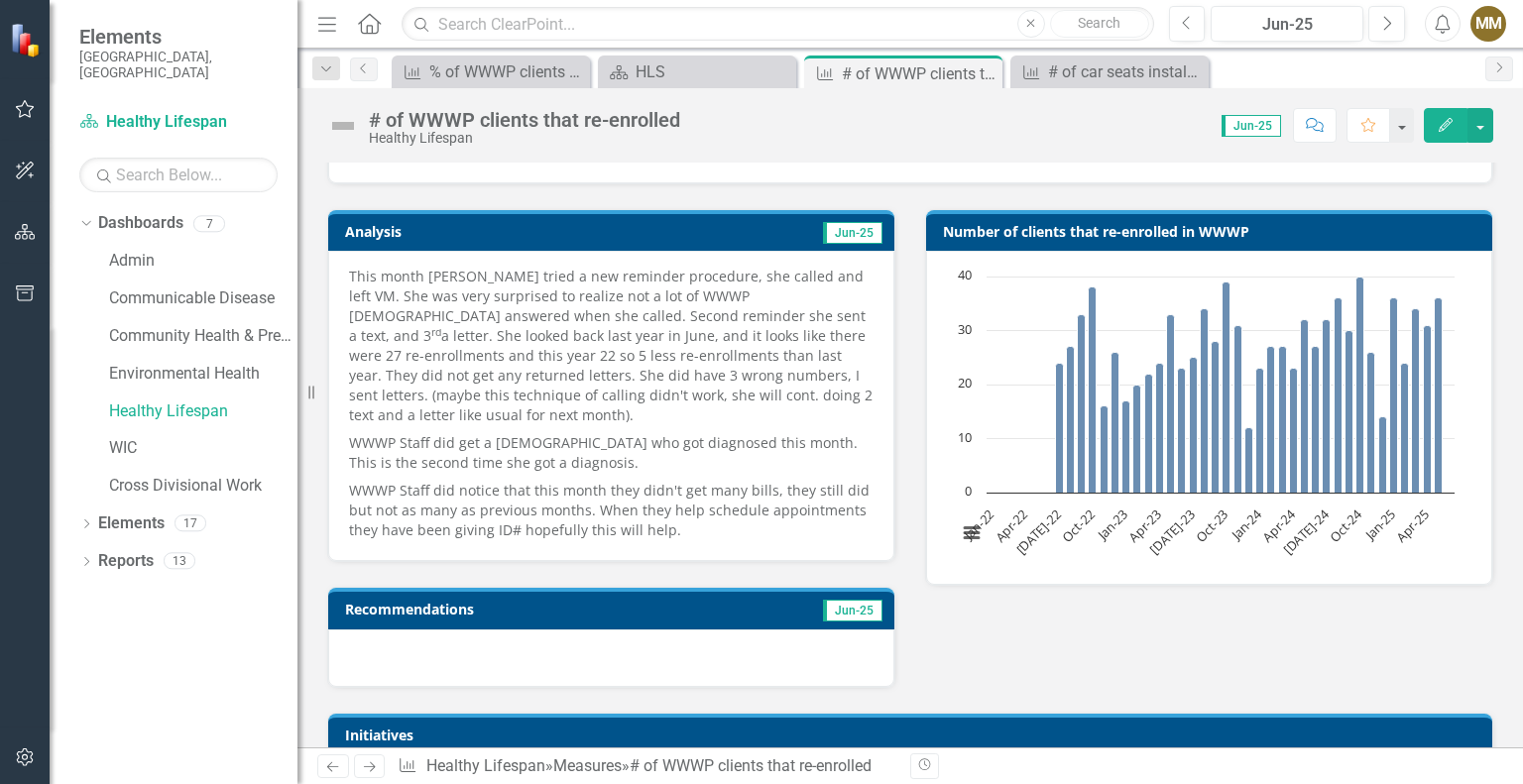 scroll, scrollTop: 327, scrollLeft: 0, axis: vertical 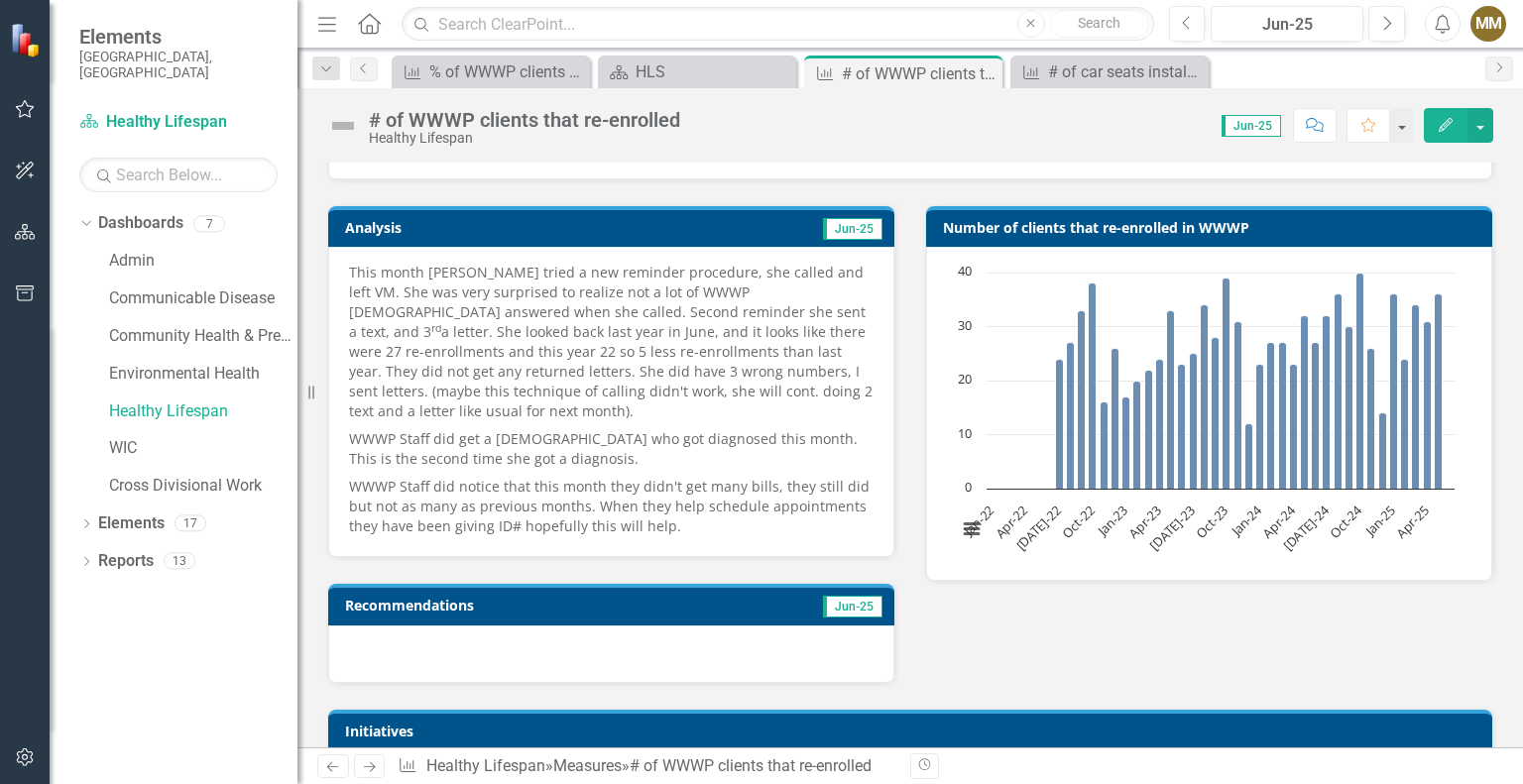 click on "This month Araceli tried a new reminder procedure, she called and left VM. She was very surprised to realize not a lot of WWWP ladies answered when she called. Second reminder she sent a text, and 3 rd  a letter. She looked back last year in June, and it looks like there were 27 re-enrollments and this year 22 so 5 less re-enrollments than last year. They did not get any returned letters. She did have 3 wrong numbers, I sent letters. (maybe this technique of calling didn't work, she will cont. doing 2 text and a letter like usual for next month)." at bounding box center [611, 344] 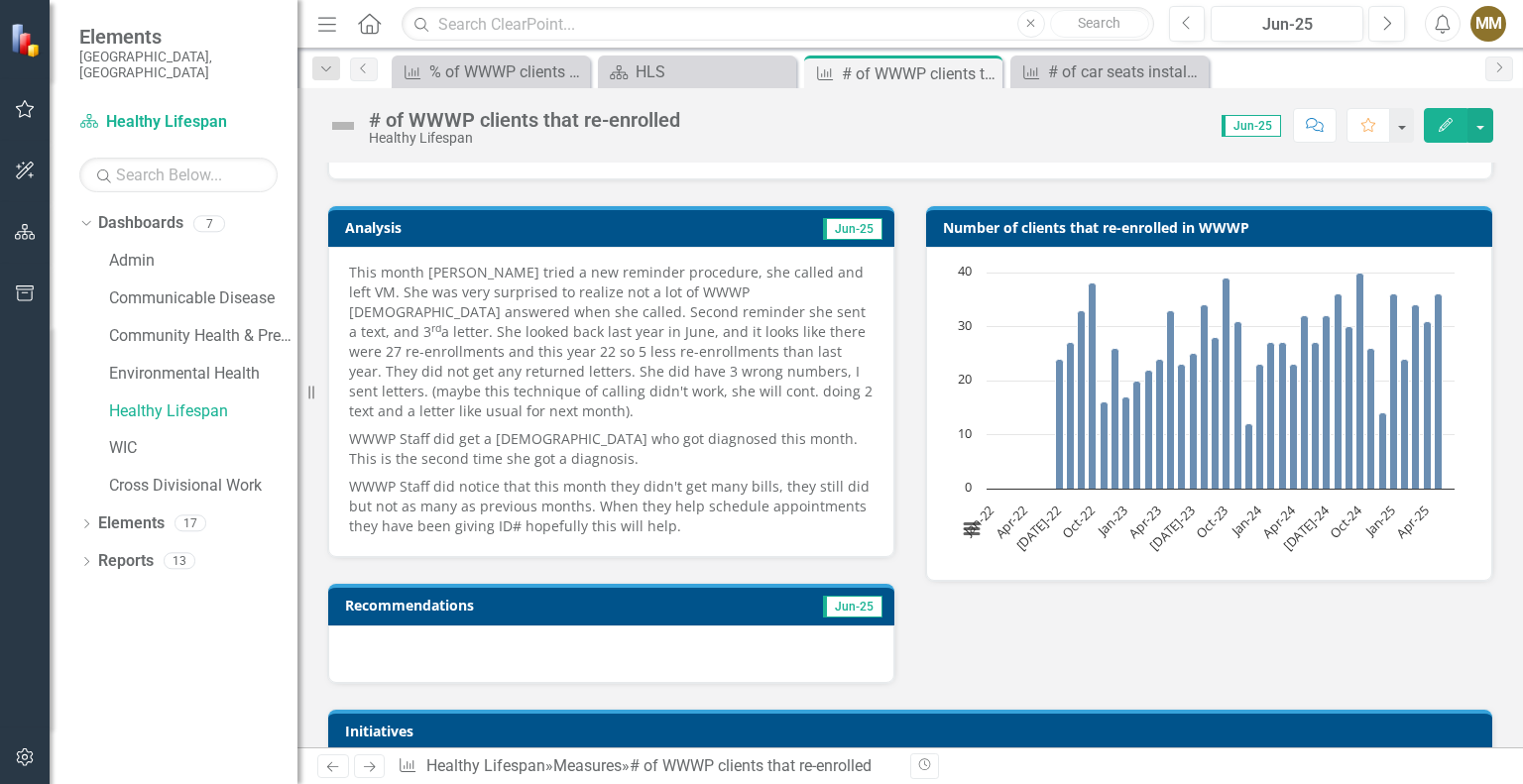click on "This month Araceli tried a new reminder procedure, she called and left VM. She was very surprised to realize not a lot of WWWP ladies answered when she called. Second reminder she sent a text, and 3 rd  a letter. She looked back last year in June, and it looks like there were 27 re-enrollments and this year 22 so 5 less re-enrollments than last year. They did not get any returned letters. She did have 3 wrong numbers, I sent letters. (maybe this technique of calling didn't work, she will cont. doing 2 text and a letter like usual for next month)." at bounding box center (611, 344) 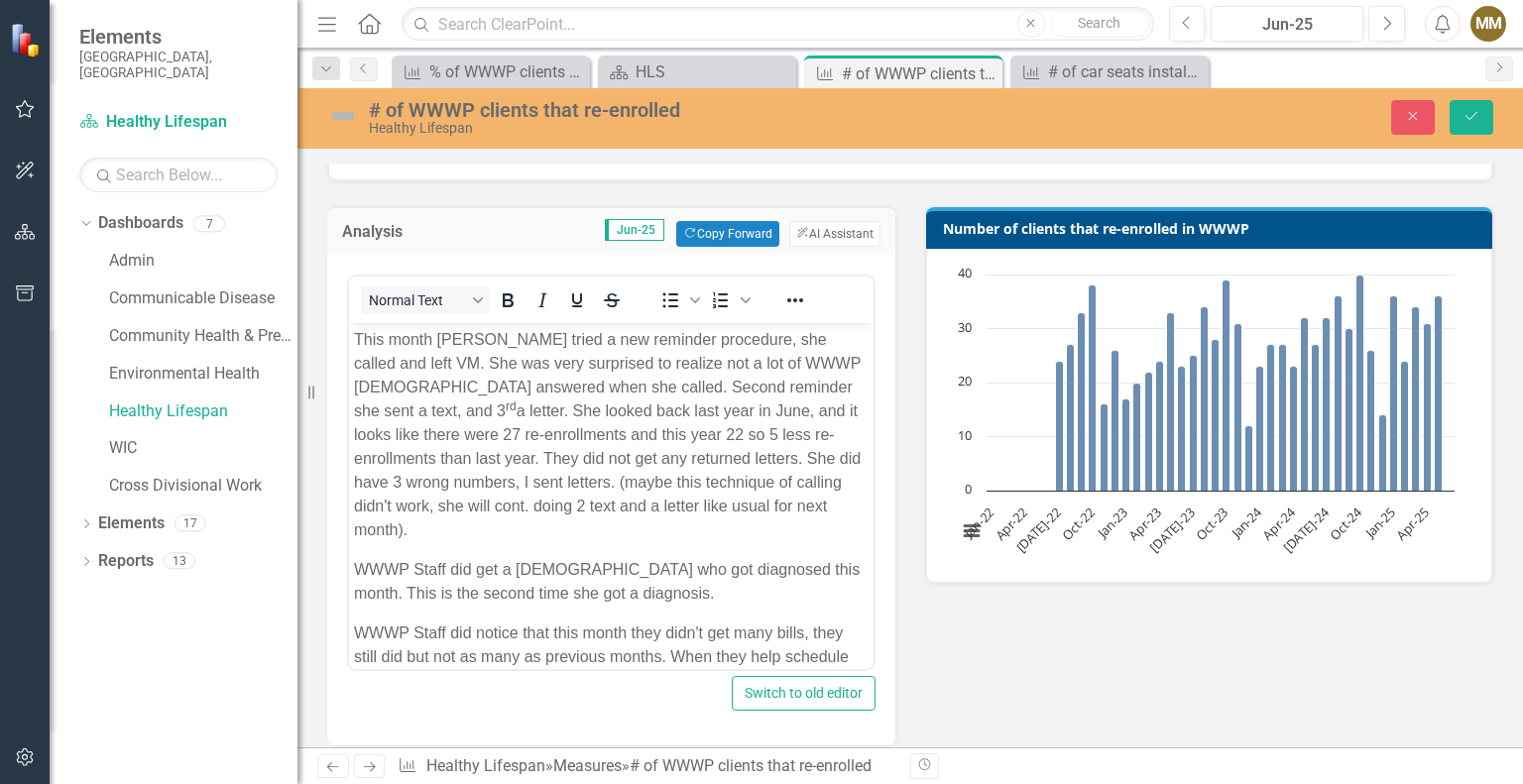 scroll, scrollTop: 0, scrollLeft: 0, axis: both 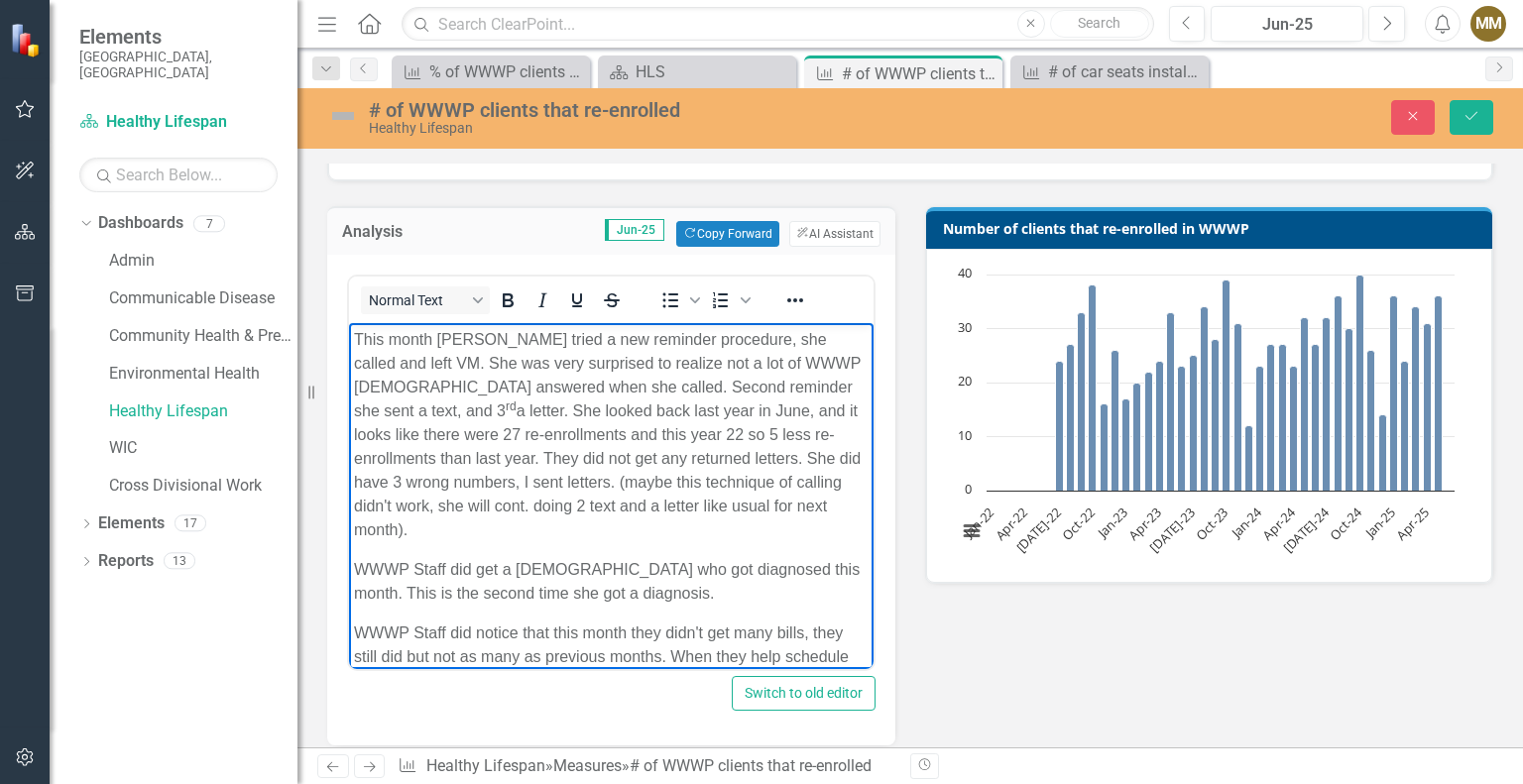 drag, startPoint x: 820, startPoint y: 502, endPoint x: 514, endPoint y: 489, distance: 306.27602 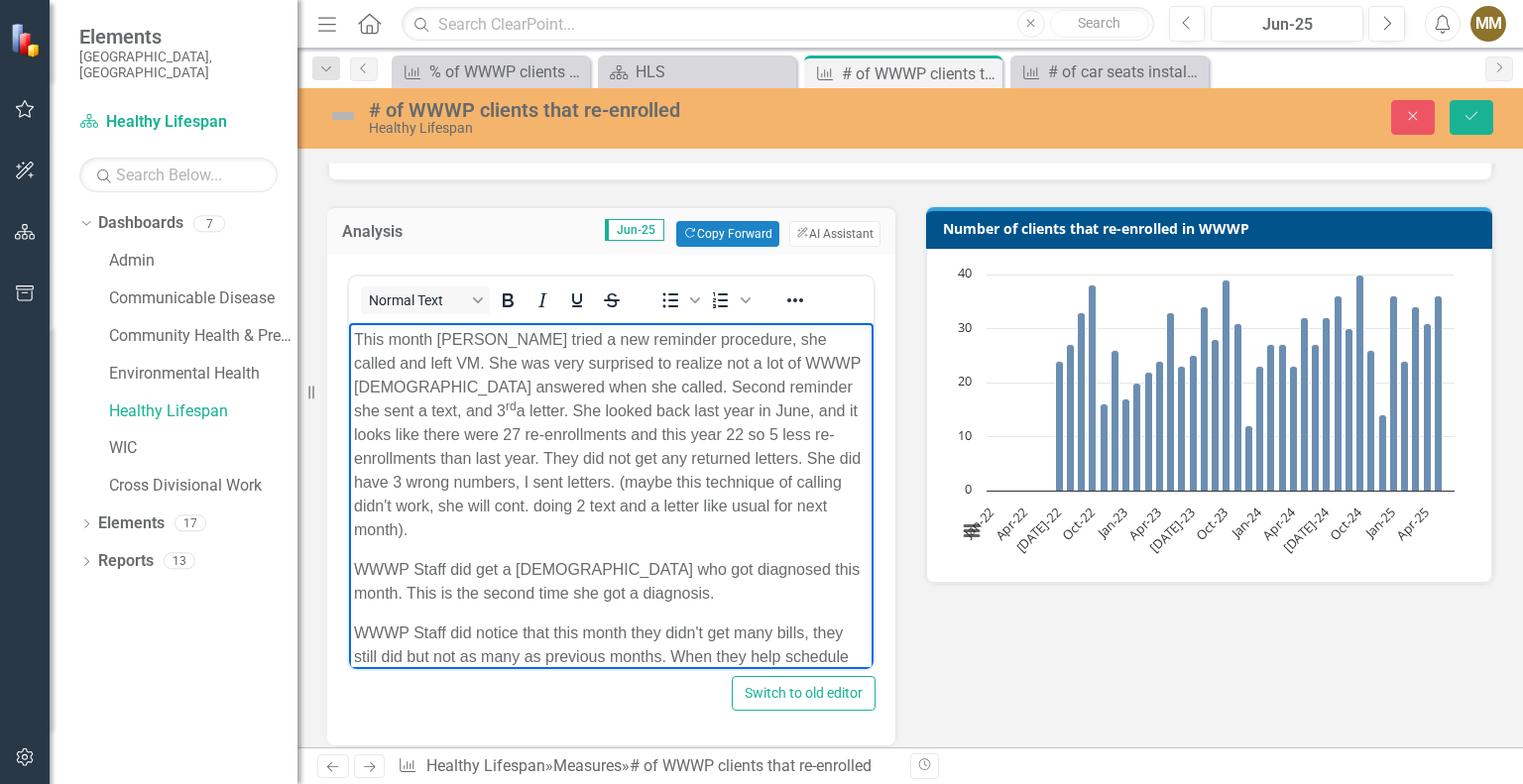 click on "This month Araceli tried a new reminder procedure, she called and left VM. She was very surprised to realize not a lot of WWWP ladies answered when she called. Second reminder she sent a text, and 3 rd  a letter. She looked back last year in June, and it looks like there were 27 re-enrollments and this year 22 so 5 less re-enrollments than last year. They did not get any returned letters. She did have 3 wrong numbers, I sent letters. (maybe this technique of calling didn't work, she will cont. doing 2 text and a letter like usual for next month)." at bounding box center (611, 435) 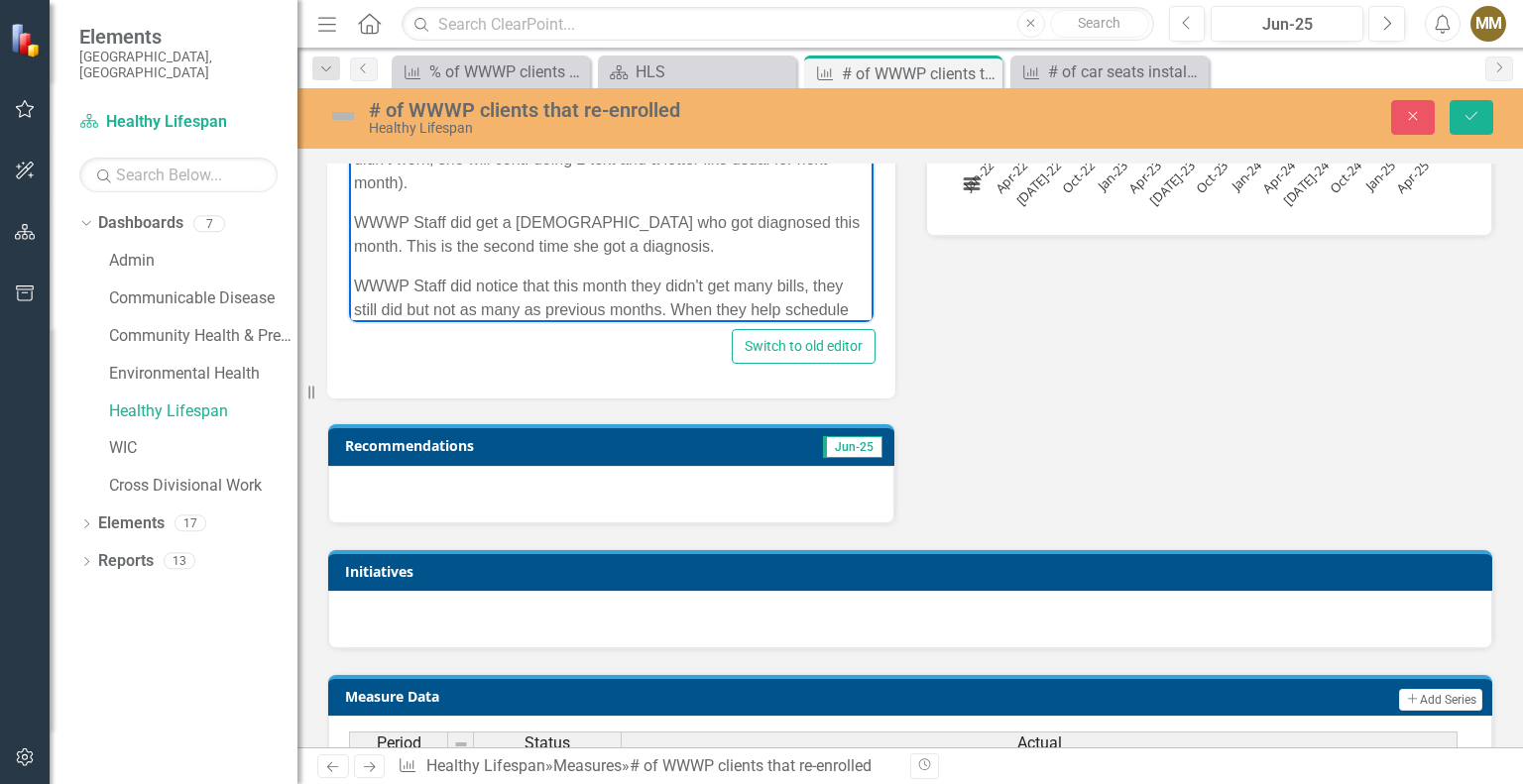 scroll, scrollTop: 701, scrollLeft: 0, axis: vertical 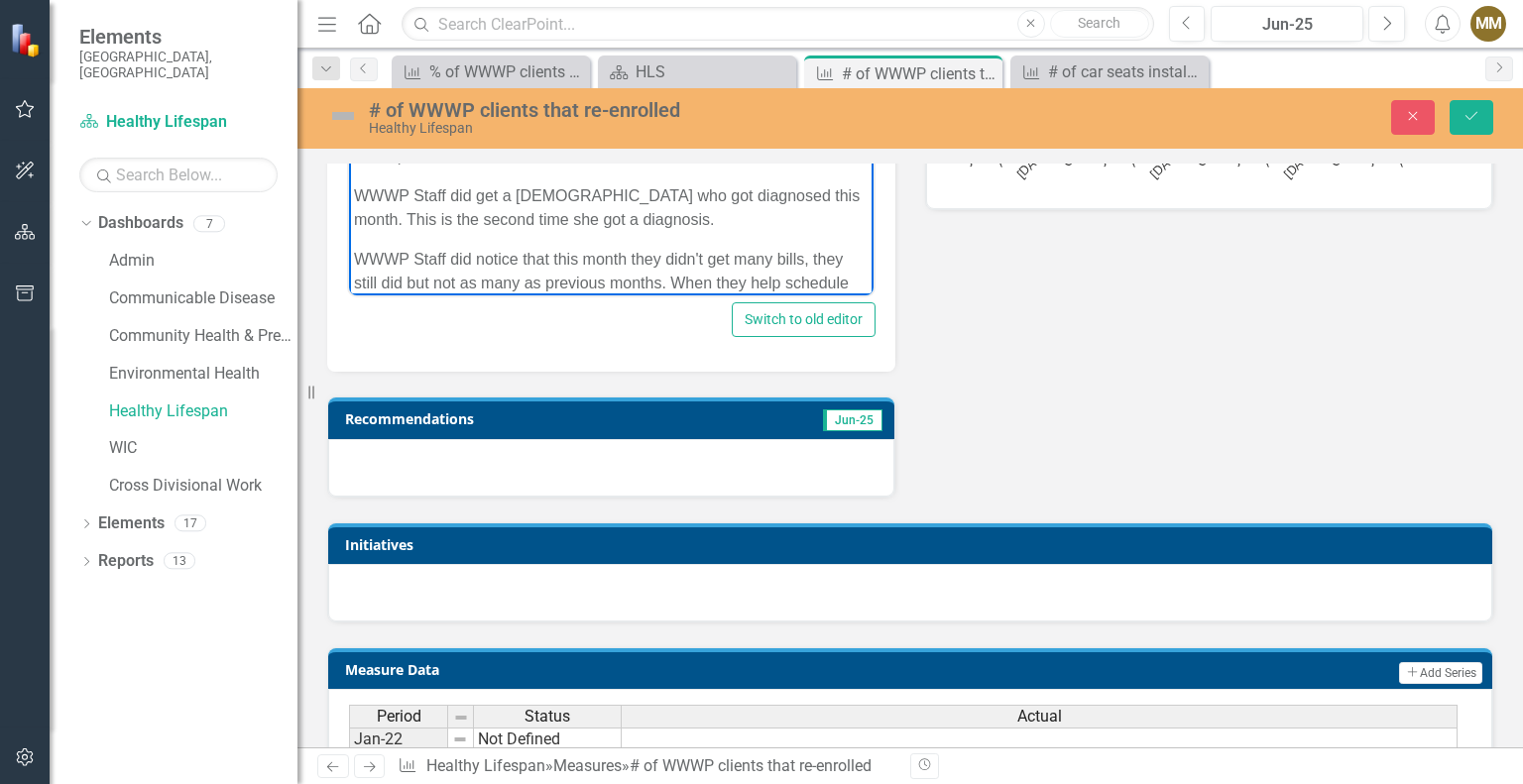 click at bounding box center [611, 468] 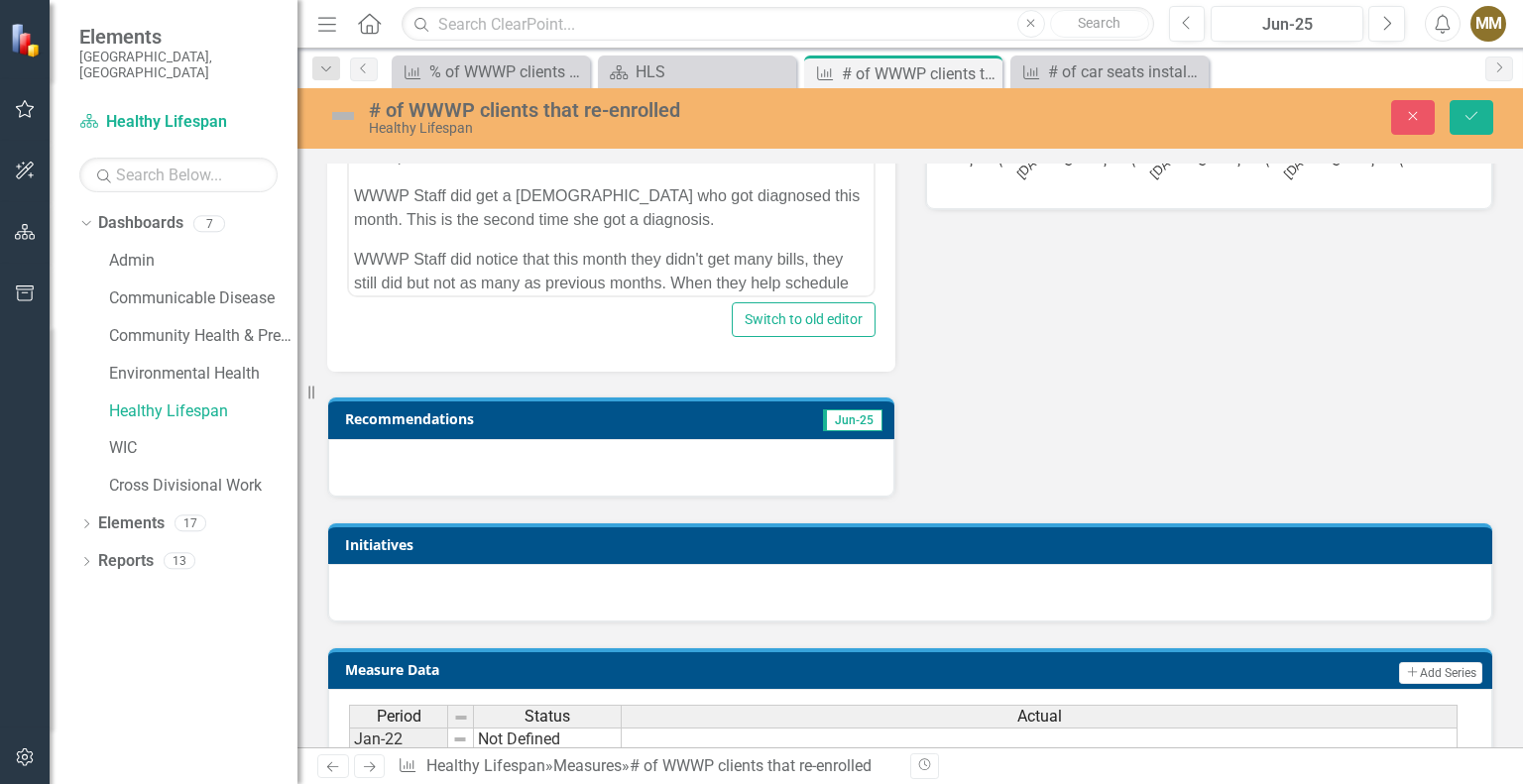 click at bounding box center (611, 468) 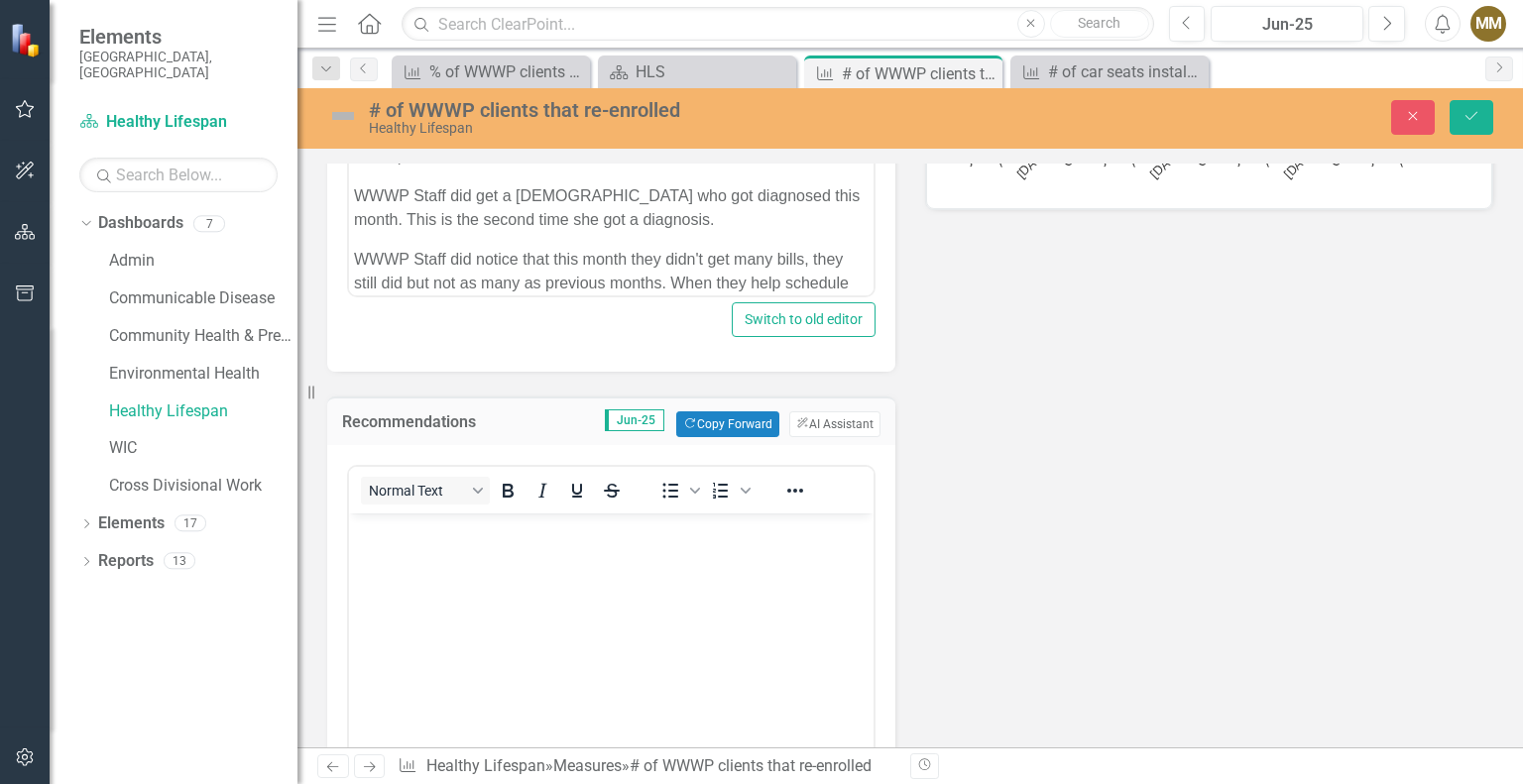 scroll, scrollTop: 0, scrollLeft: 0, axis: both 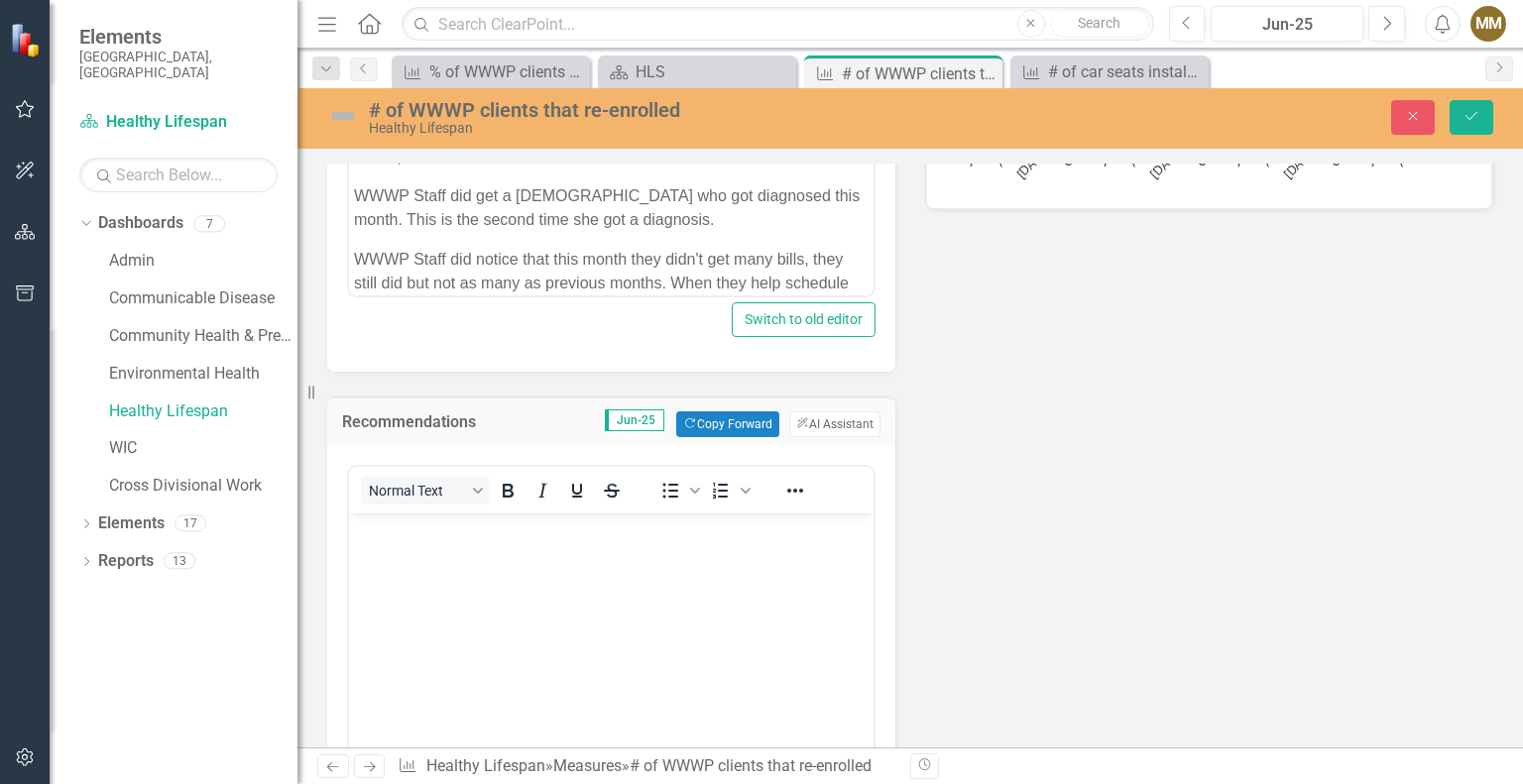 click at bounding box center [611, 662] 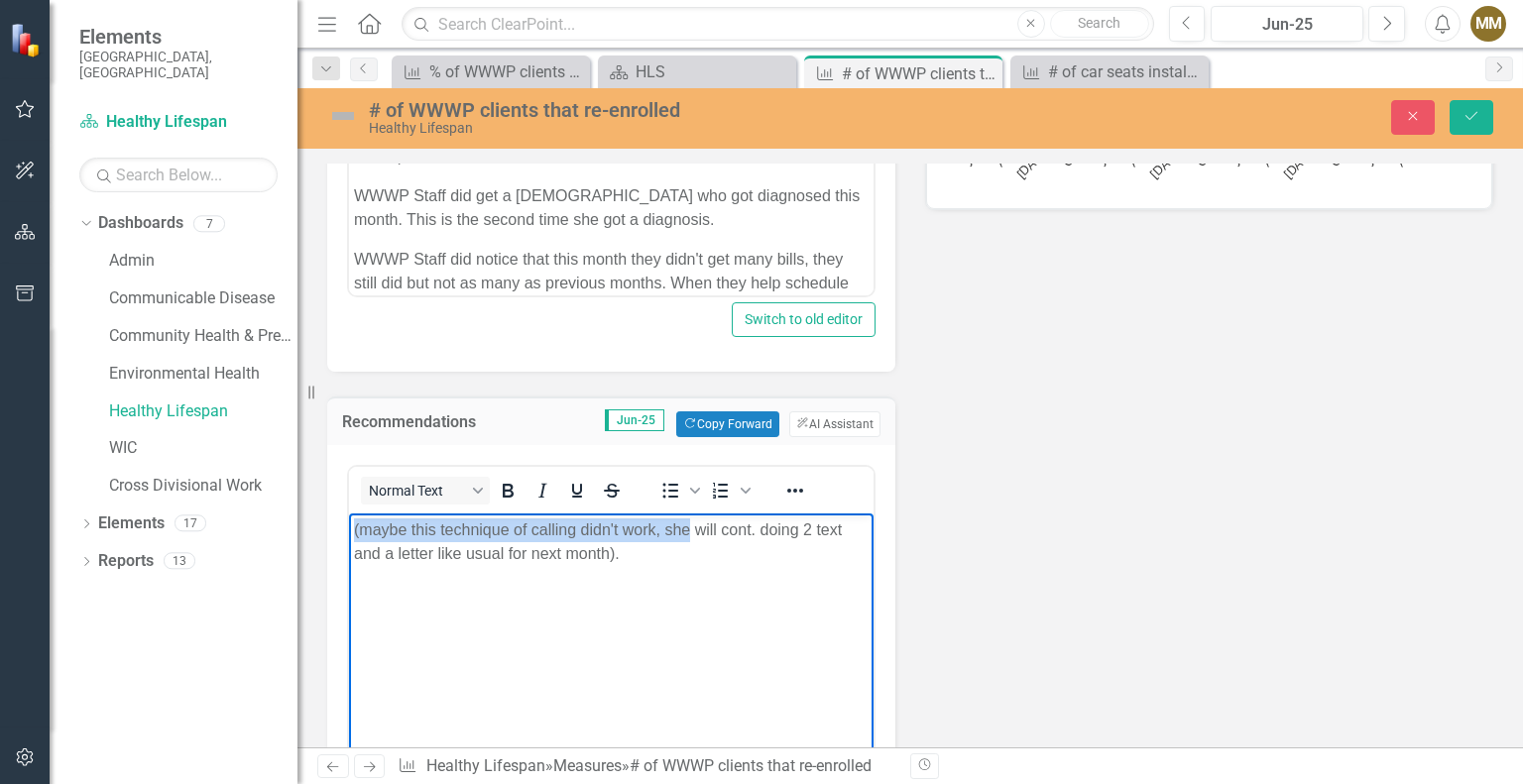 drag, startPoint x: 689, startPoint y: 530, endPoint x: 317, endPoint y: 534, distance: 372.0215 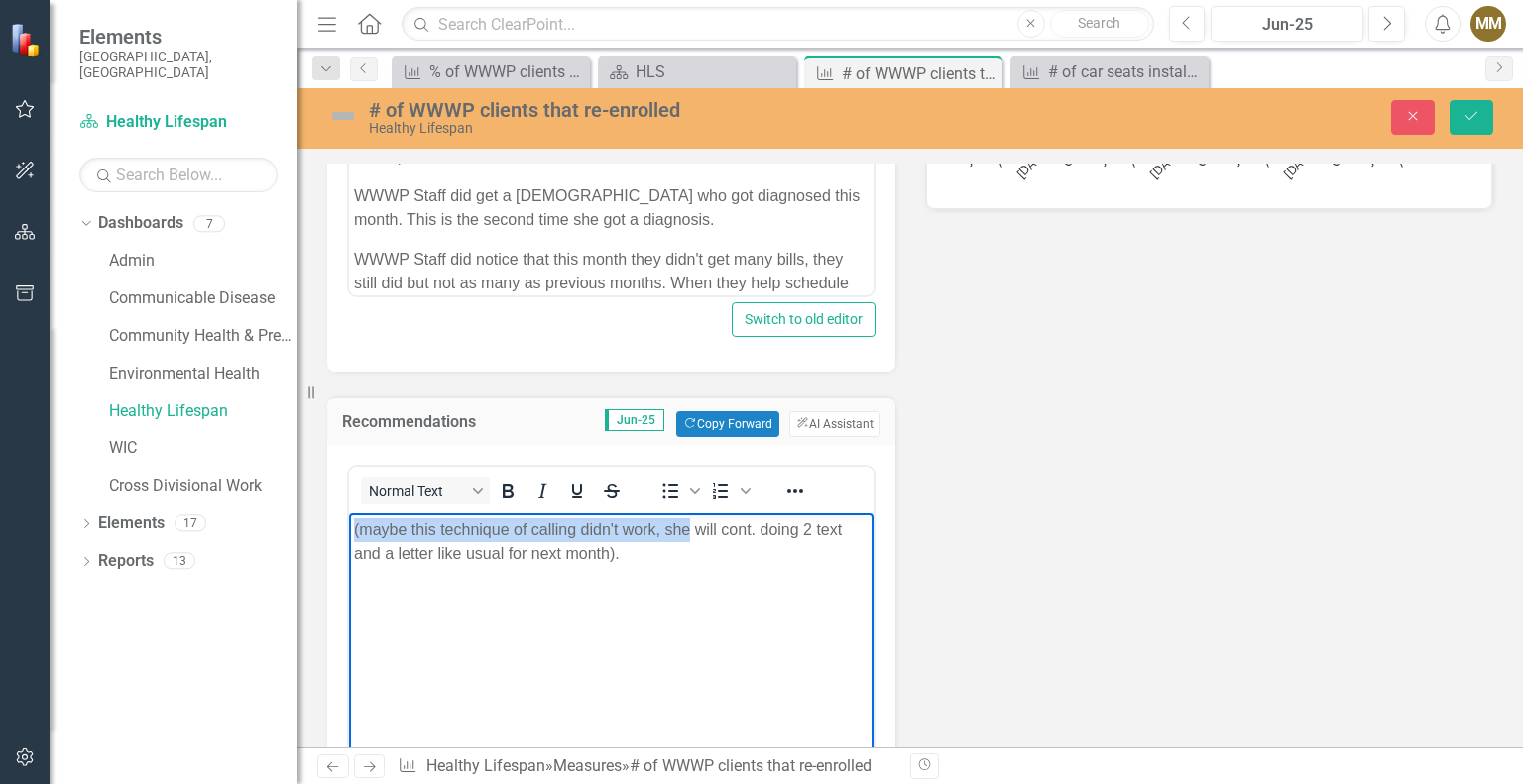 click on "(maybe this technique of calling didn't work, she will cont. doing 2 text and a letter like usual for next month)." at bounding box center (611, 662) 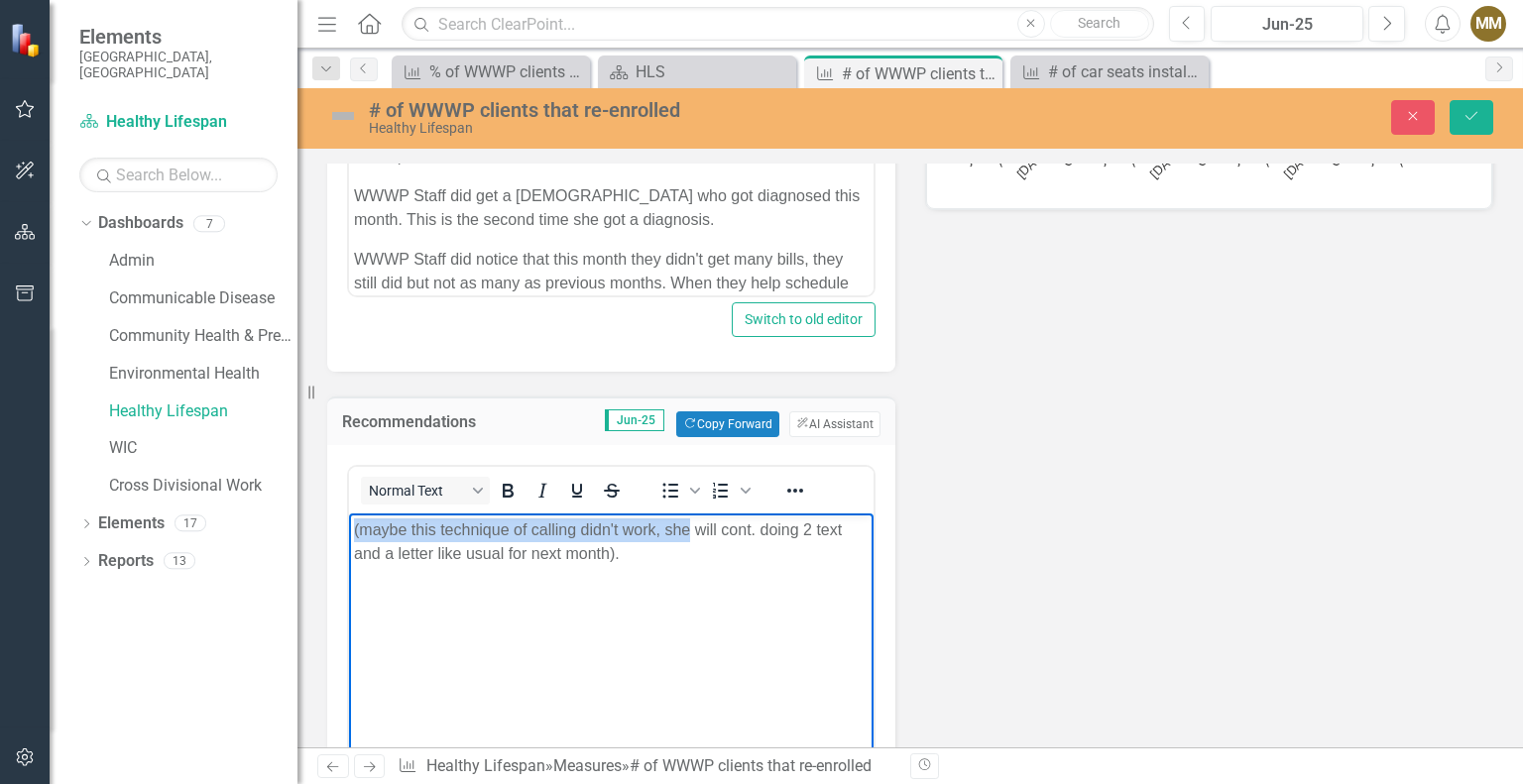 type 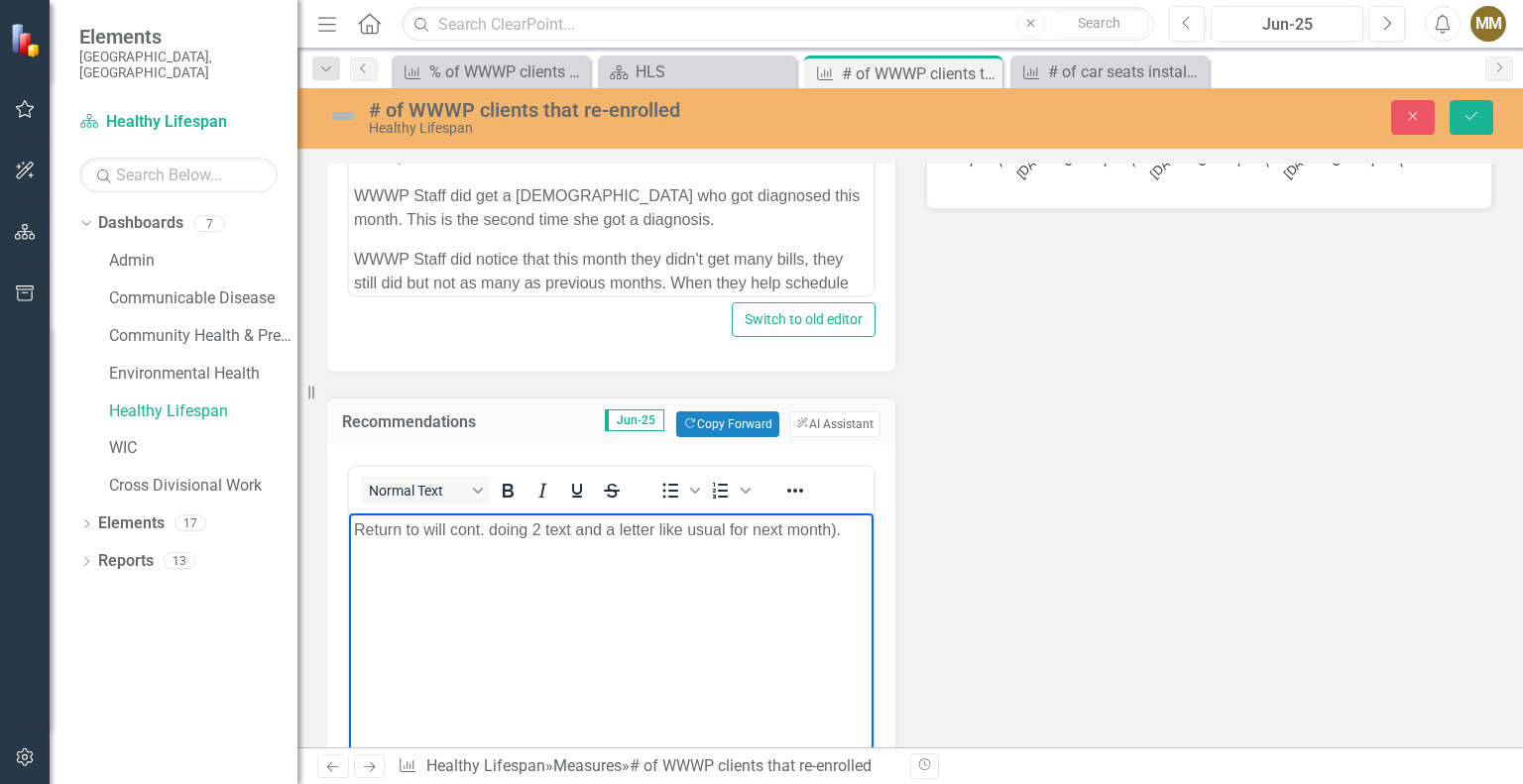 click on "Return to will cont. doing 2 text and a letter like usual for next month)." at bounding box center [611, 530] 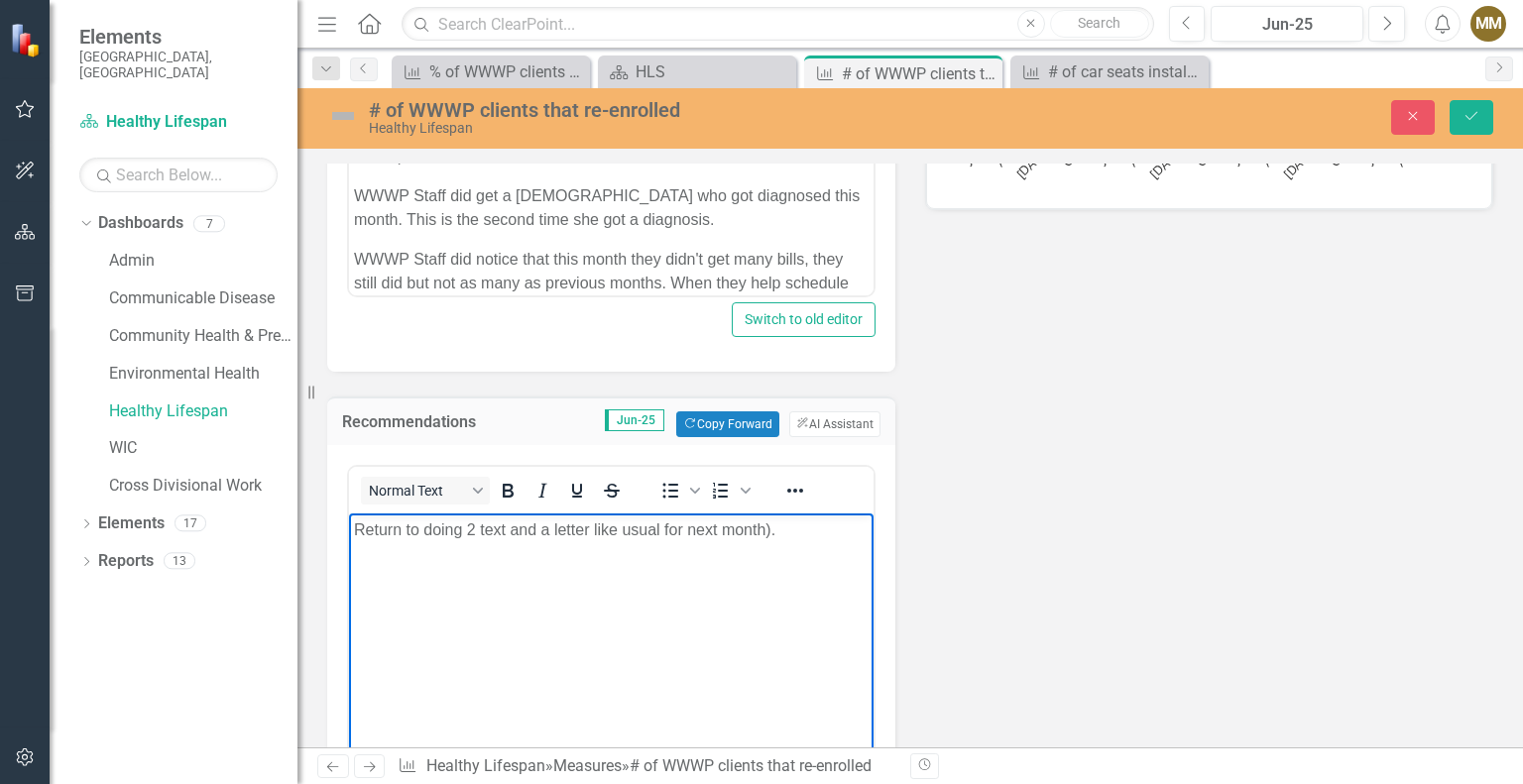 click on "Return to doing 2 text and a letter like usual for next month)." at bounding box center (611, 530) 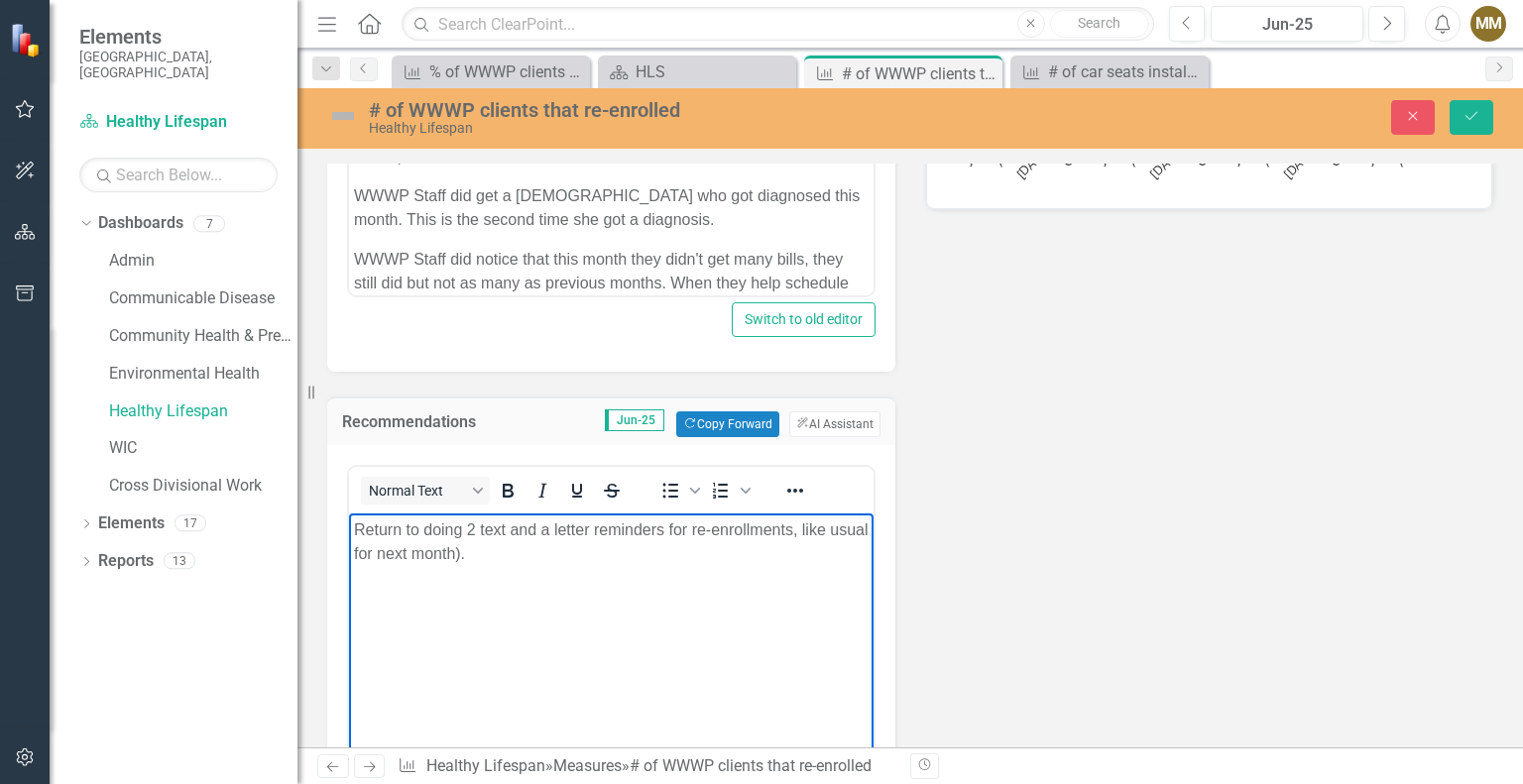 click on "Return to doing 2 text and a letter reminders for re-enrollments, like usual for next month)." at bounding box center (611, 542) 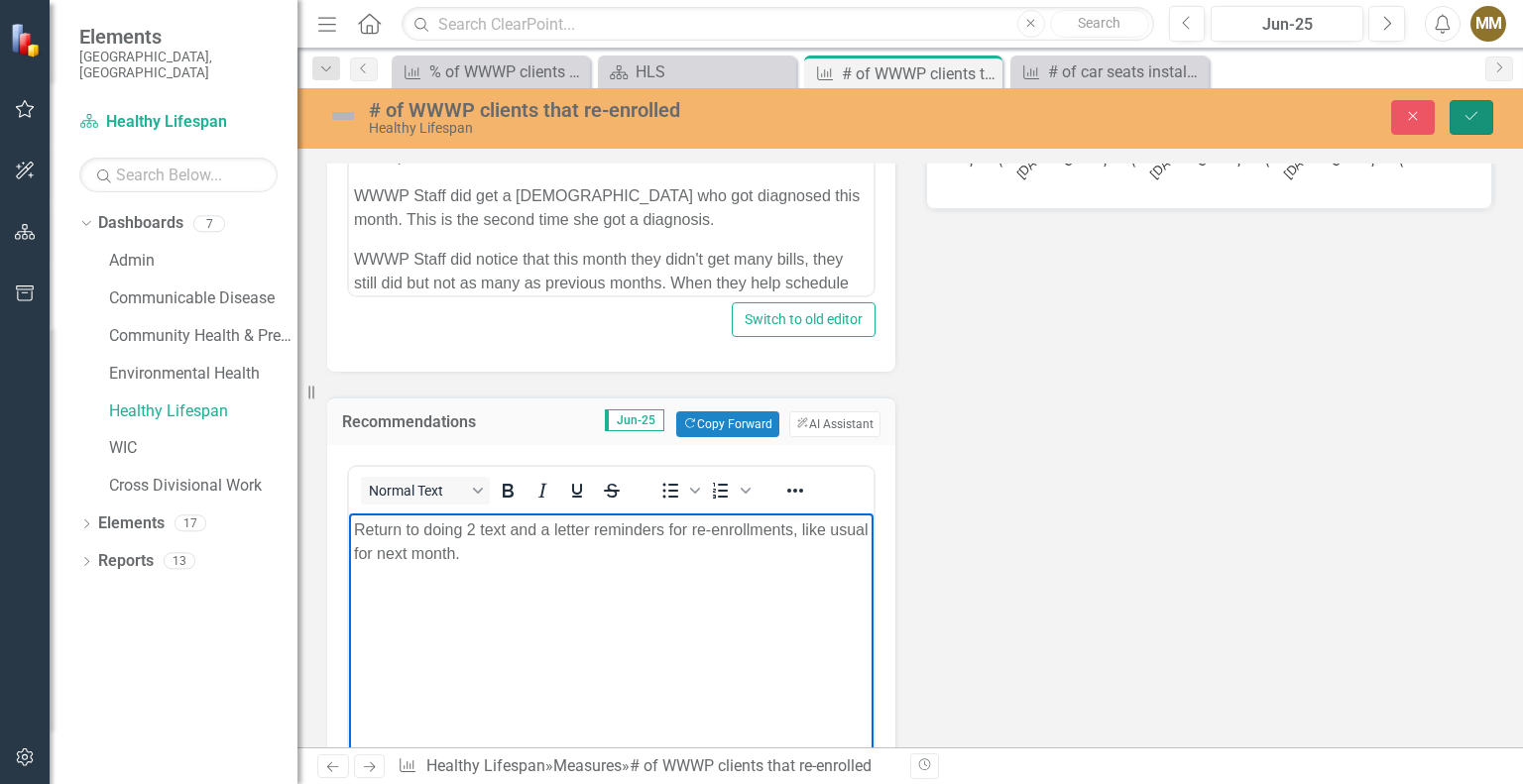 click on "Save" at bounding box center [1471, 117] 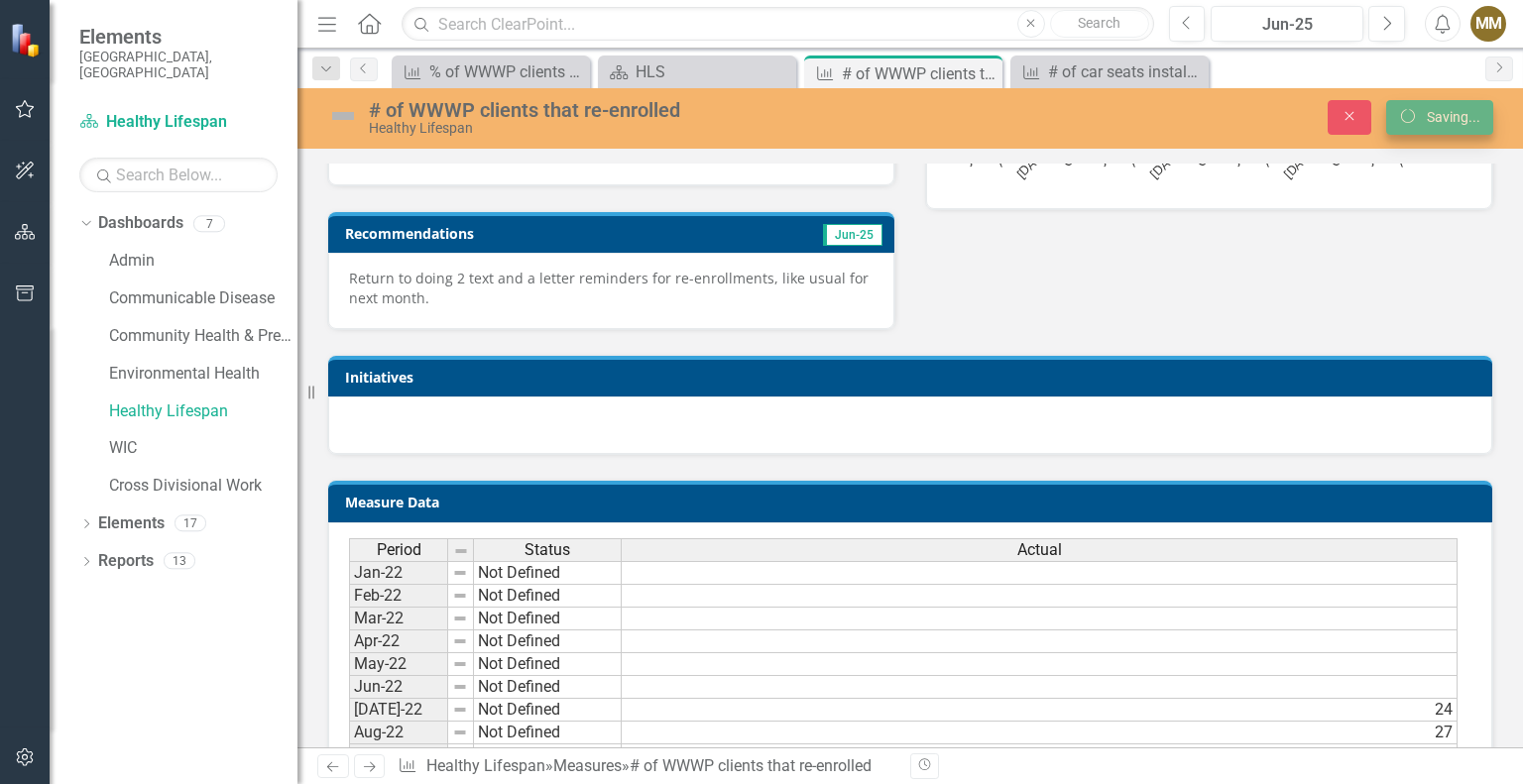 scroll, scrollTop: 695, scrollLeft: 0, axis: vertical 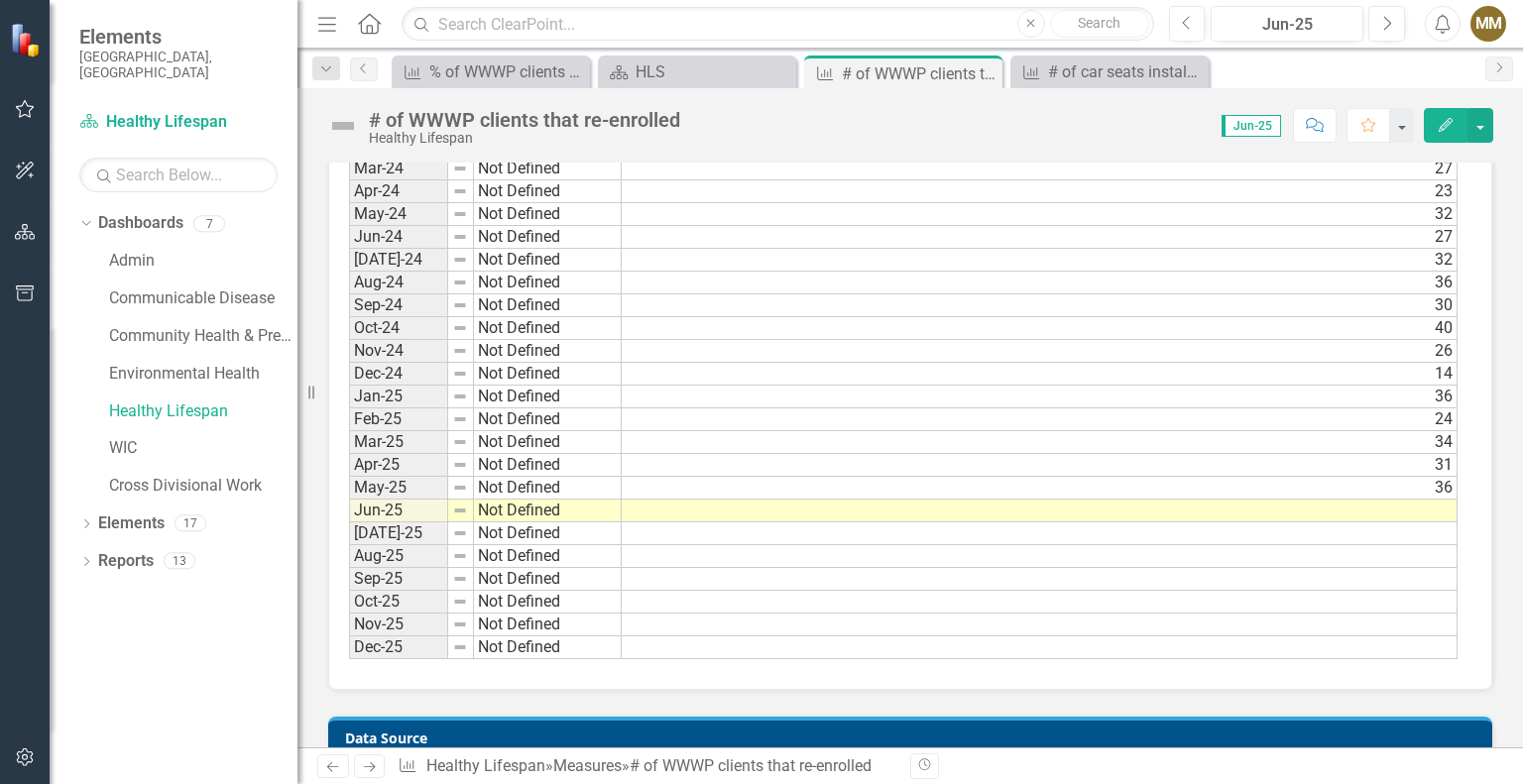 click at bounding box center (1039, 510) 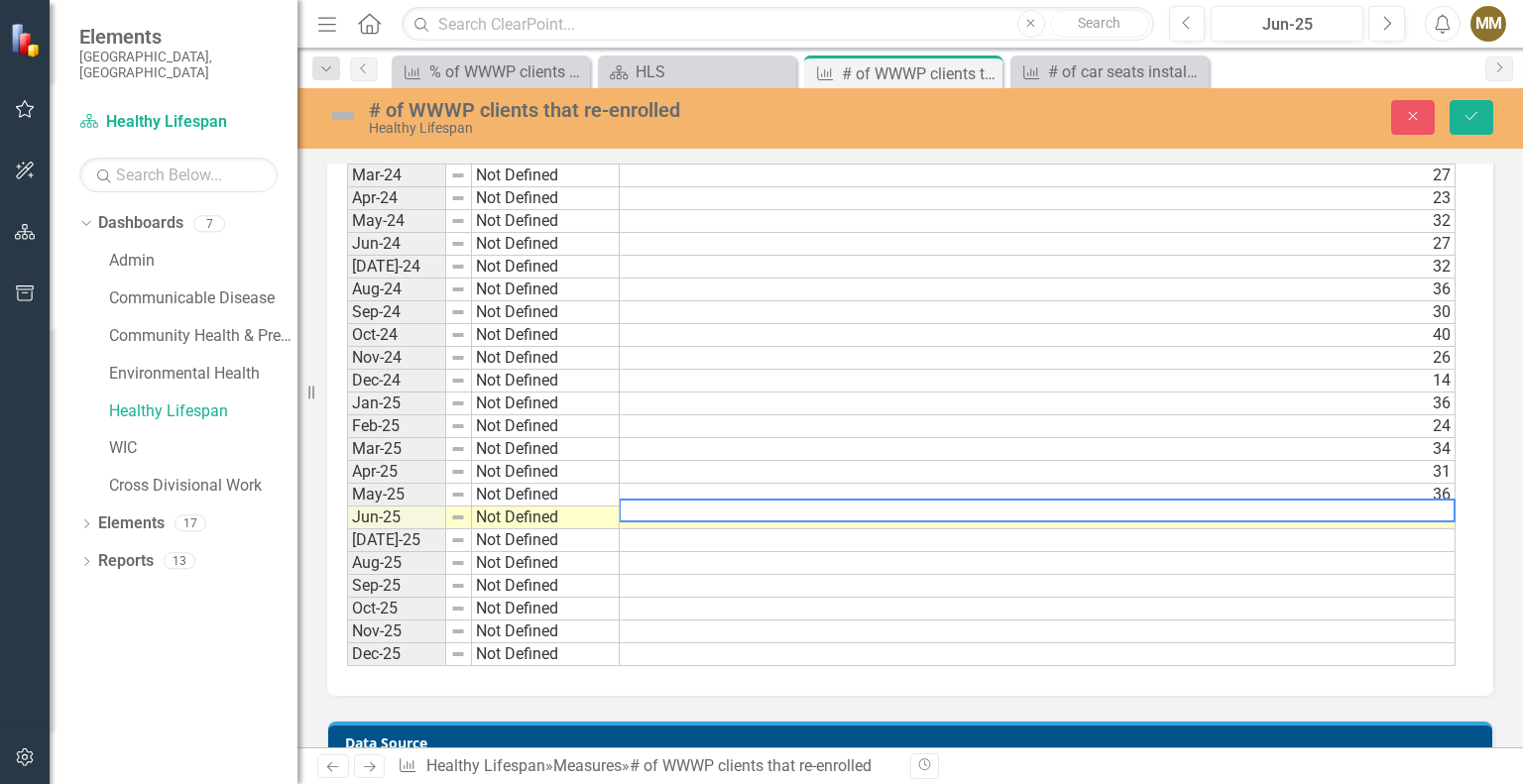 scroll, scrollTop: 1701, scrollLeft: 0, axis: vertical 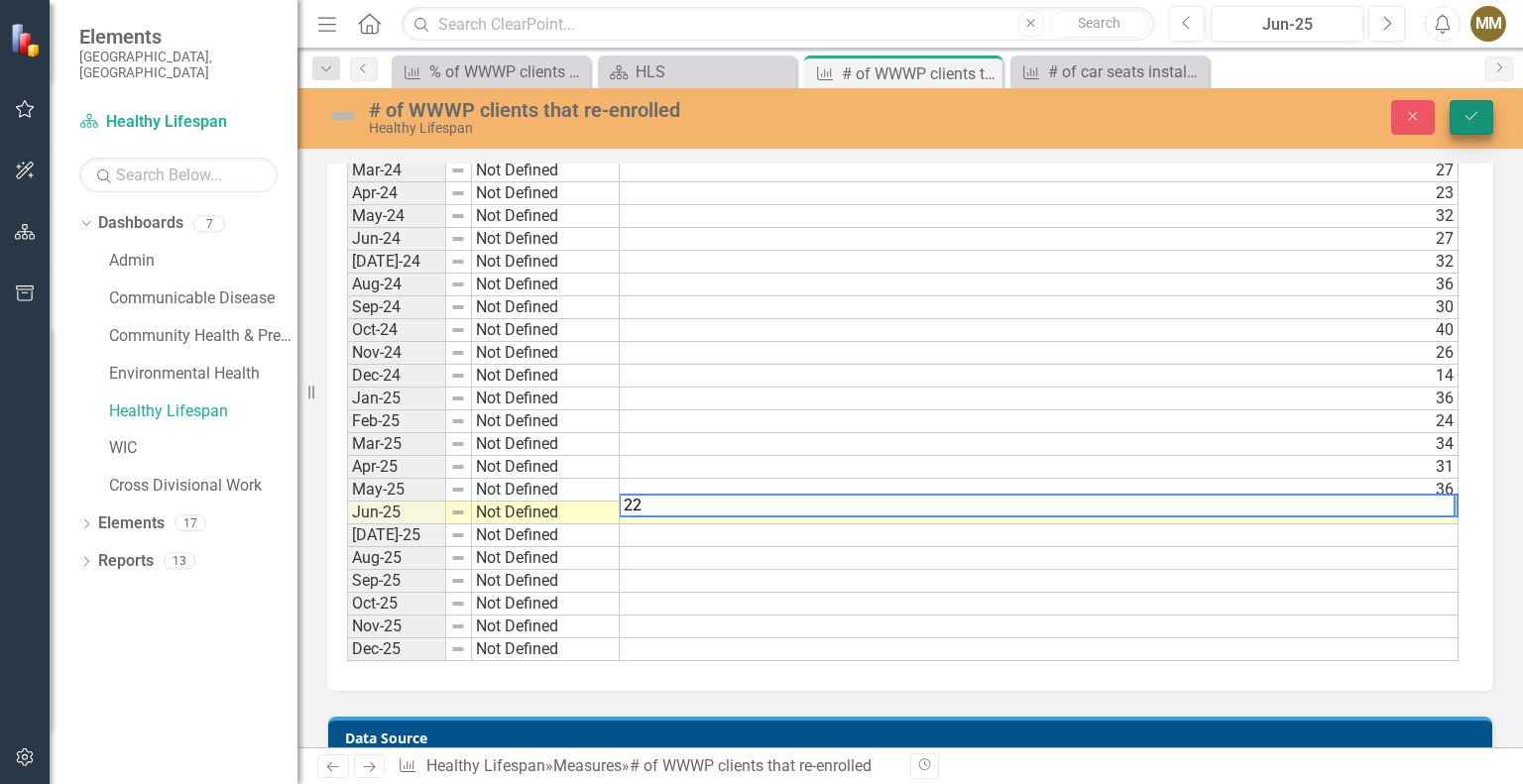 type on "22" 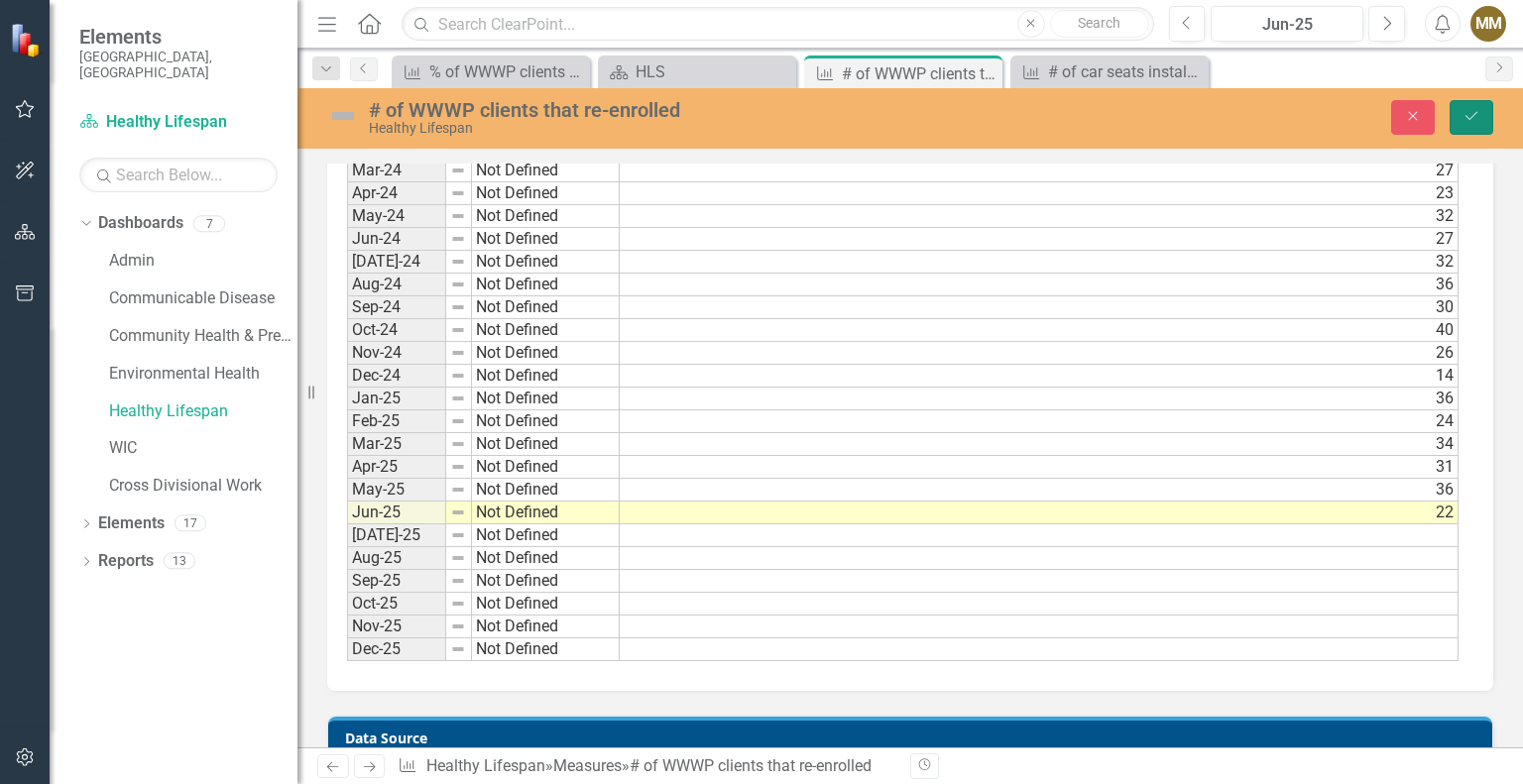 click on "Save" at bounding box center [1471, 117] 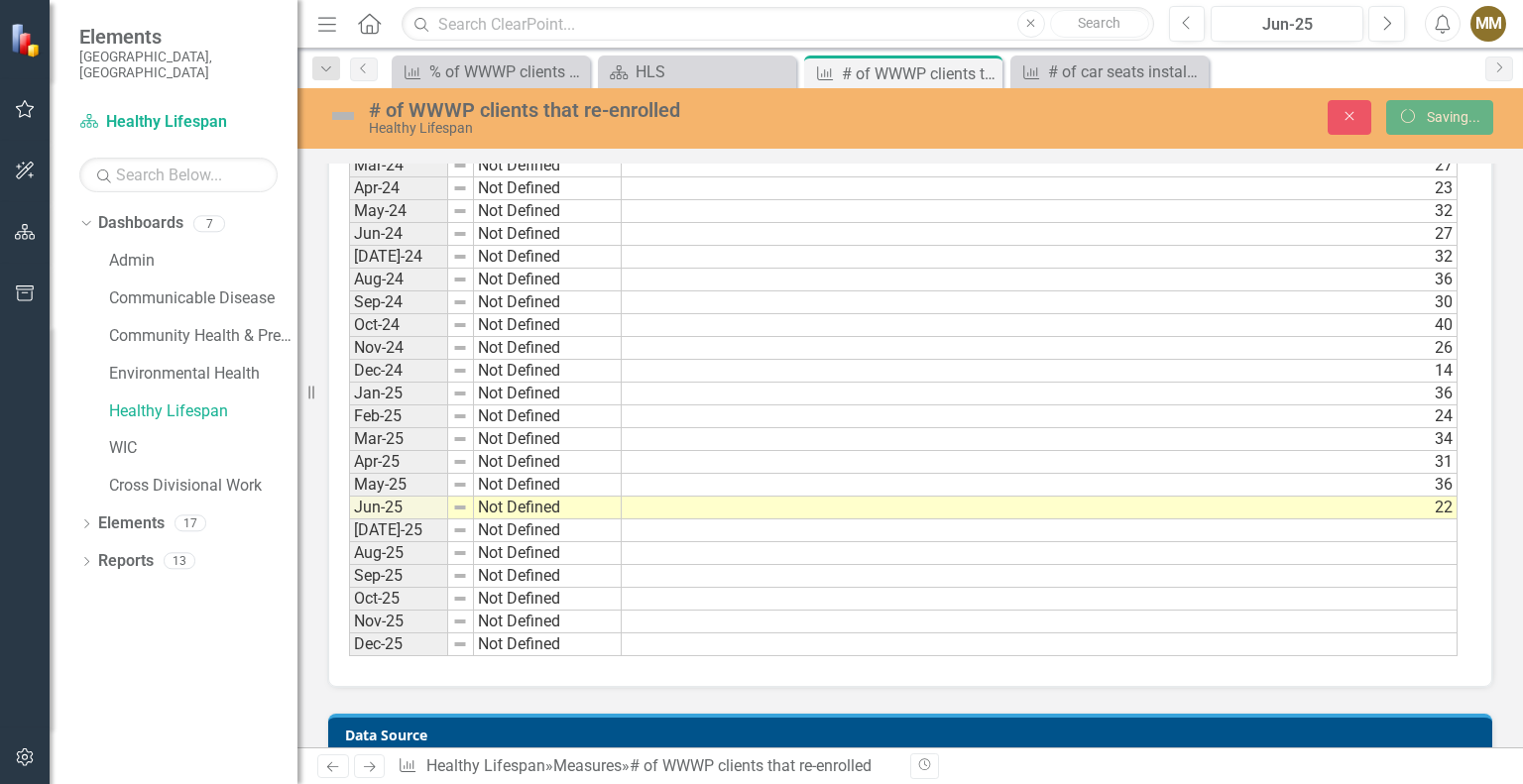 scroll, scrollTop: 0, scrollLeft: 0, axis: both 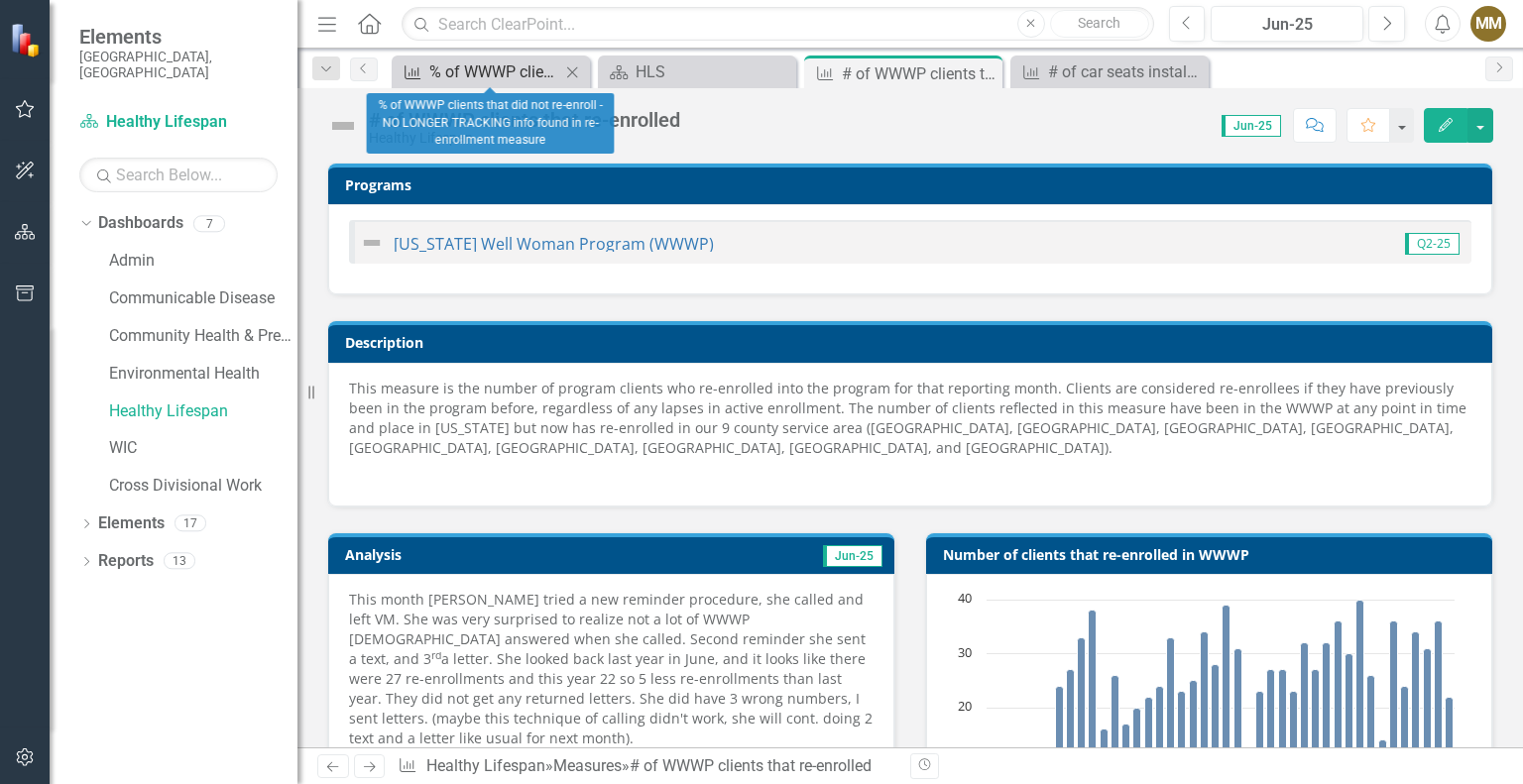 click on "% of WWWP clients that did not re-enroll - NO LONGER TRACKING info found in re-enrollment measure" at bounding box center [495, 71] 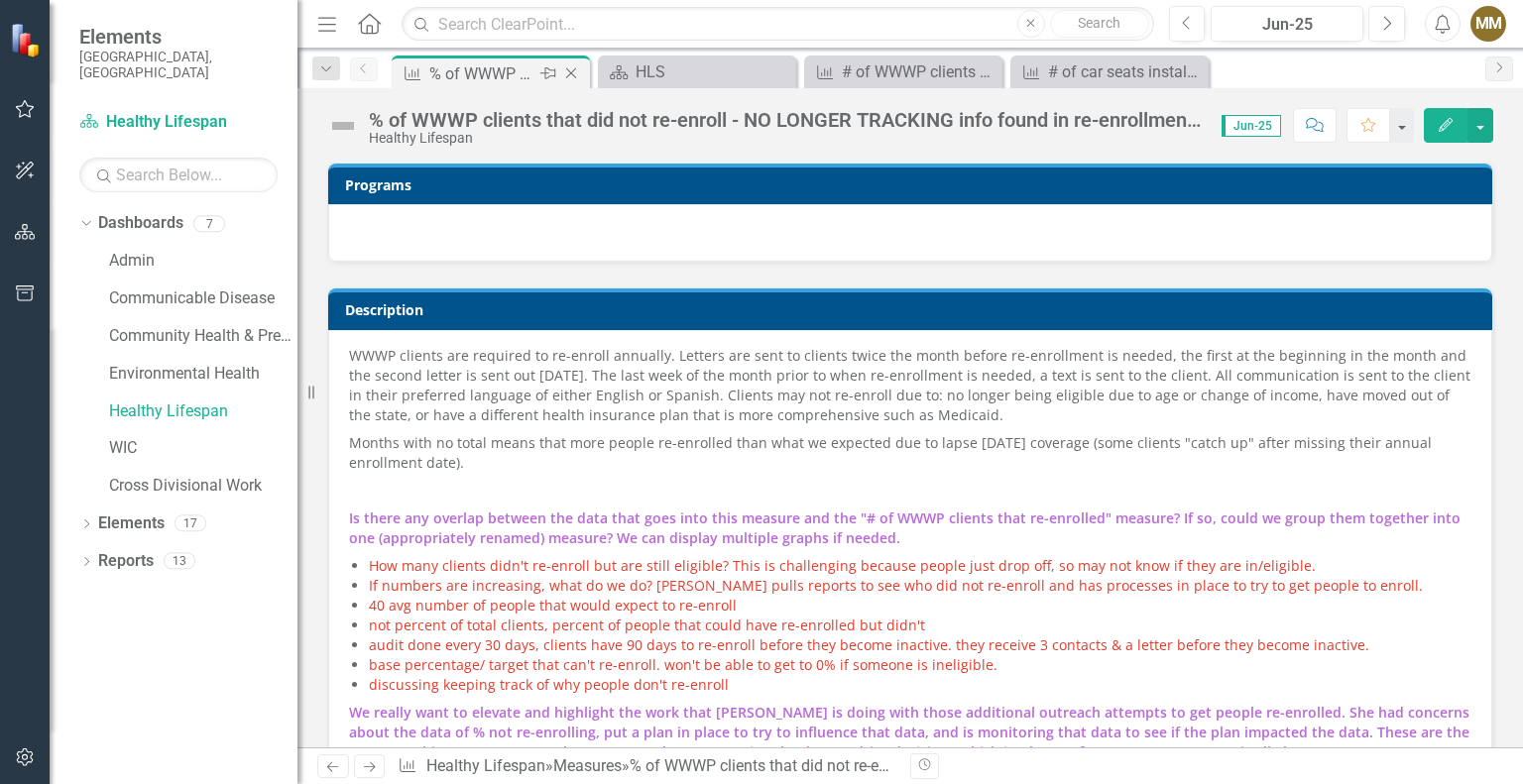 click on "Close" 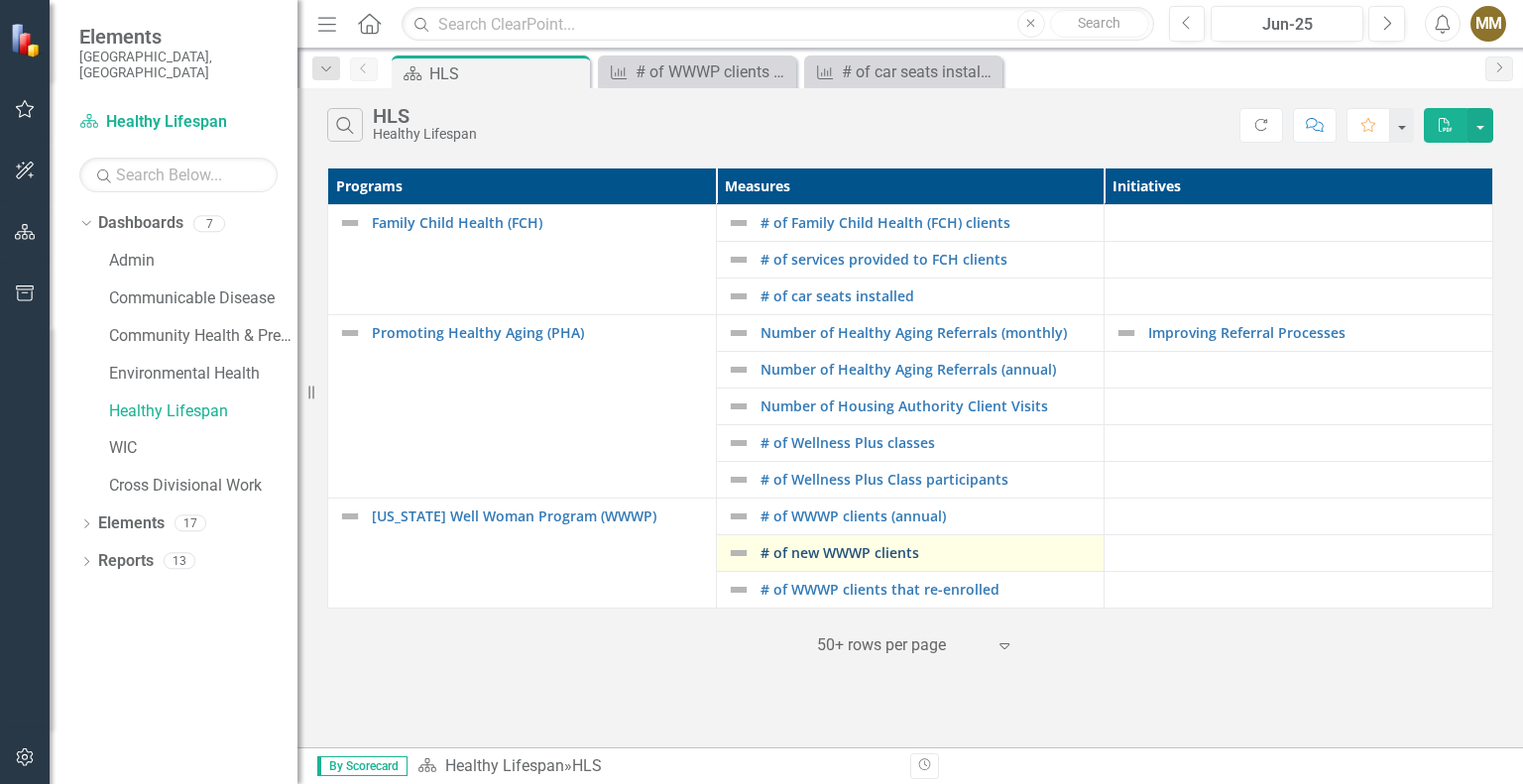 click on "# of new WWWP clients" at bounding box center [927, 552] 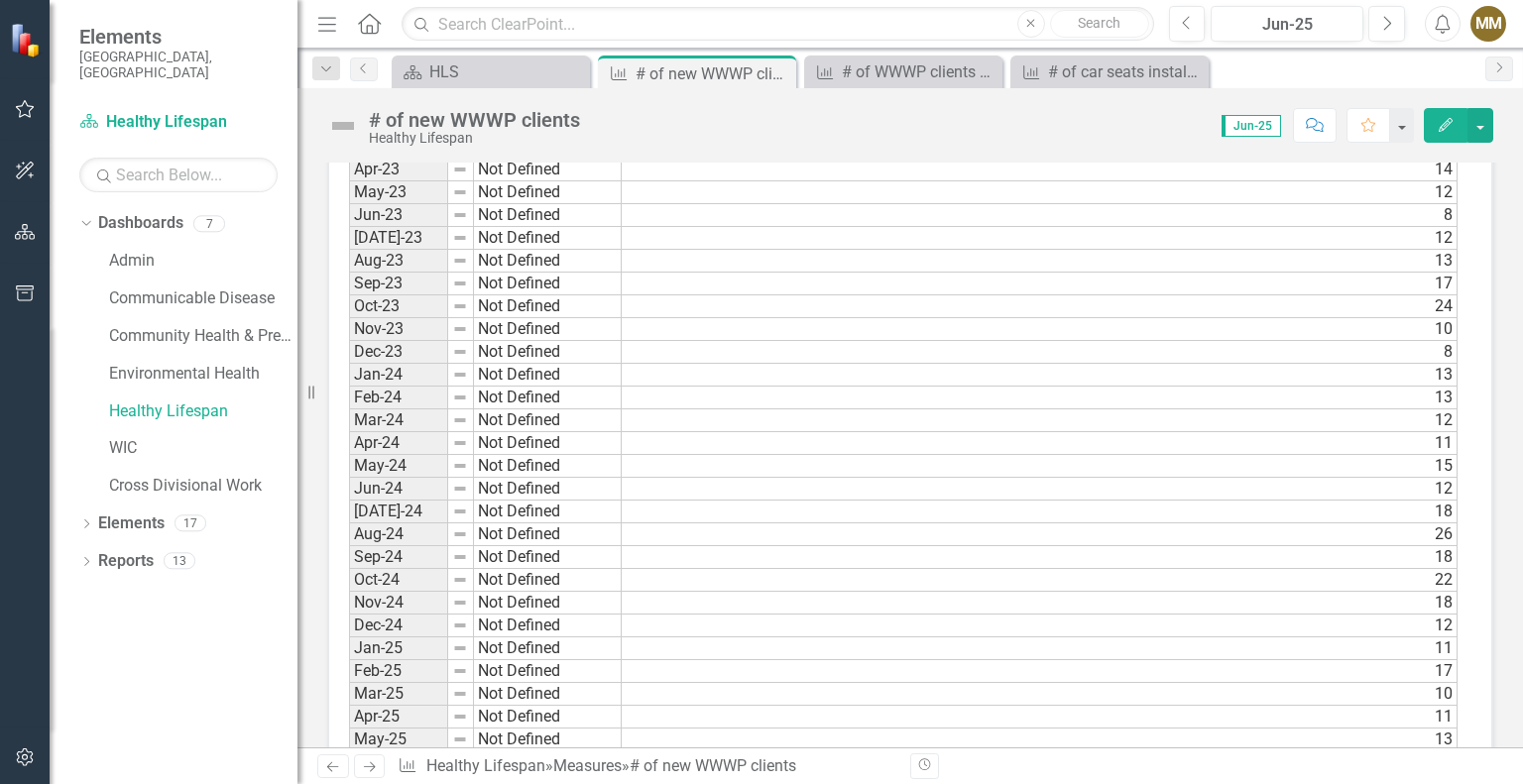 scroll, scrollTop: 1735, scrollLeft: 0, axis: vertical 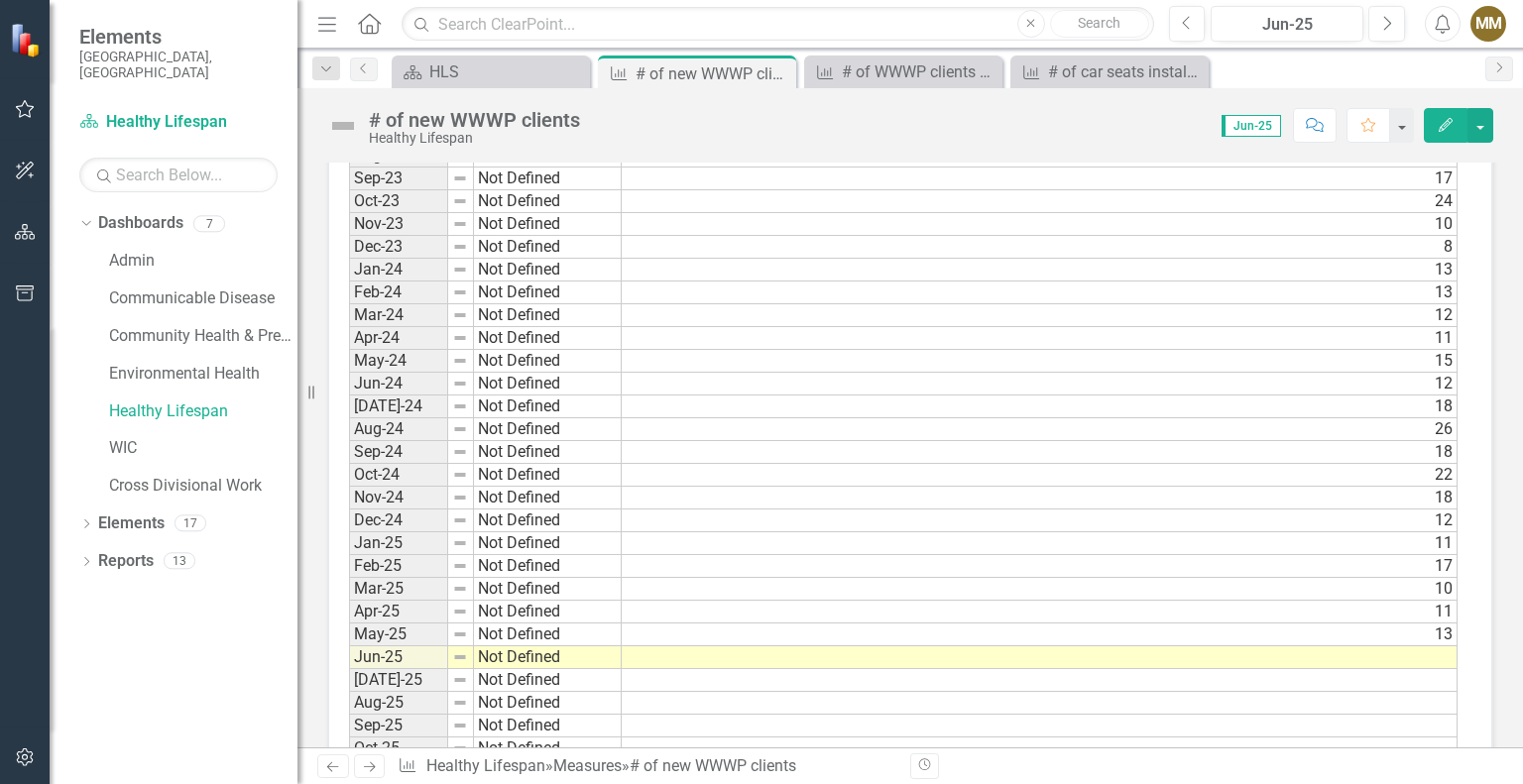 click at bounding box center [1039, 657] 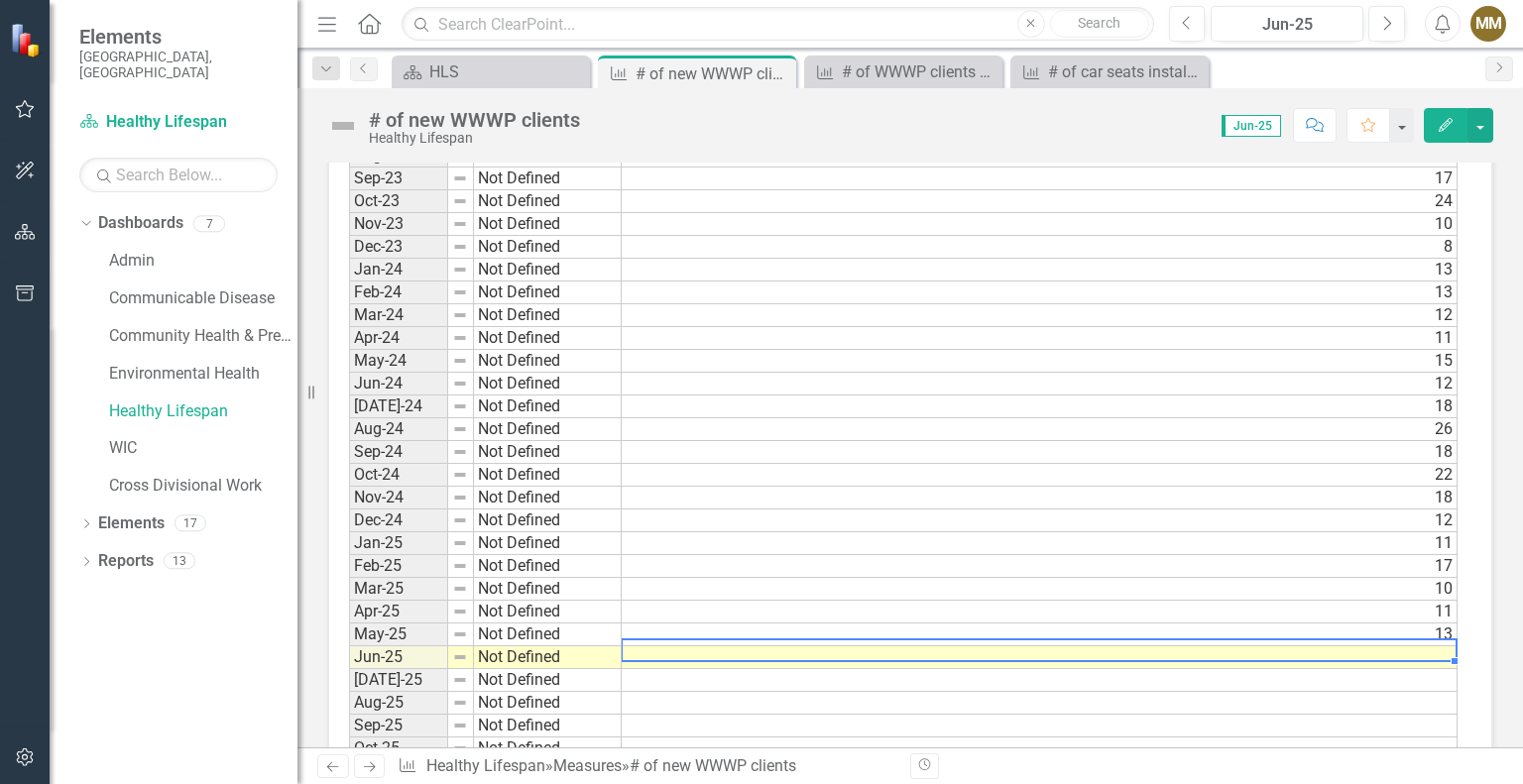 click at bounding box center (1039, 657) 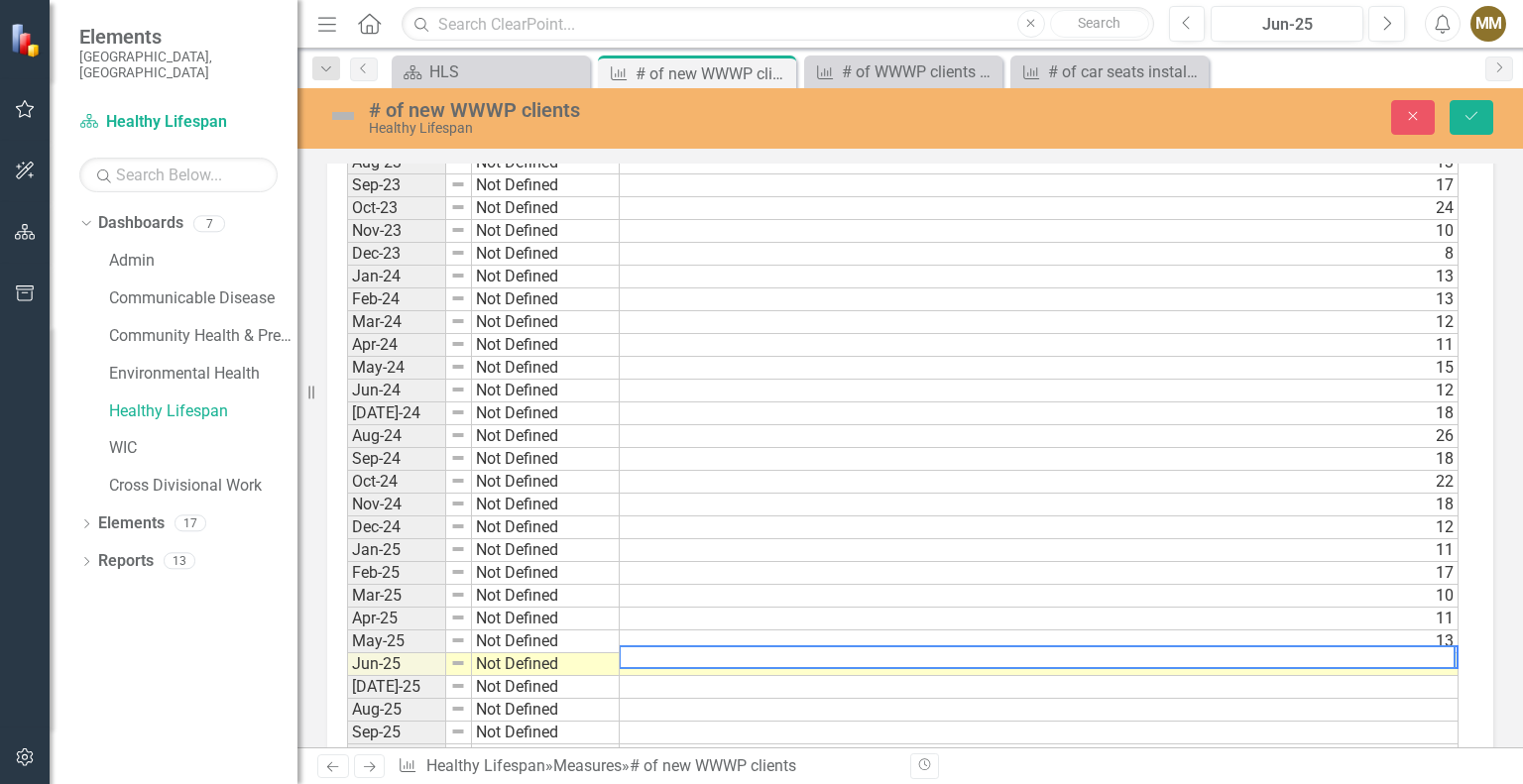 scroll, scrollTop: 1739, scrollLeft: 0, axis: vertical 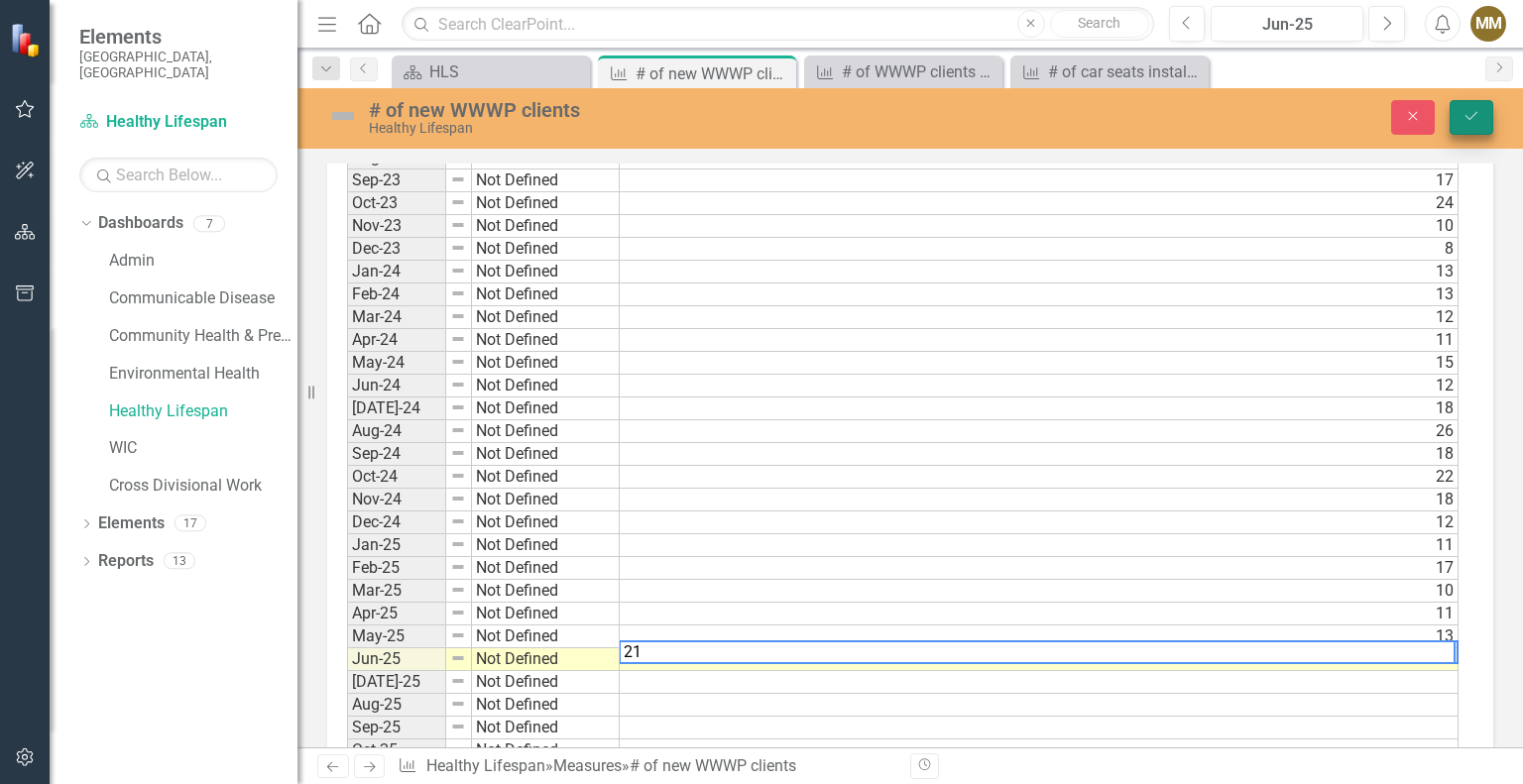 type on "21" 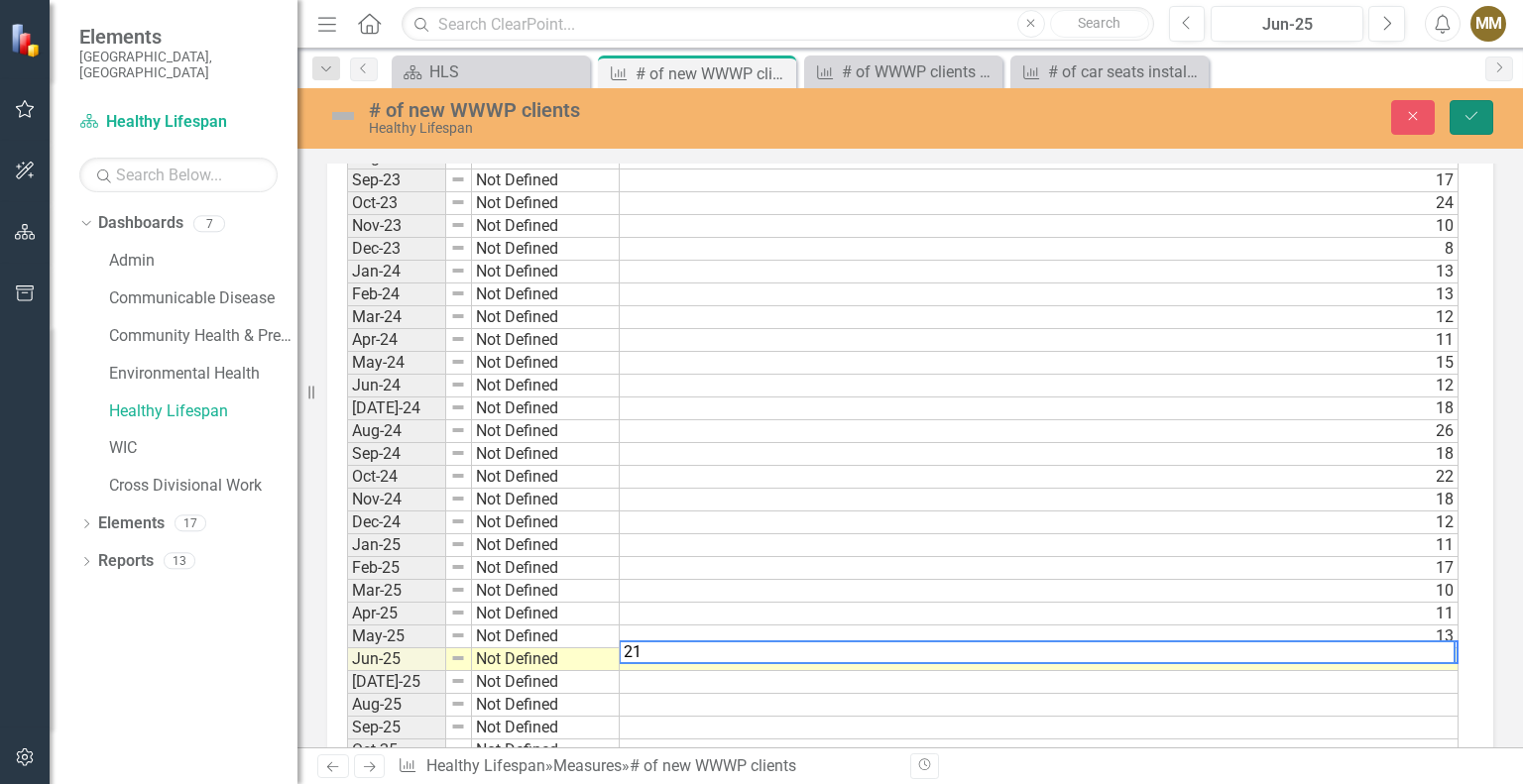 click on "Save" 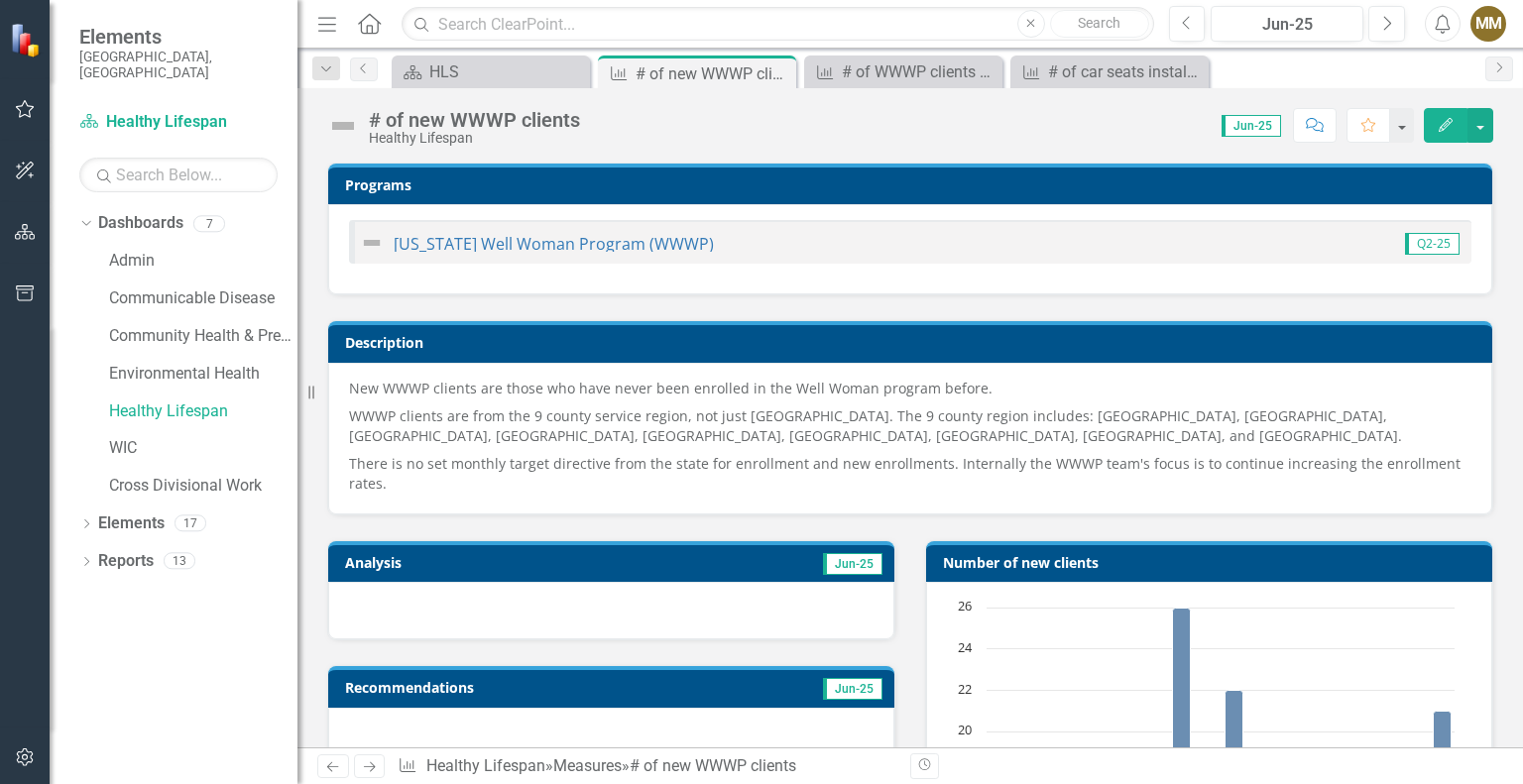 click at bounding box center (611, 611) 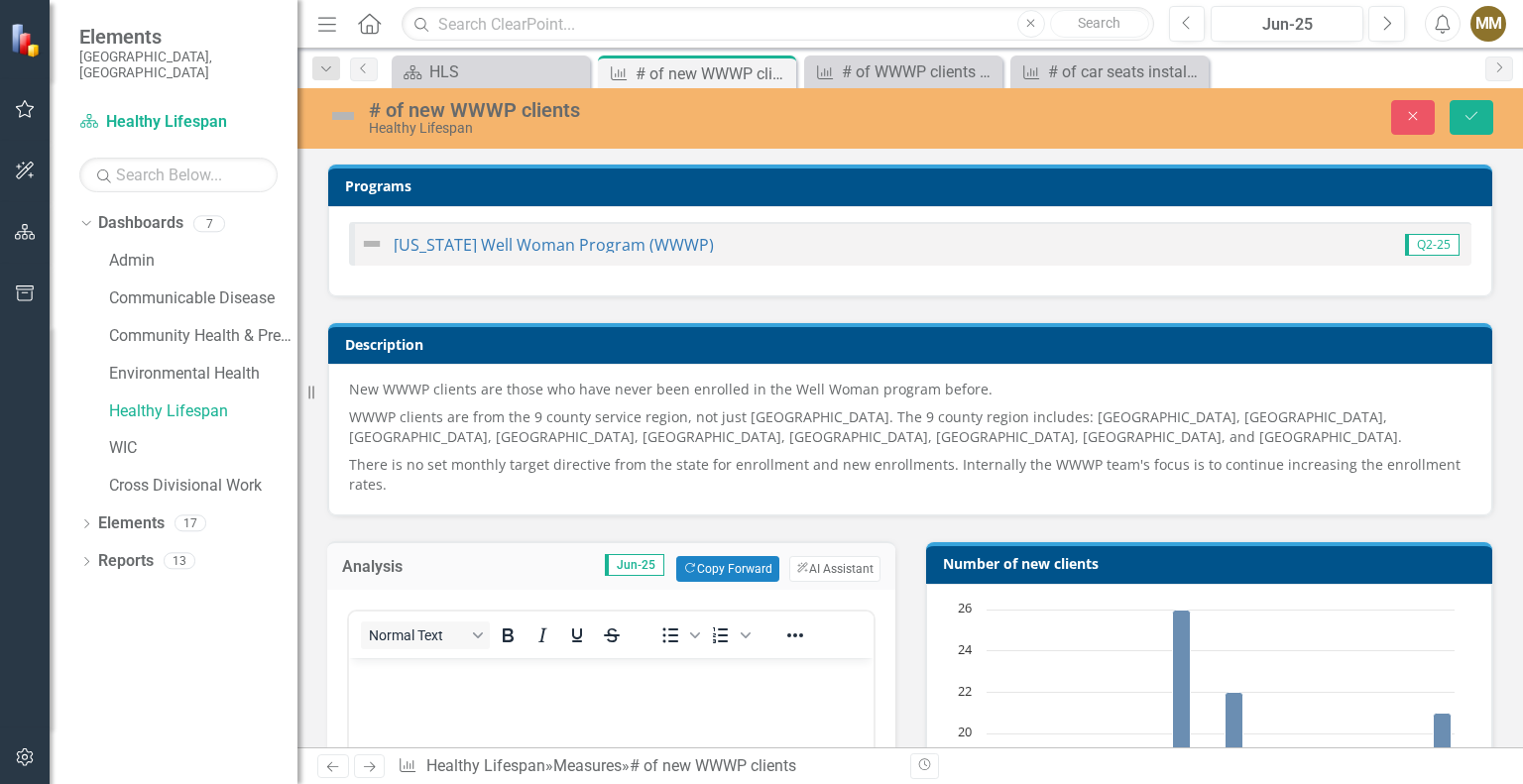 scroll, scrollTop: 0, scrollLeft: 0, axis: both 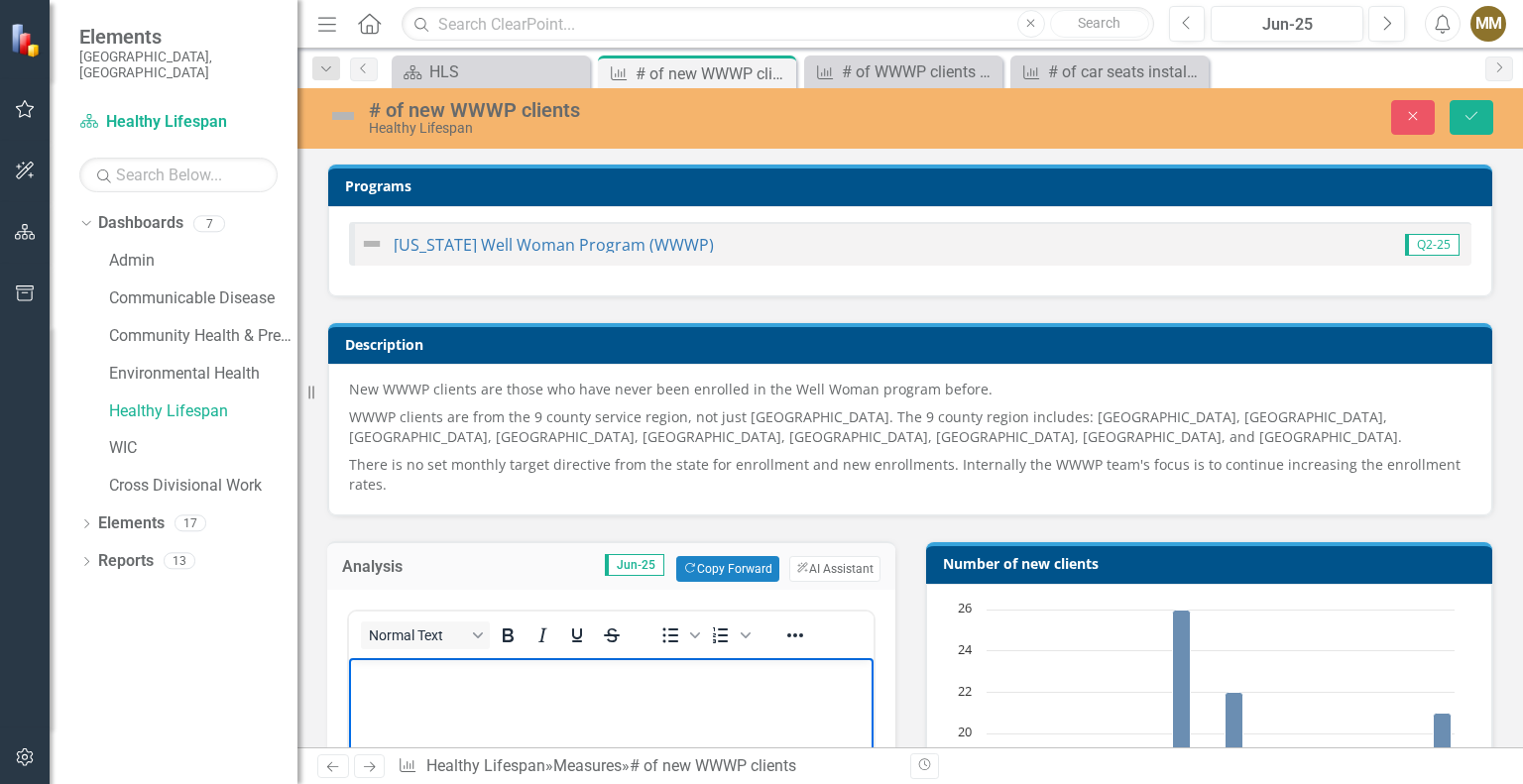 click at bounding box center [611, 675] 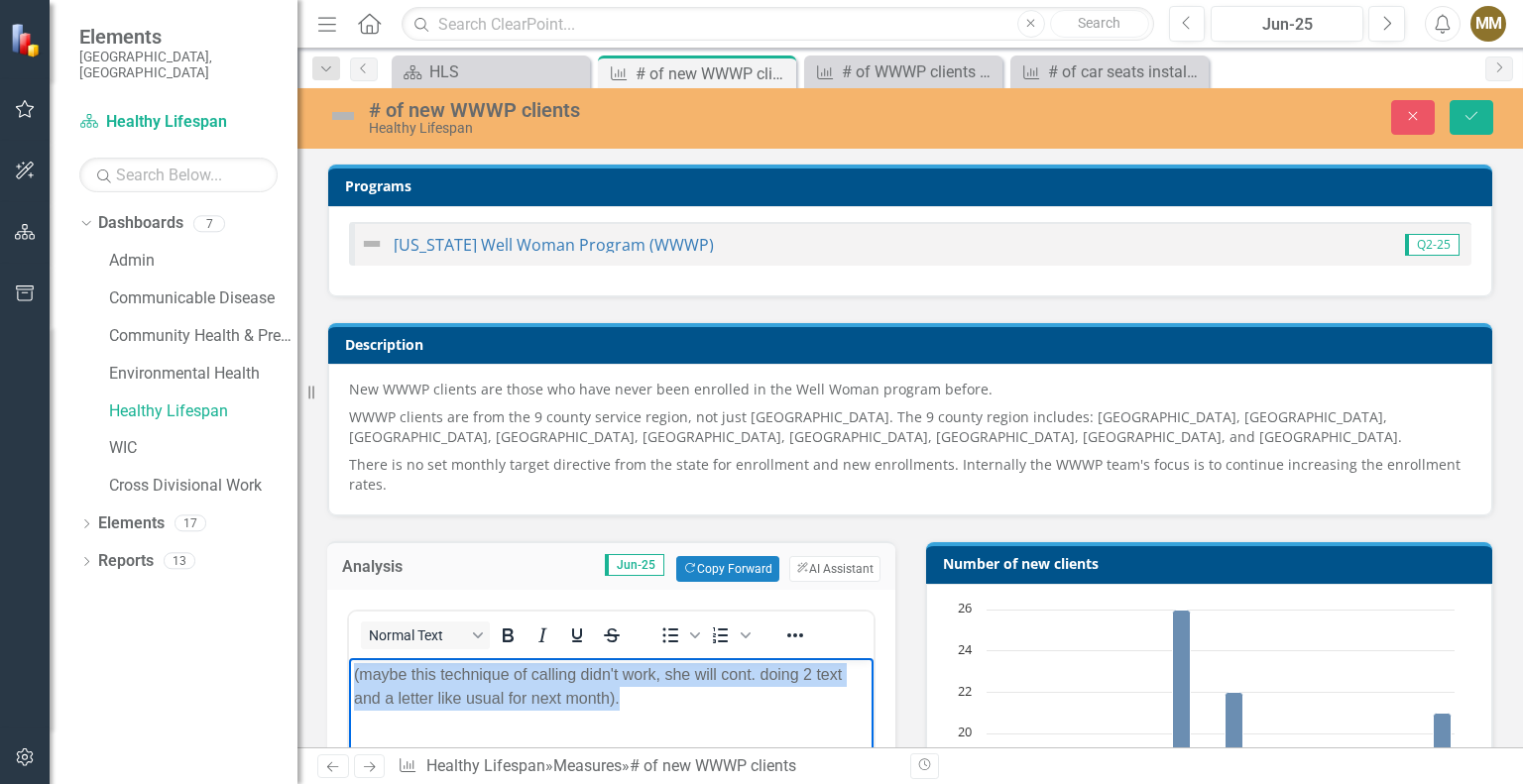 drag, startPoint x: 648, startPoint y: 689, endPoint x: 674, endPoint y: 1340, distance: 651.519 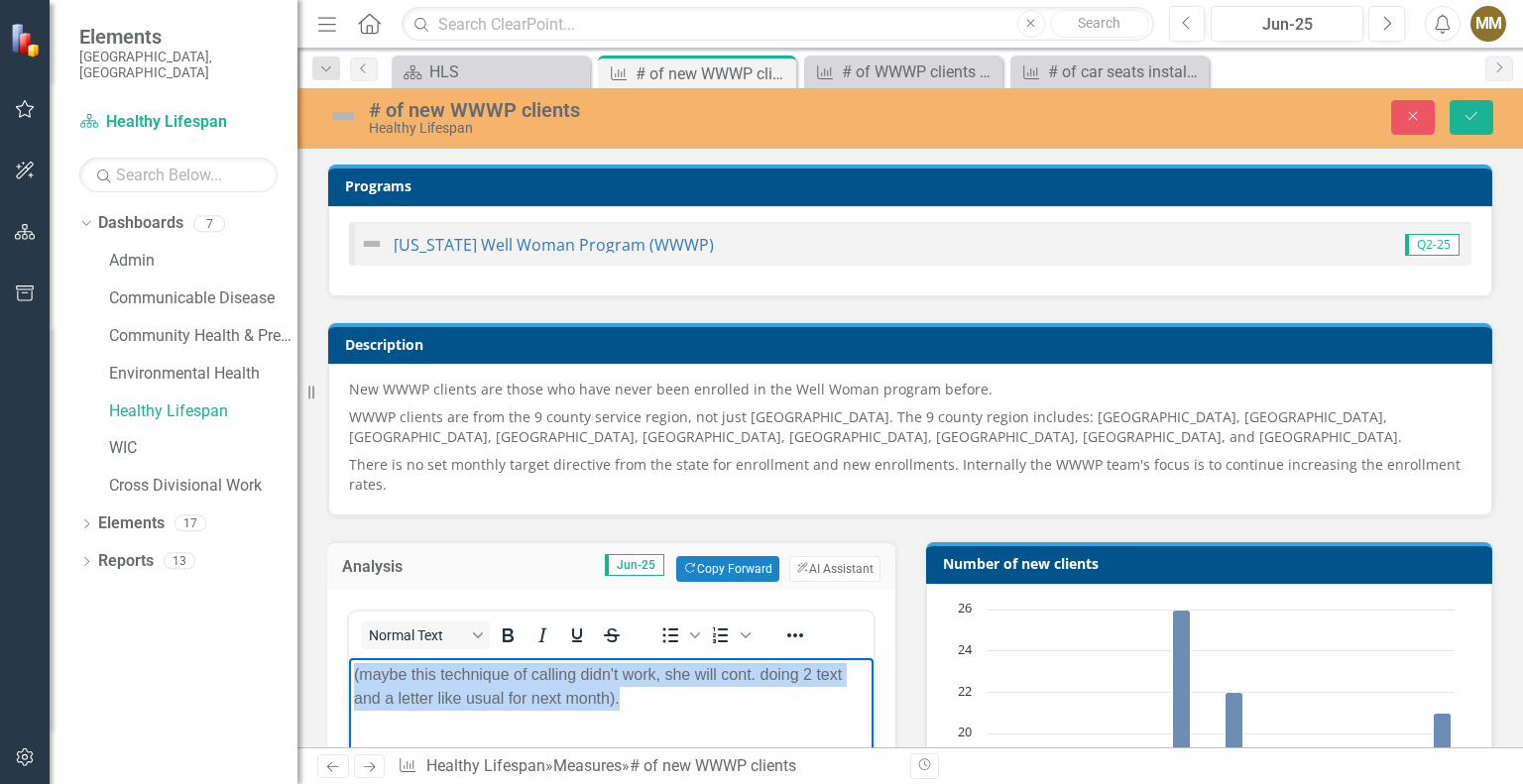click on "(maybe this technique of calling didn't work, she will cont. doing 2 text and a letter like usual for next month)." at bounding box center [611, 807] 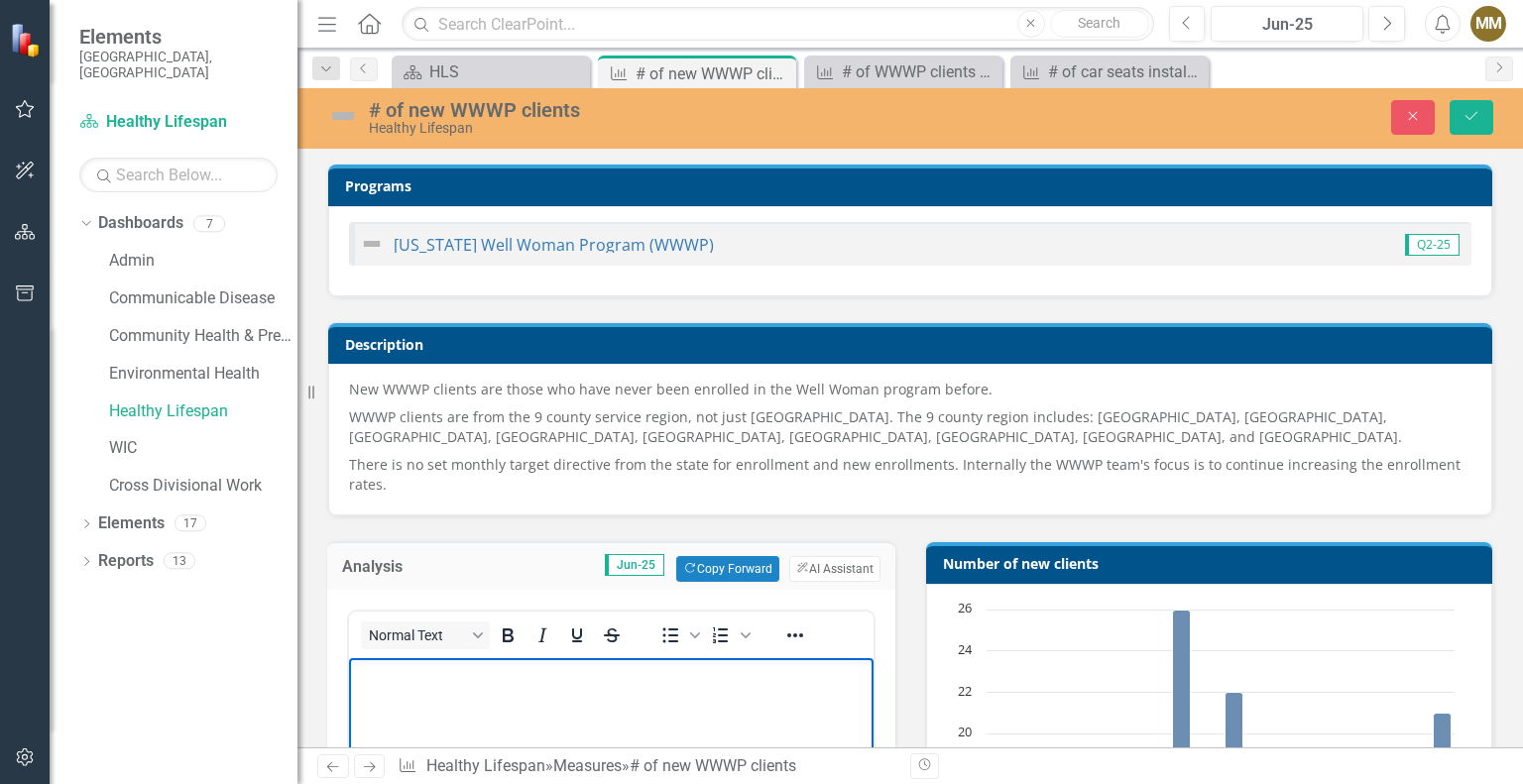type 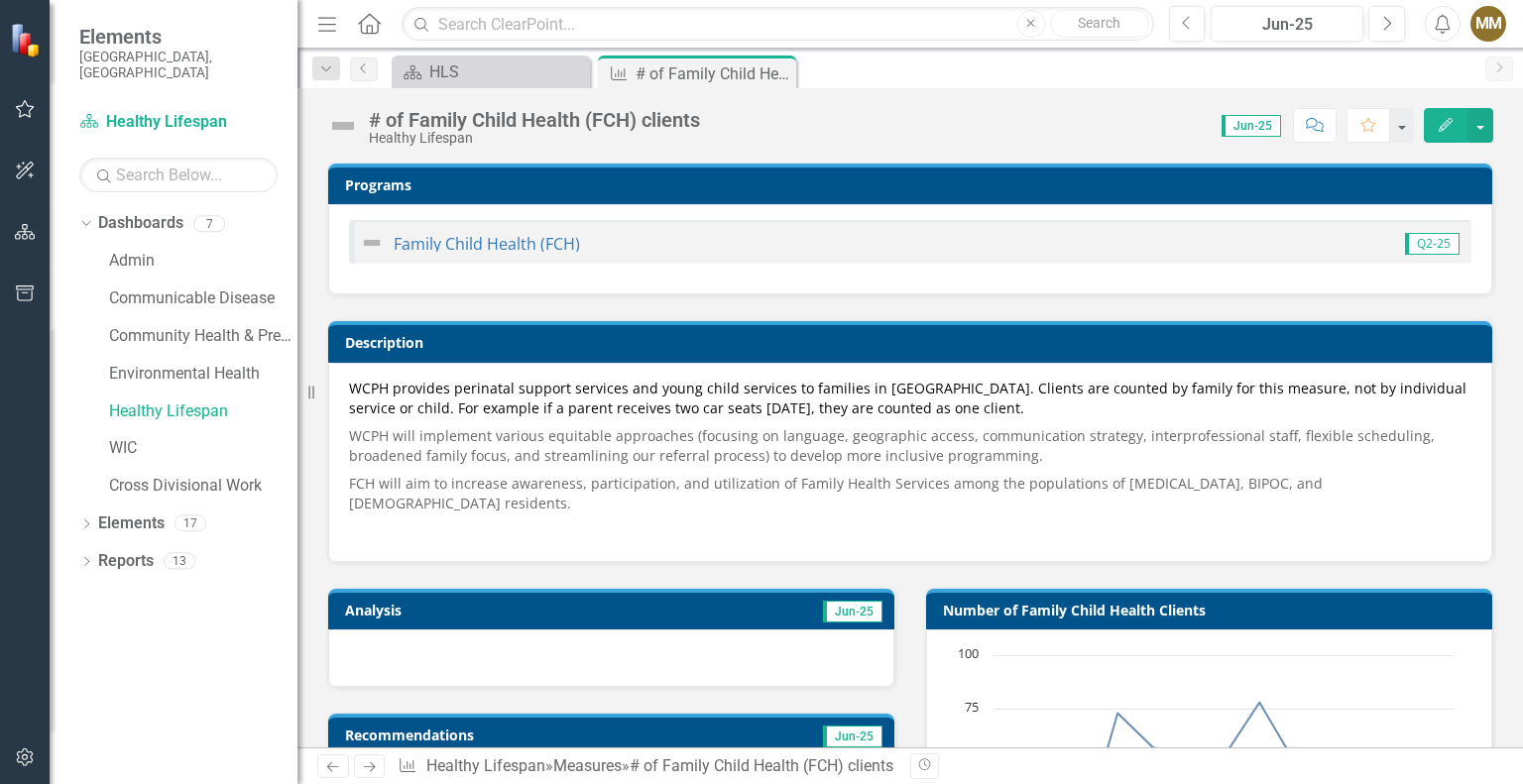 scroll, scrollTop: 0, scrollLeft: 0, axis: both 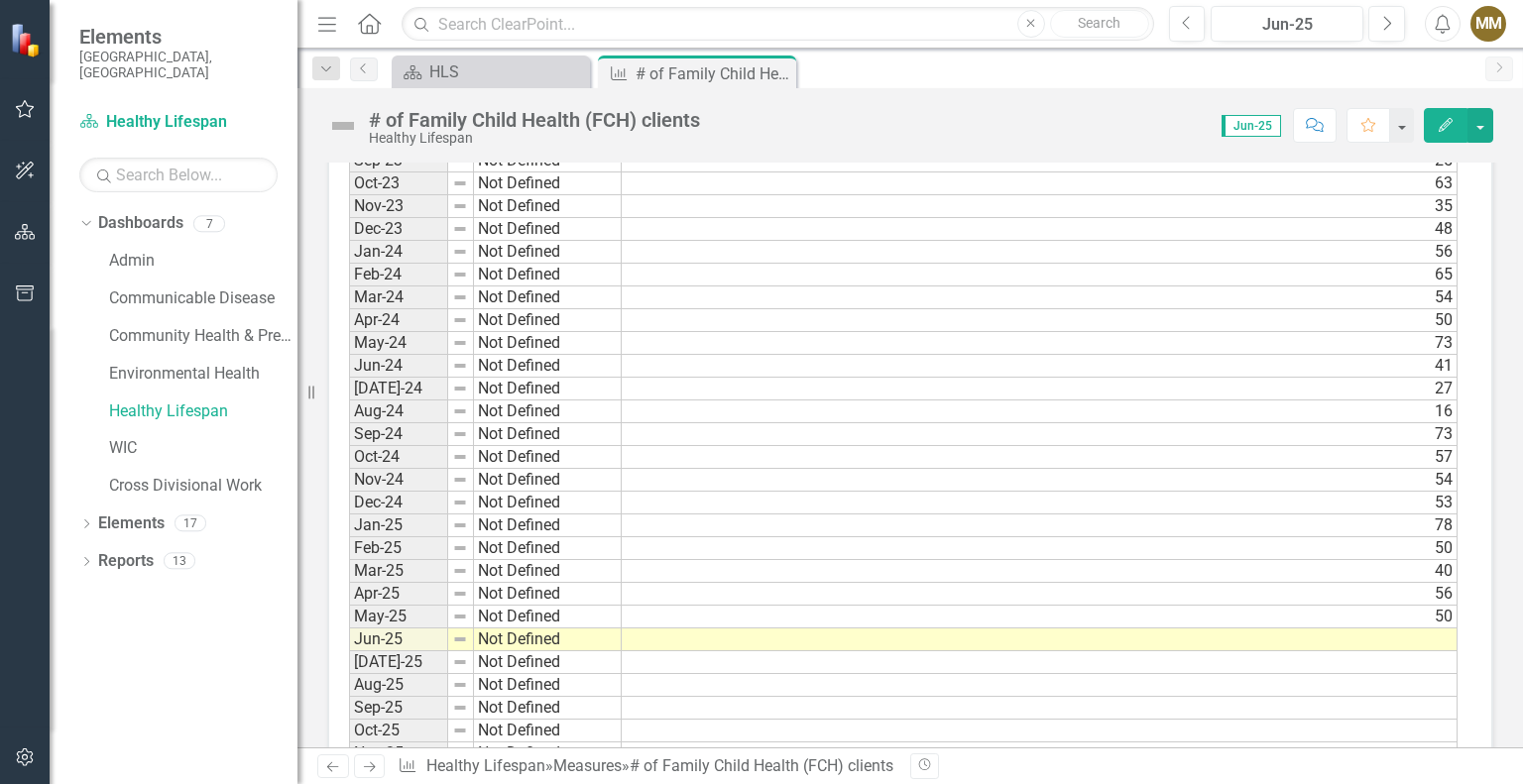 click at bounding box center (1039, 639) 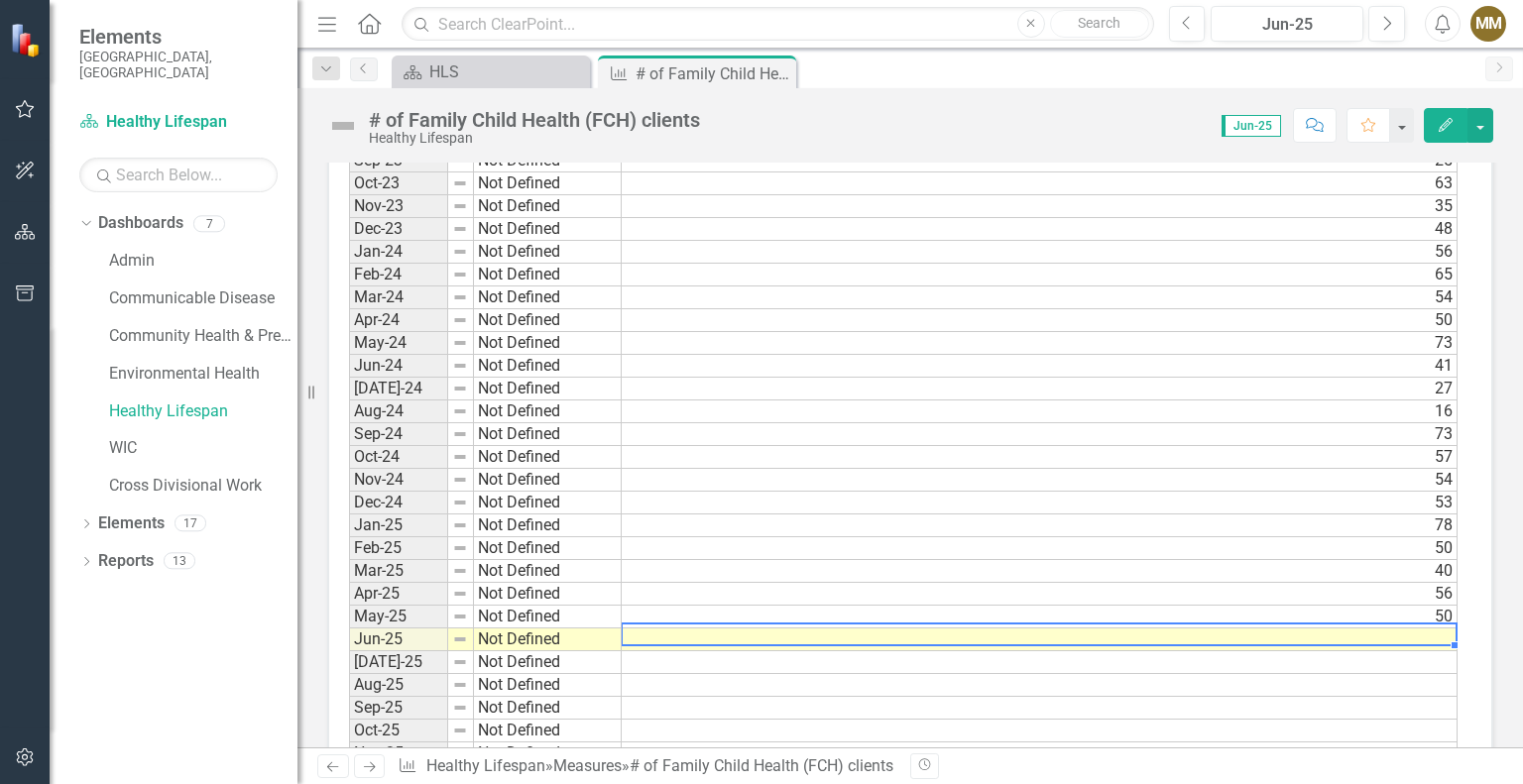 click at bounding box center (1039, 639) 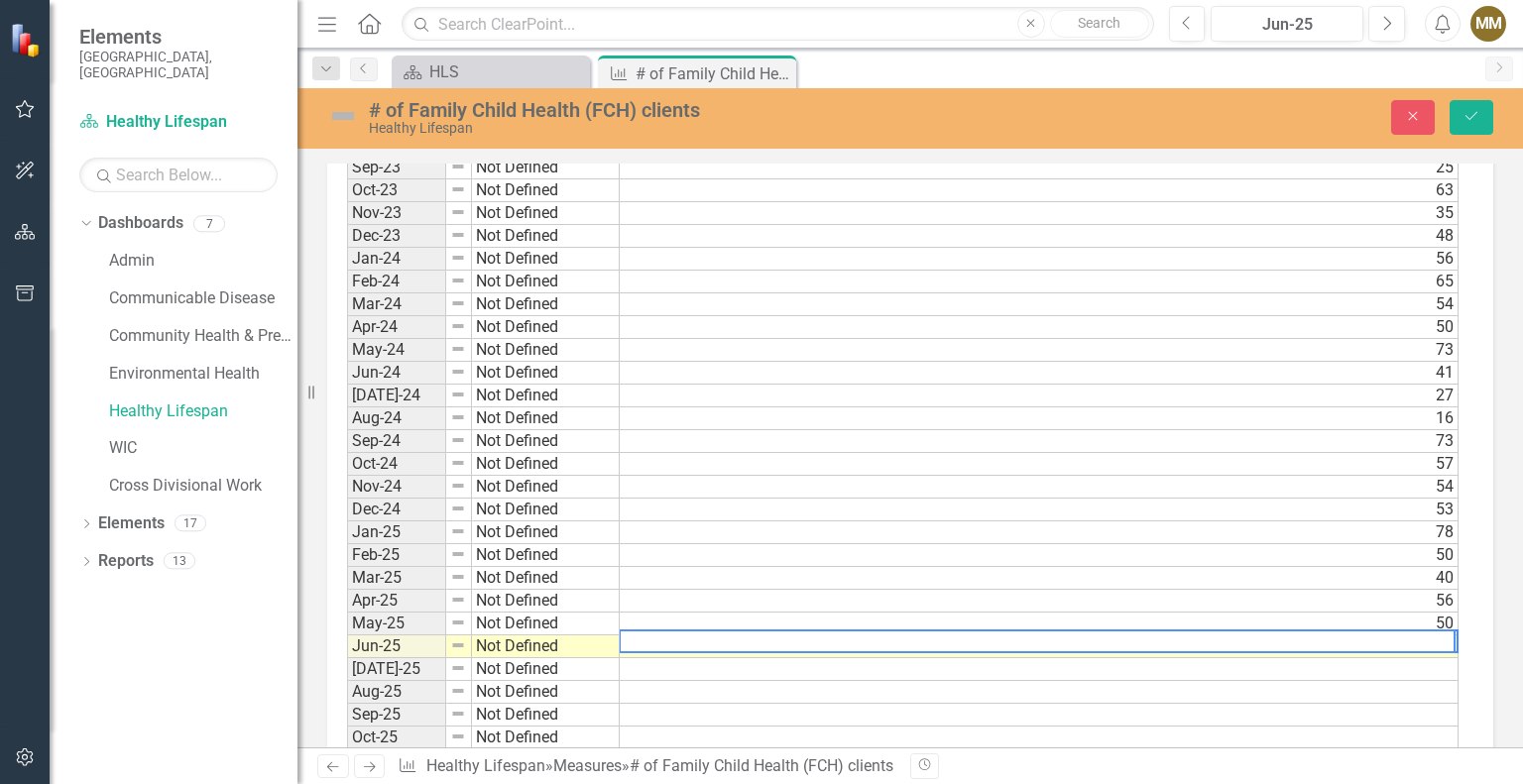 scroll, scrollTop: 1234, scrollLeft: 0, axis: vertical 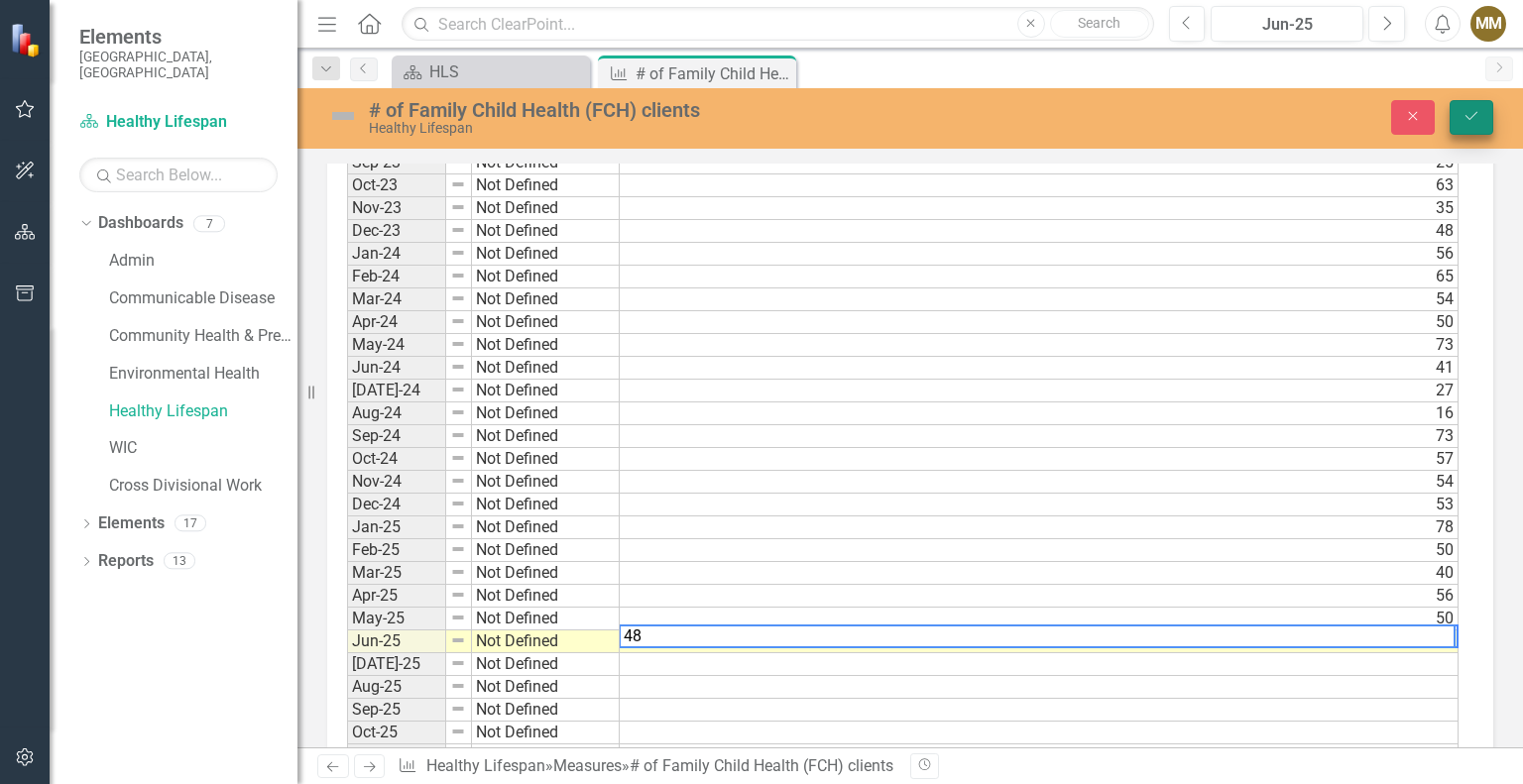 type on "48" 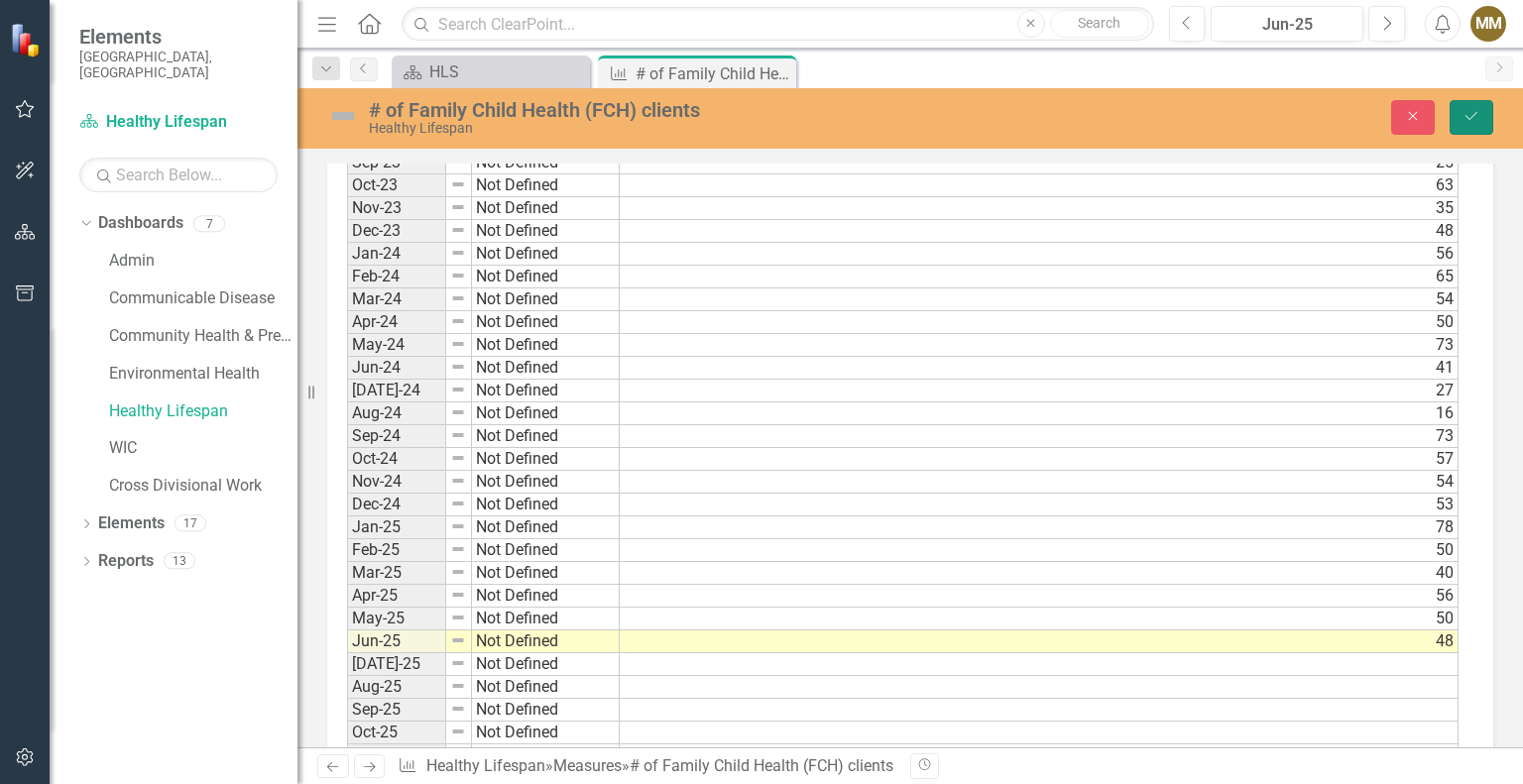 click on "Save" at bounding box center [1471, 117] 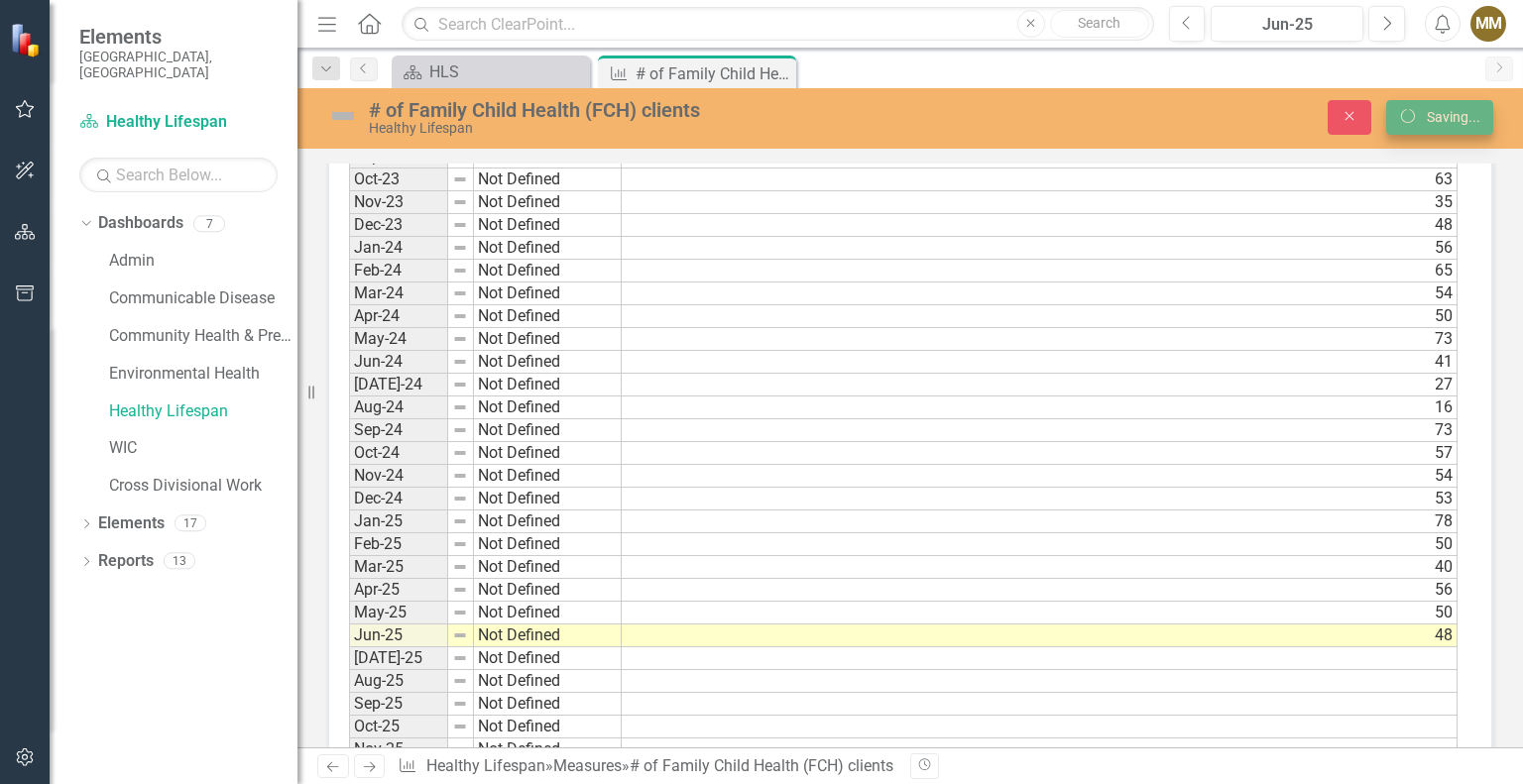 scroll, scrollTop: 1229, scrollLeft: 0, axis: vertical 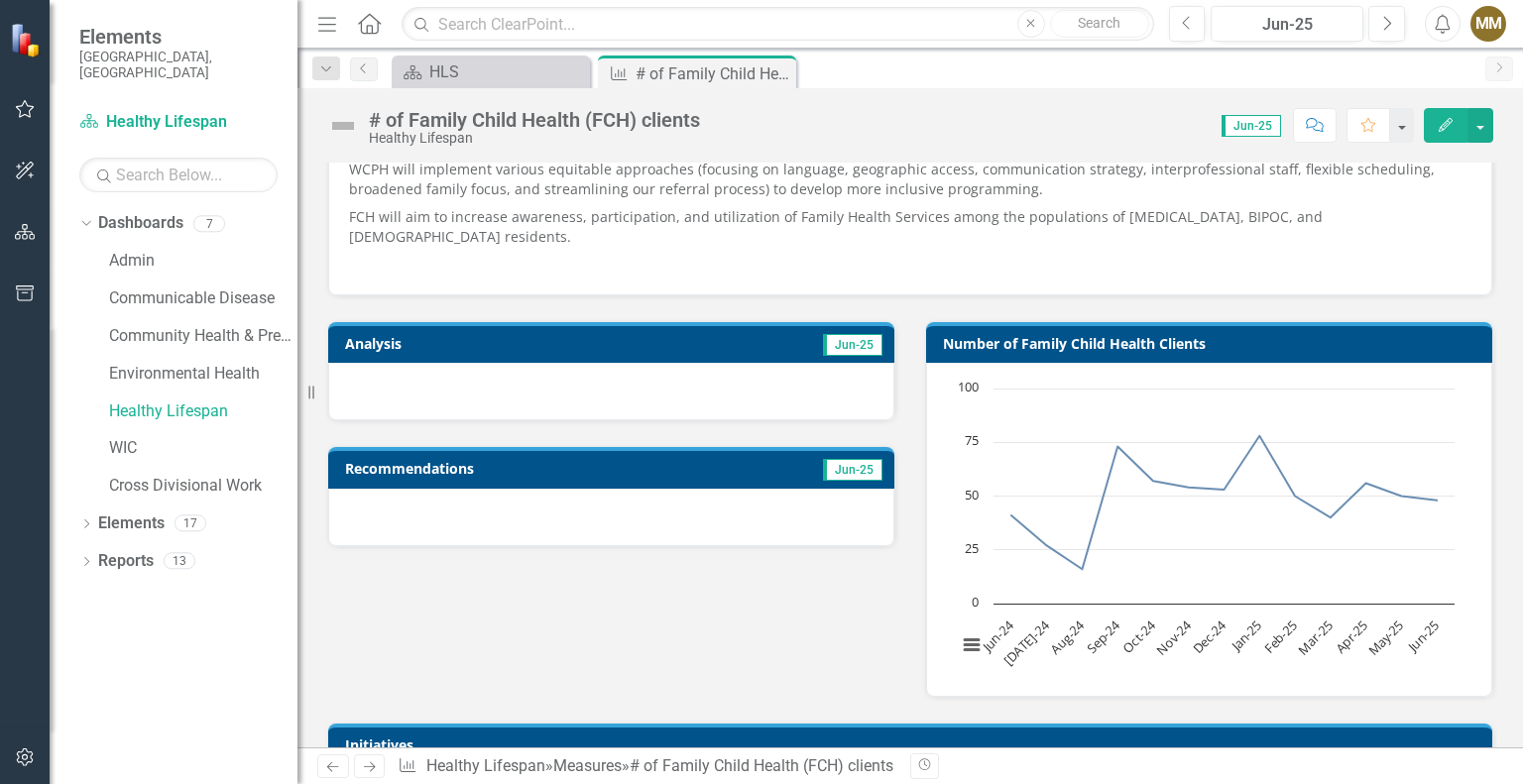 click at bounding box center (611, 392) 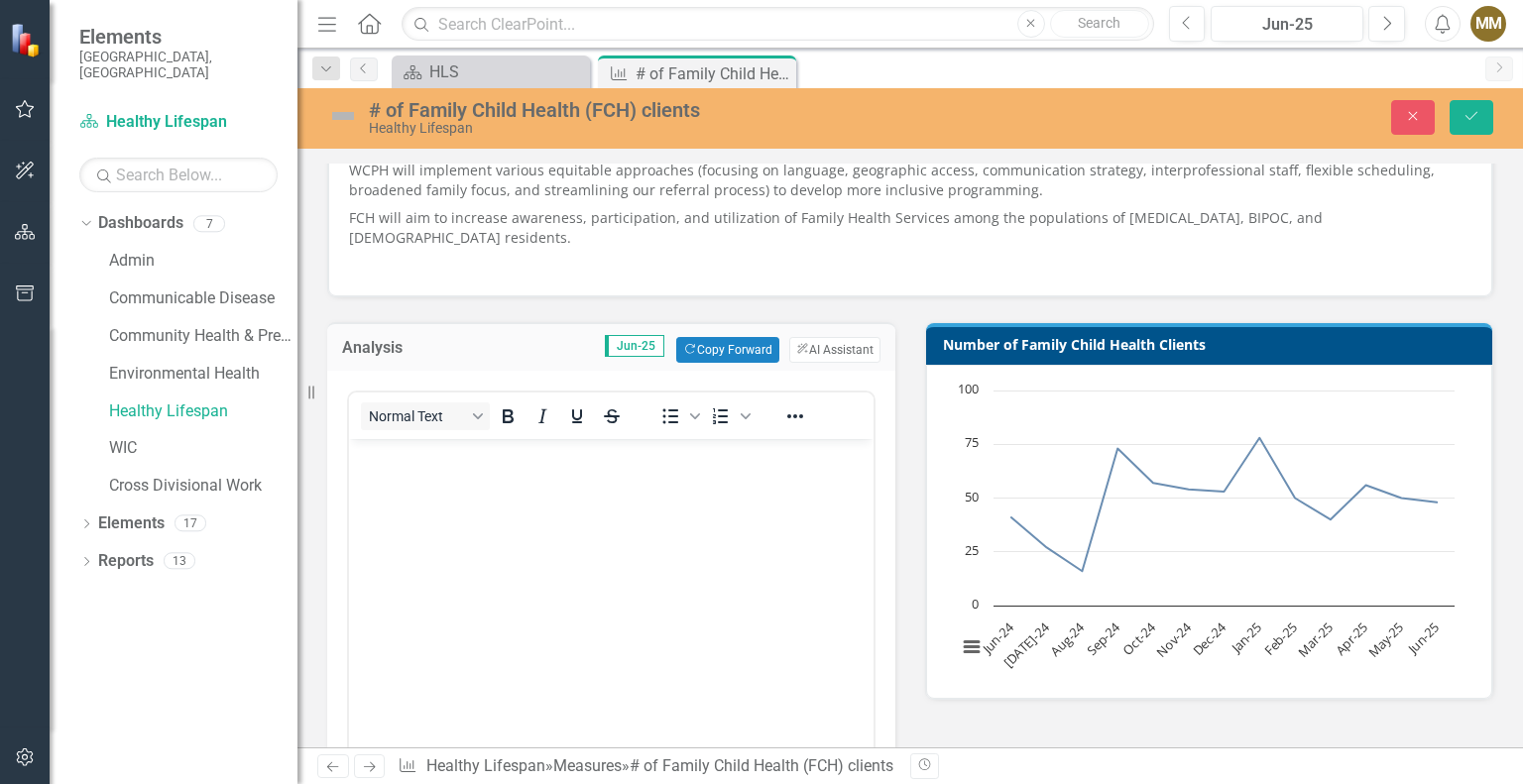 scroll, scrollTop: 0, scrollLeft: 0, axis: both 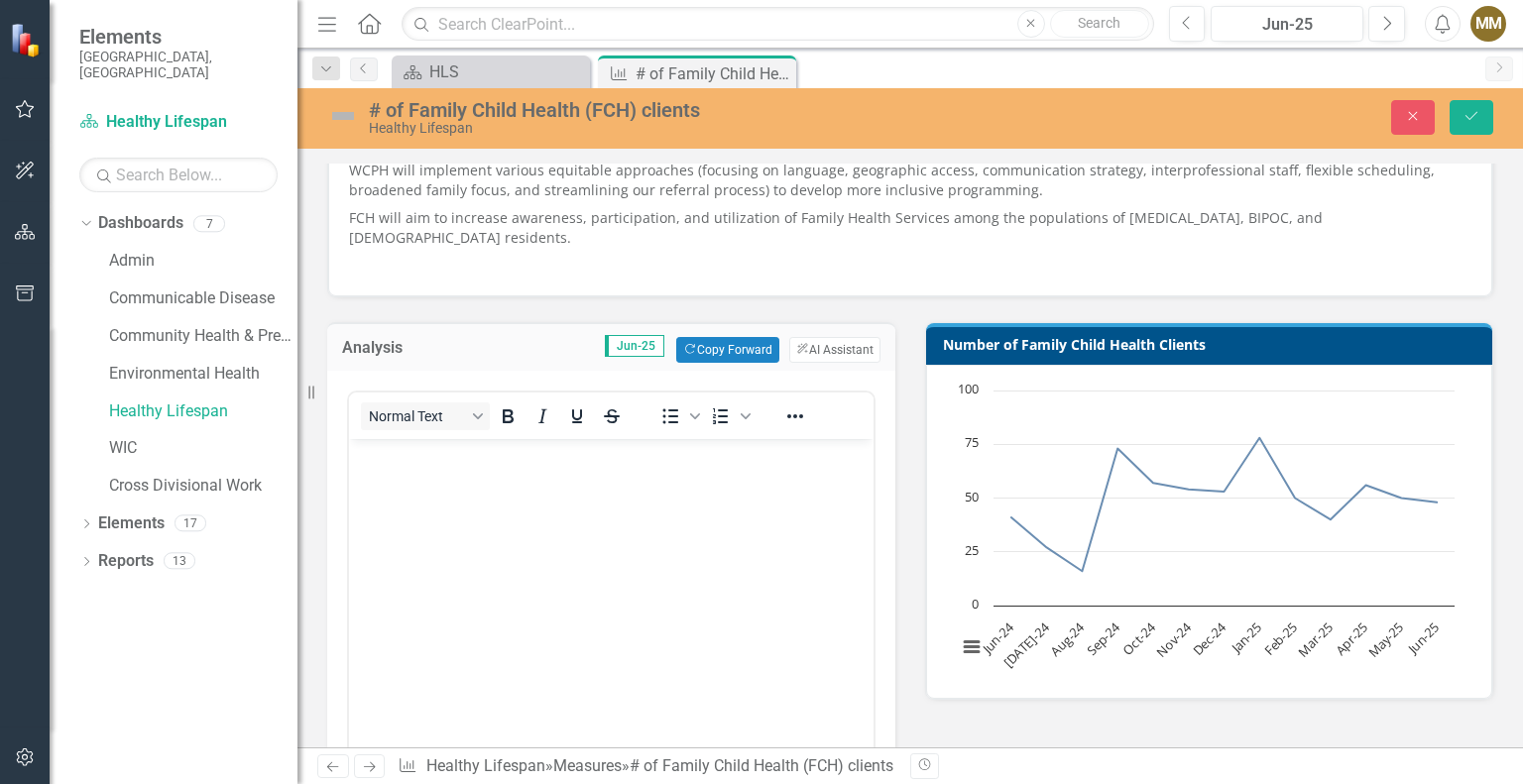 click at bounding box center (611, 456) 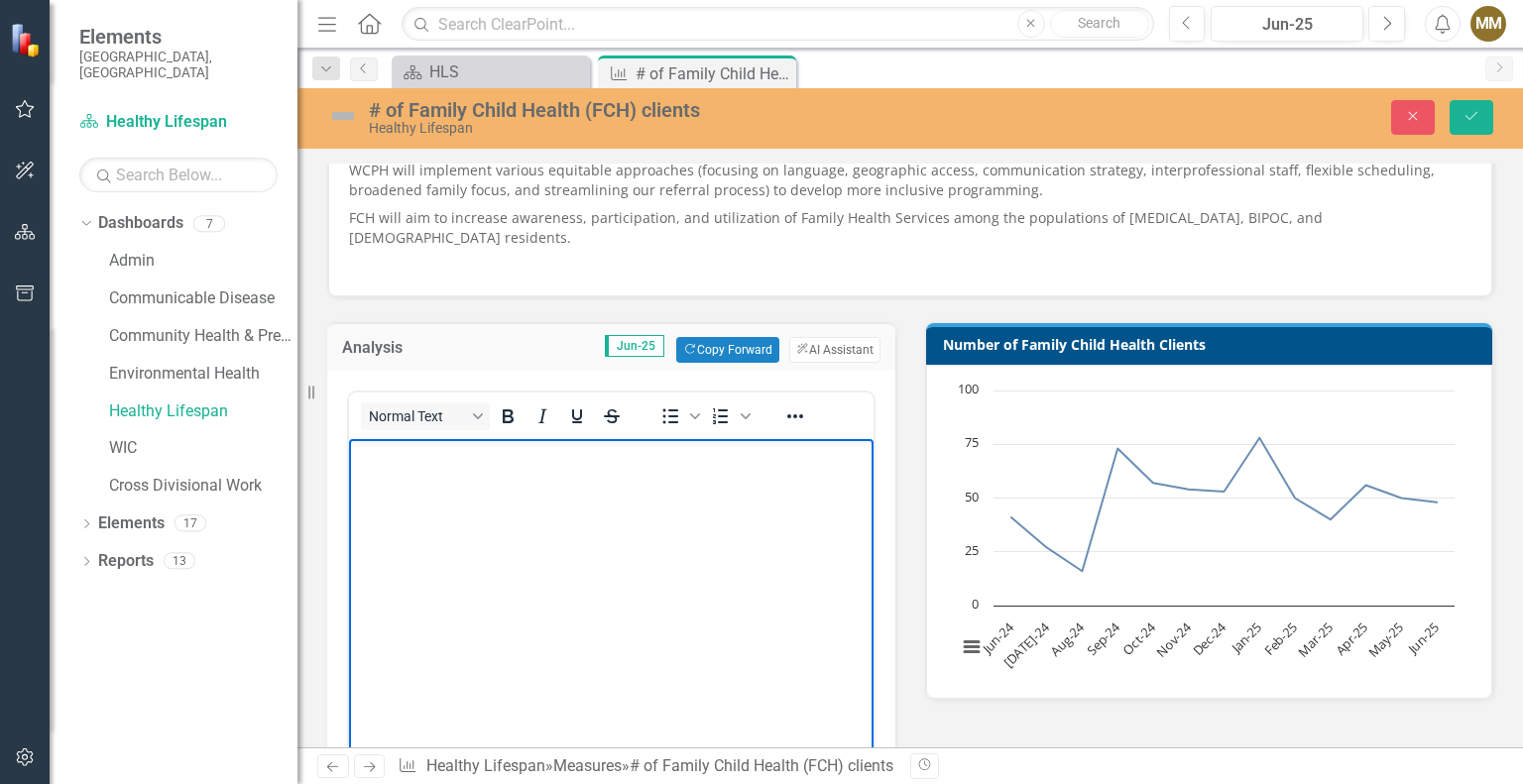 type 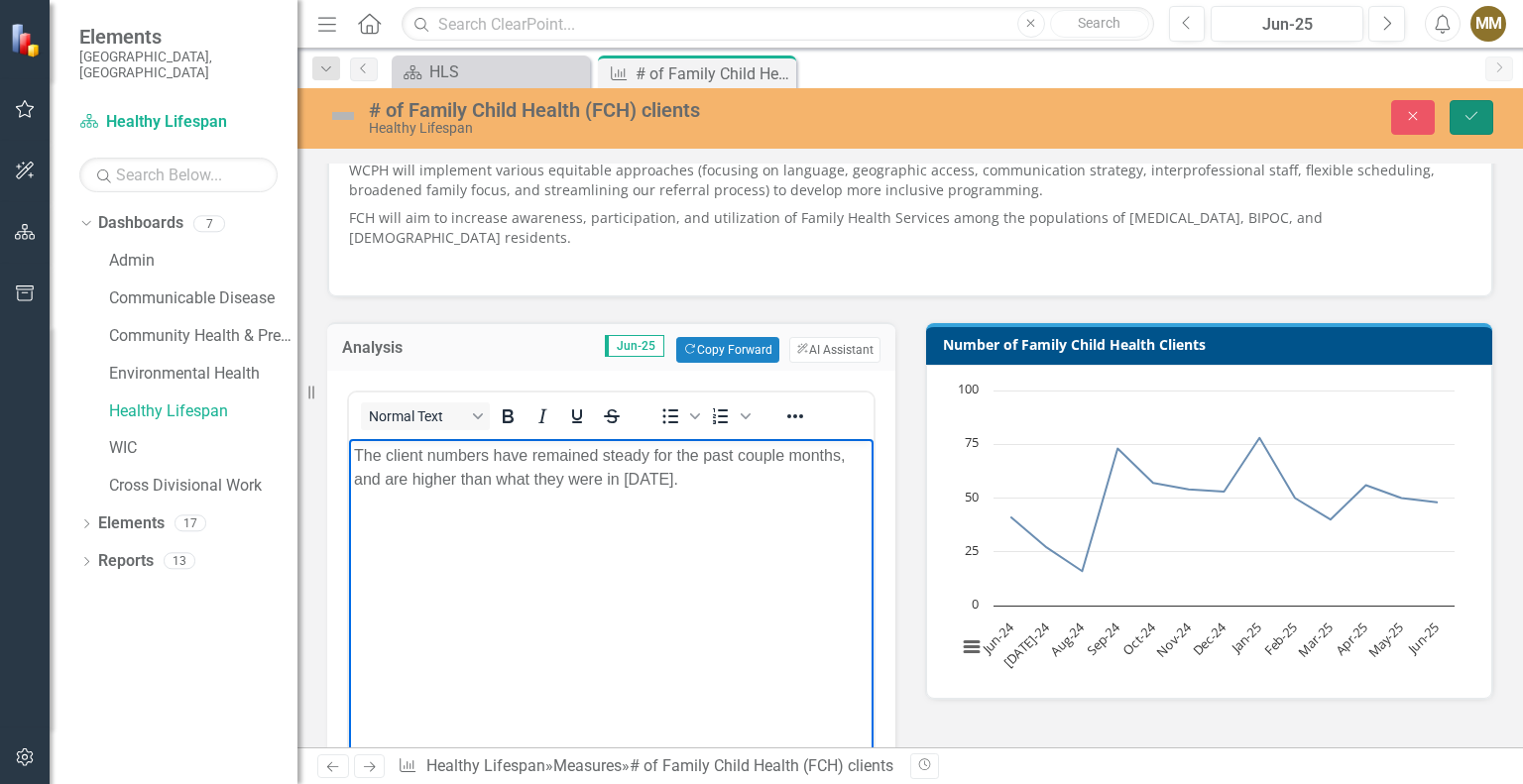 click on "Save" 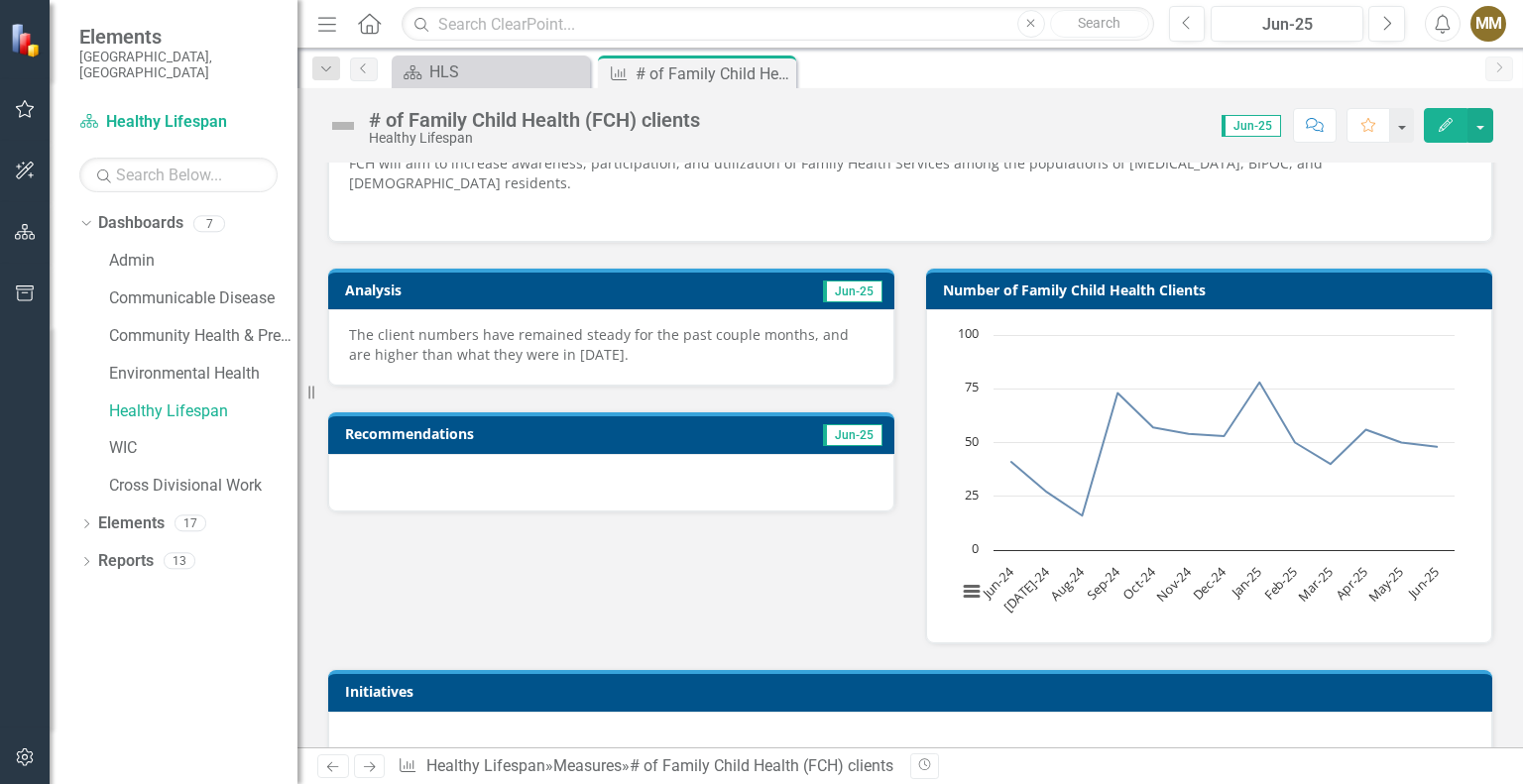 scroll, scrollTop: 344, scrollLeft: 0, axis: vertical 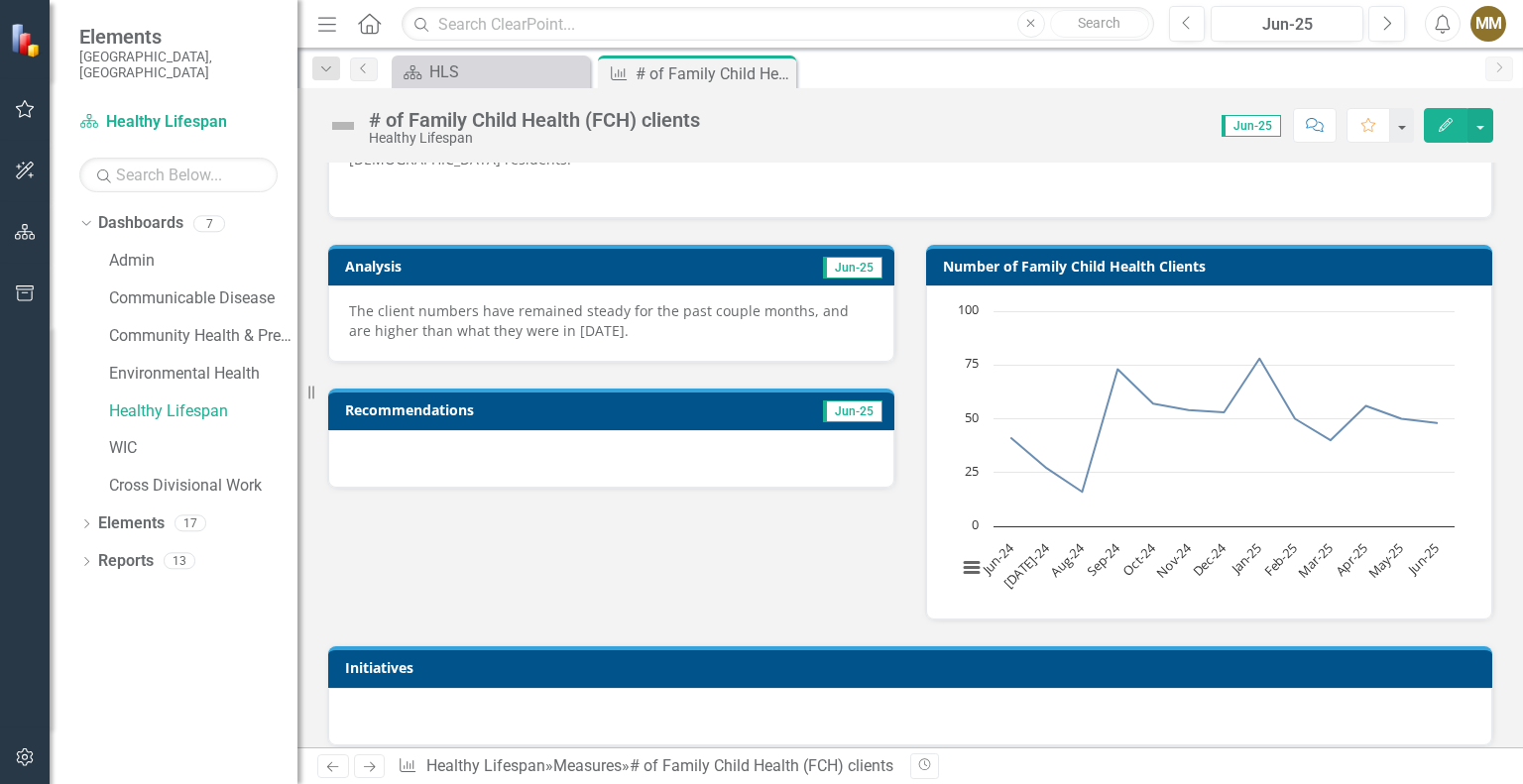 click at bounding box center (611, 459) 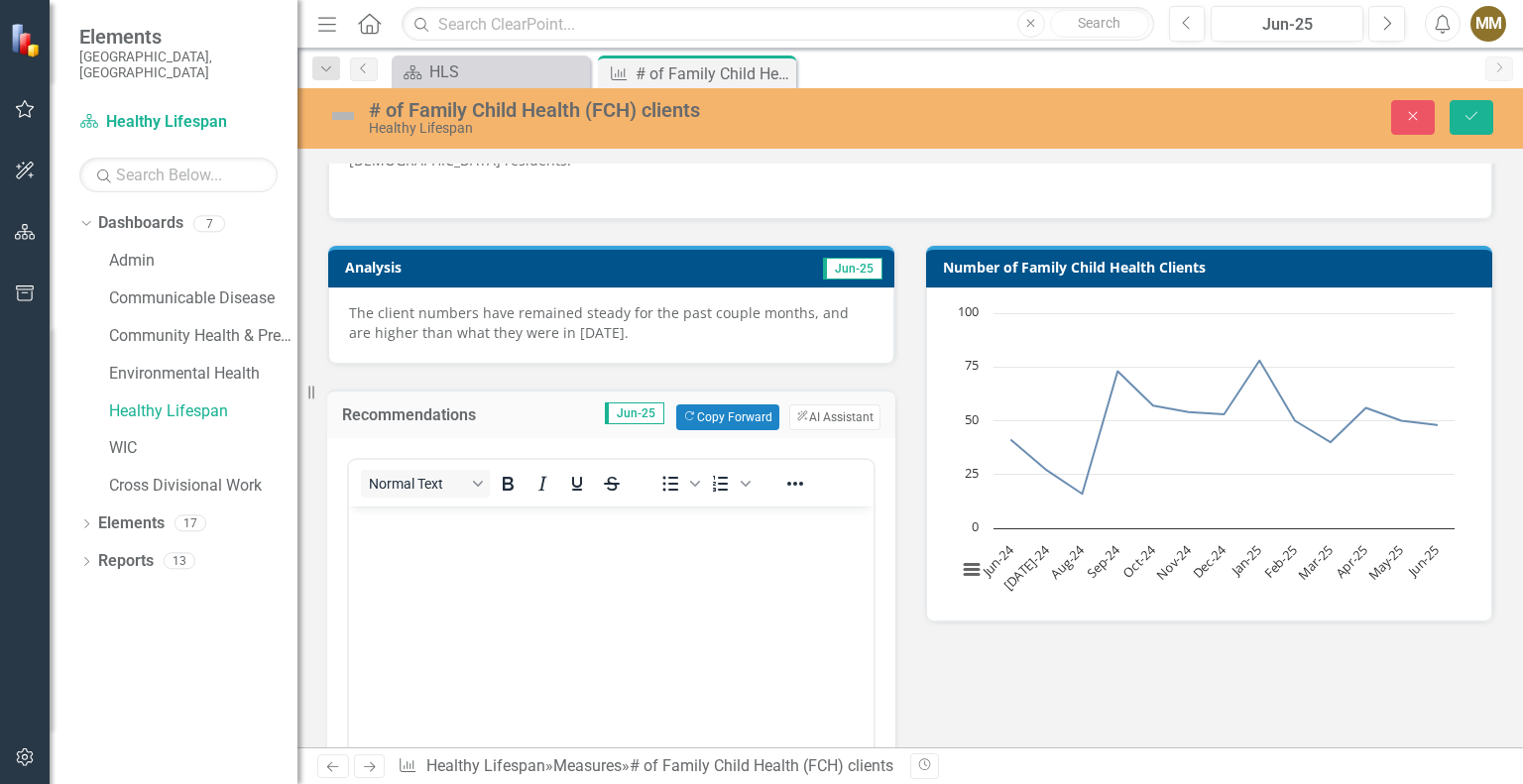 scroll, scrollTop: 0, scrollLeft: 0, axis: both 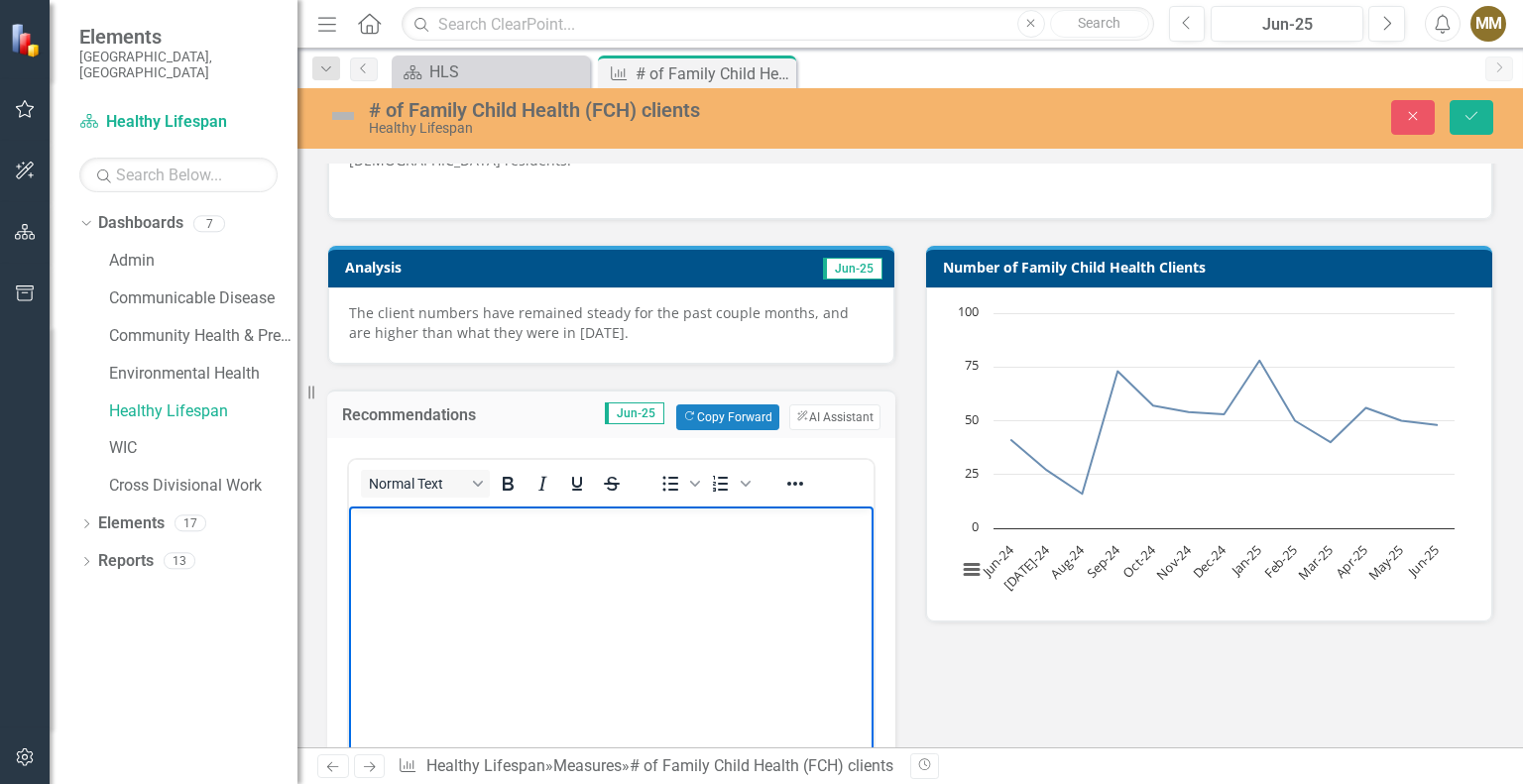 click at bounding box center (611, 654) 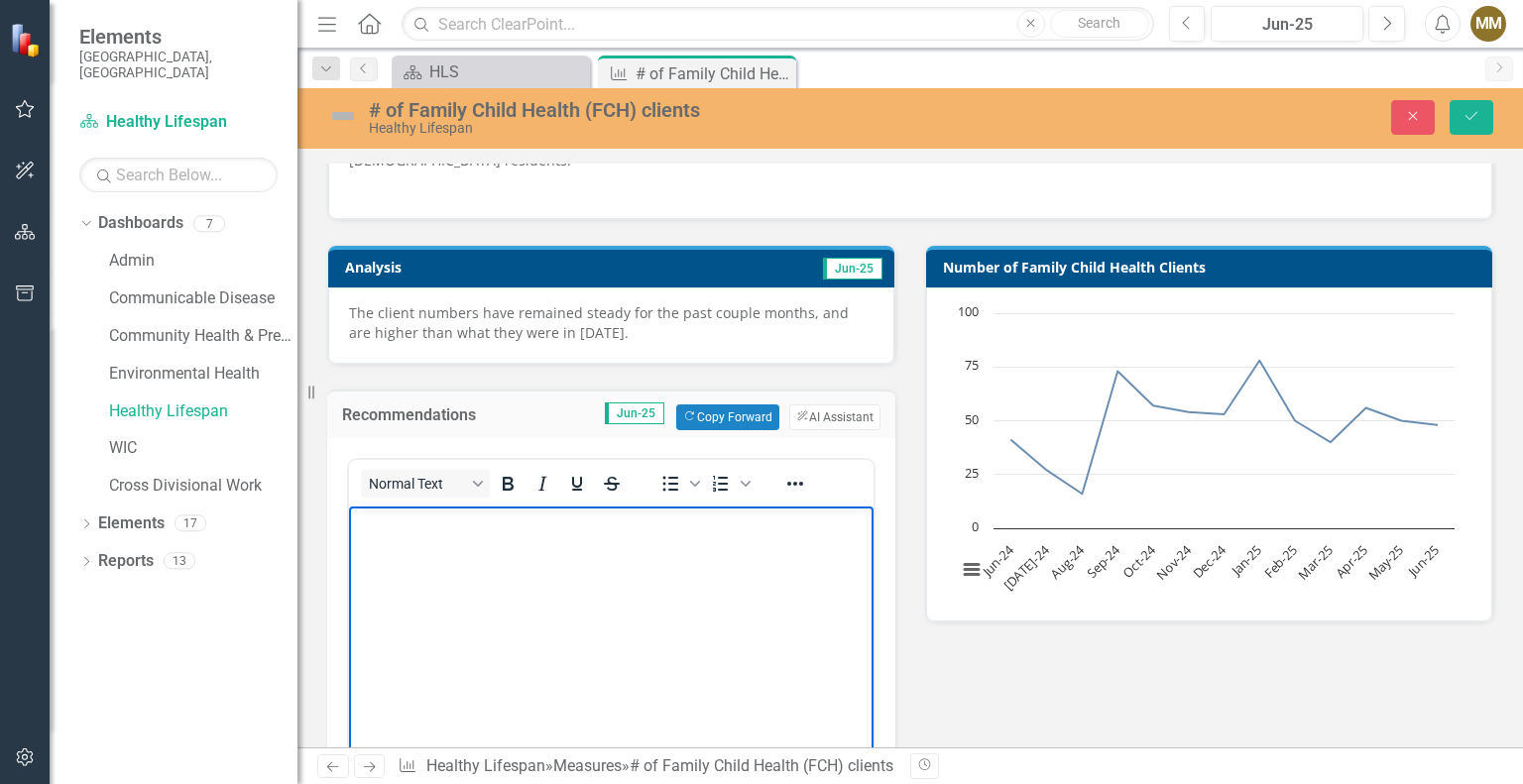 type 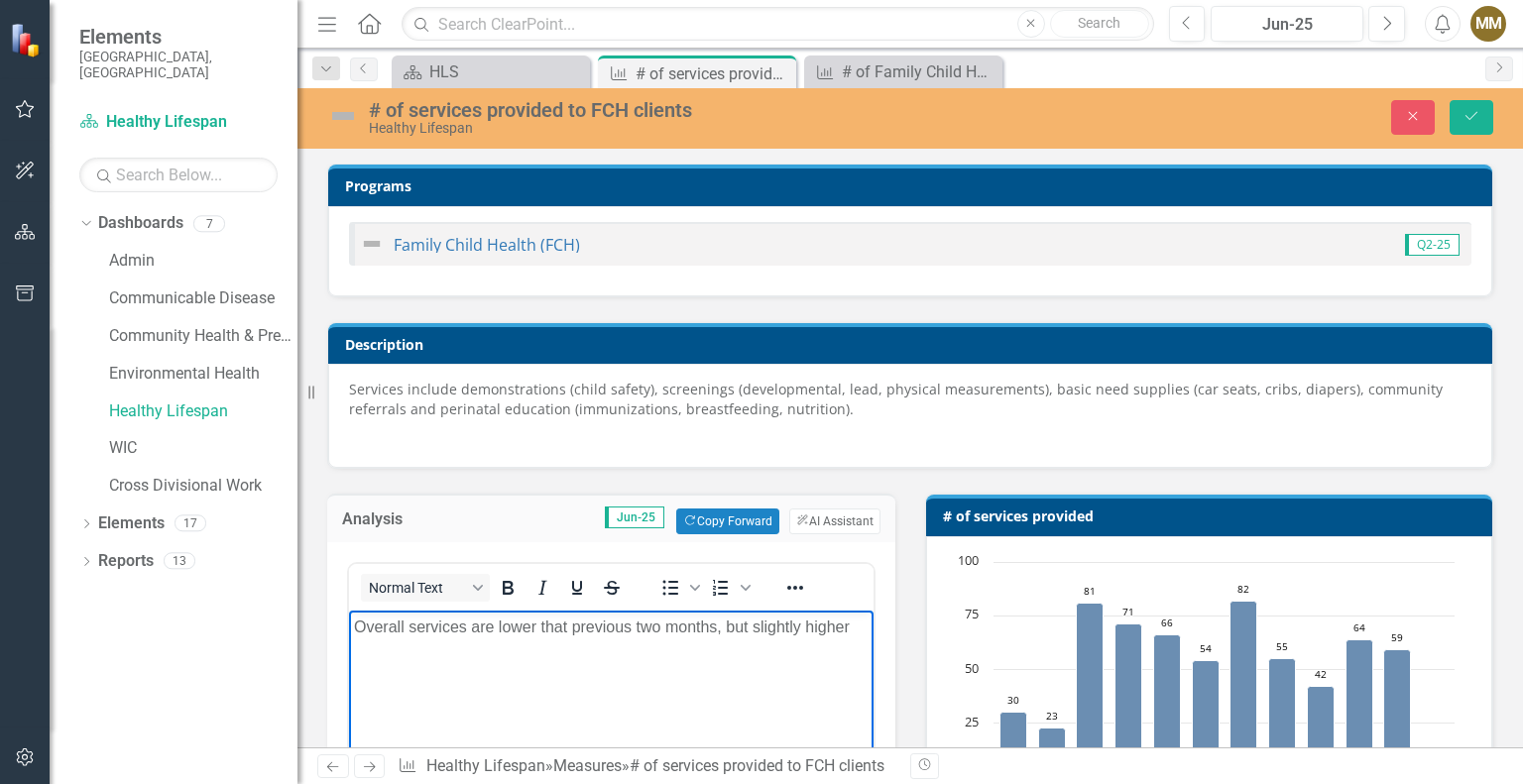 scroll, scrollTop: 0, scrollLeft: 0, axis: both 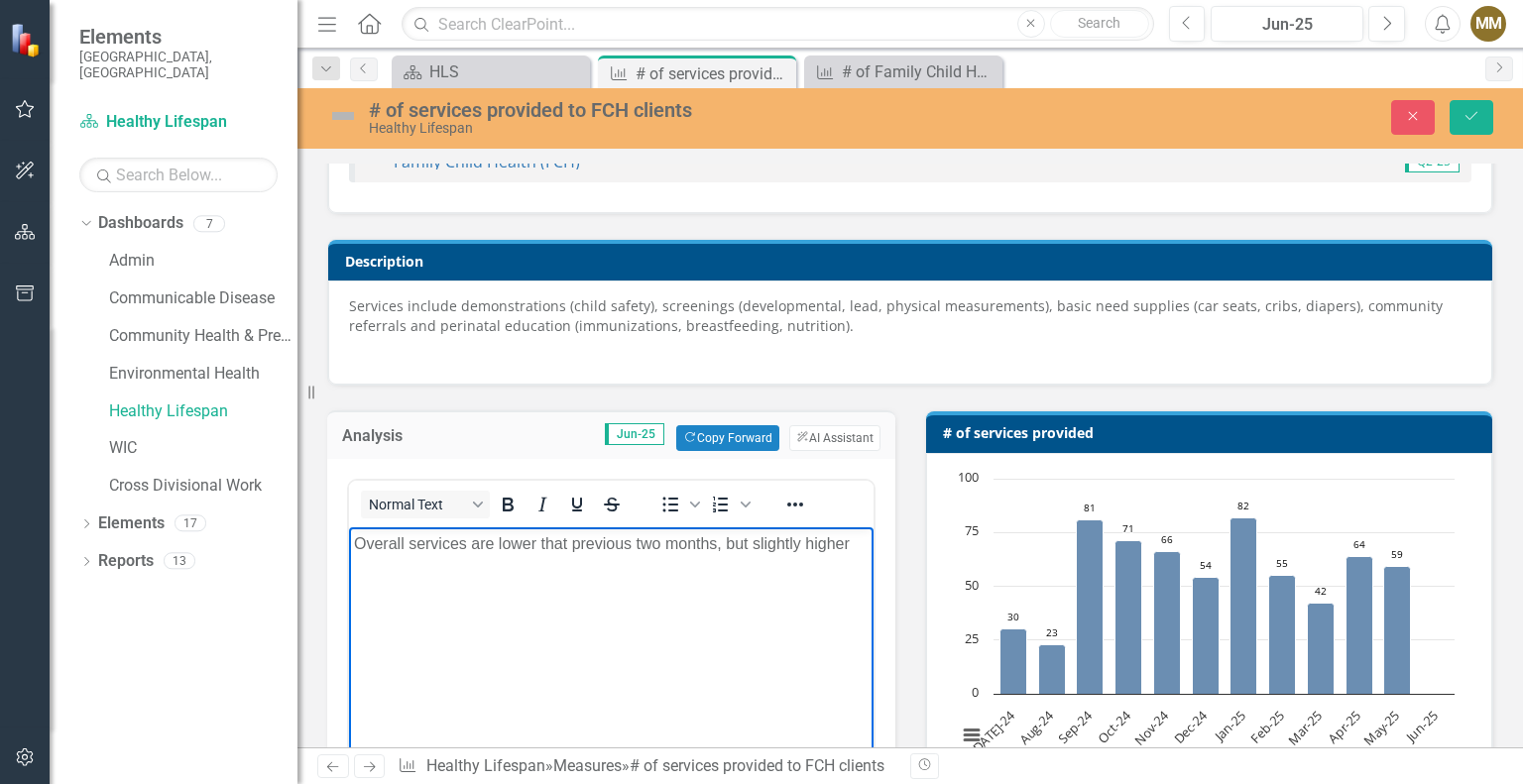 type 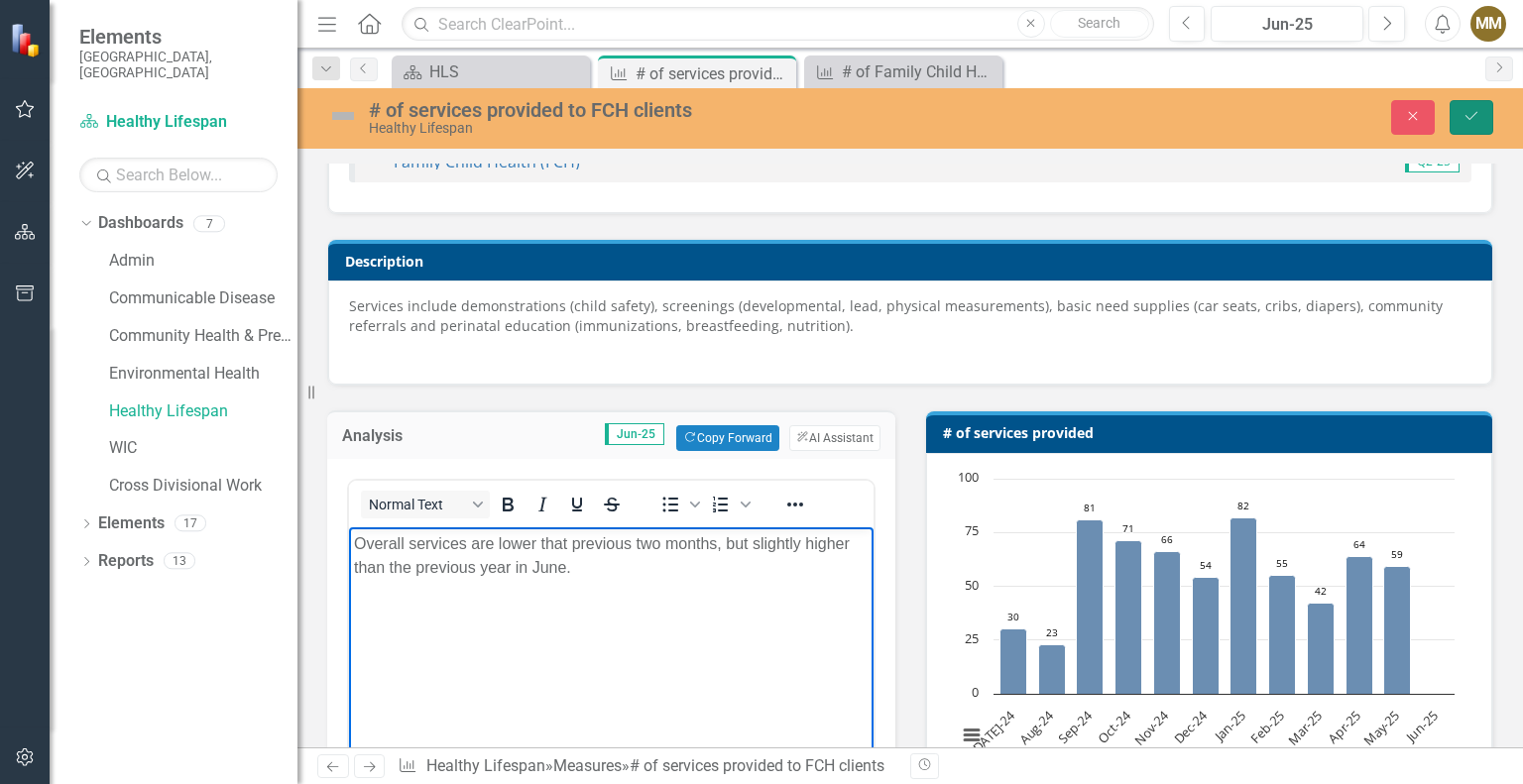 click on "Save" 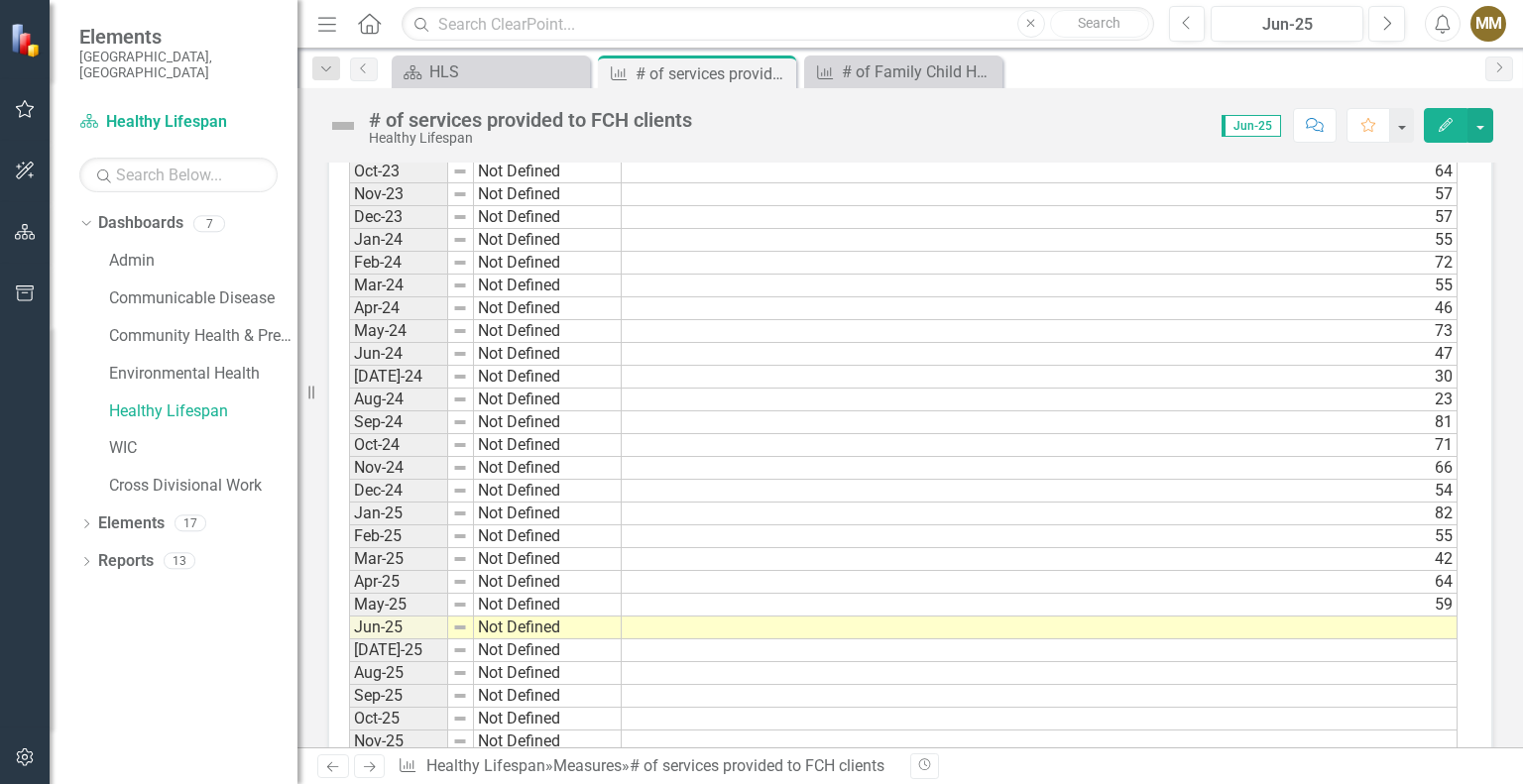 scroll, scrollTop: 1211, scrollLeft: 0, axis: vertical 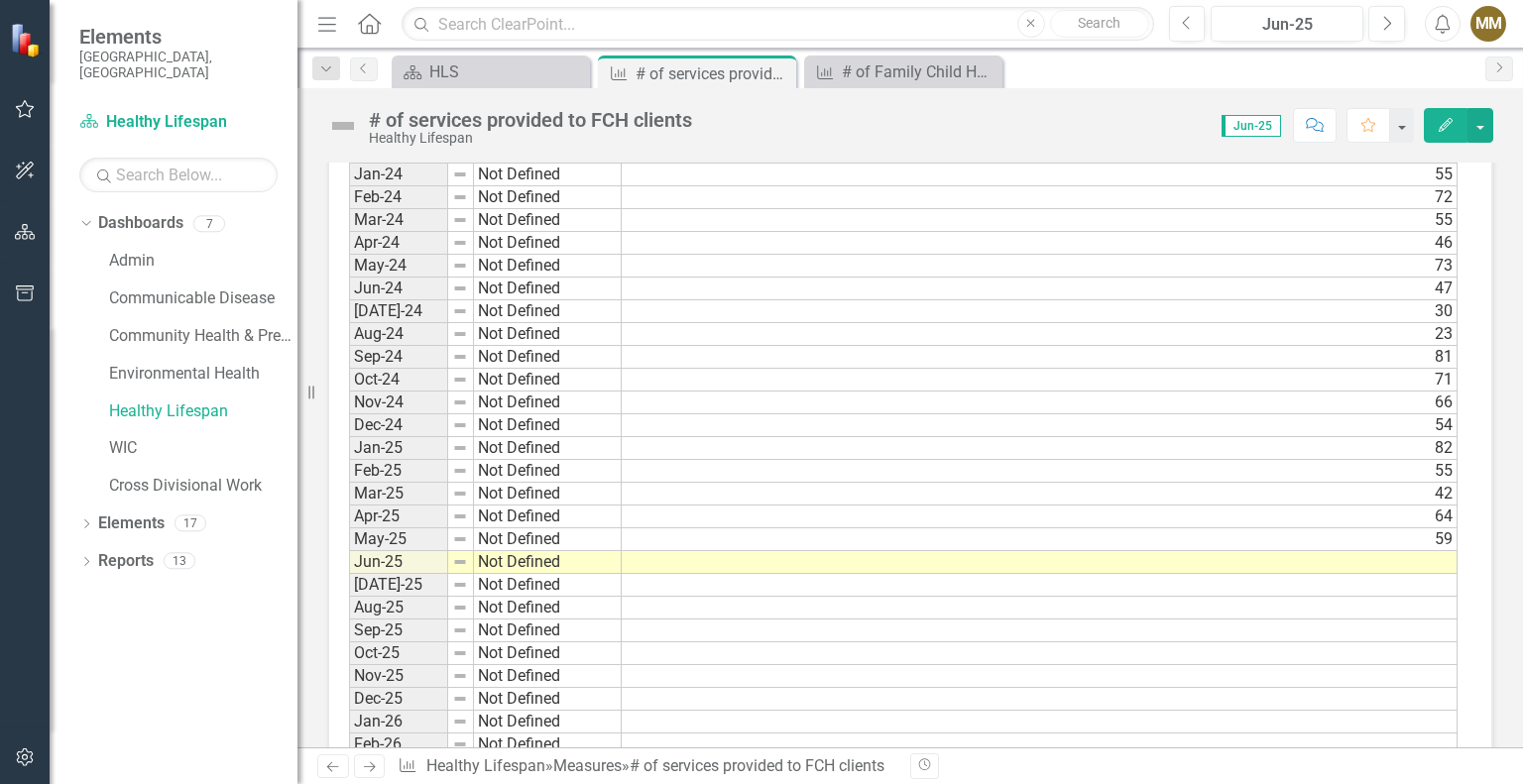click at bounding box center (1039, 562) 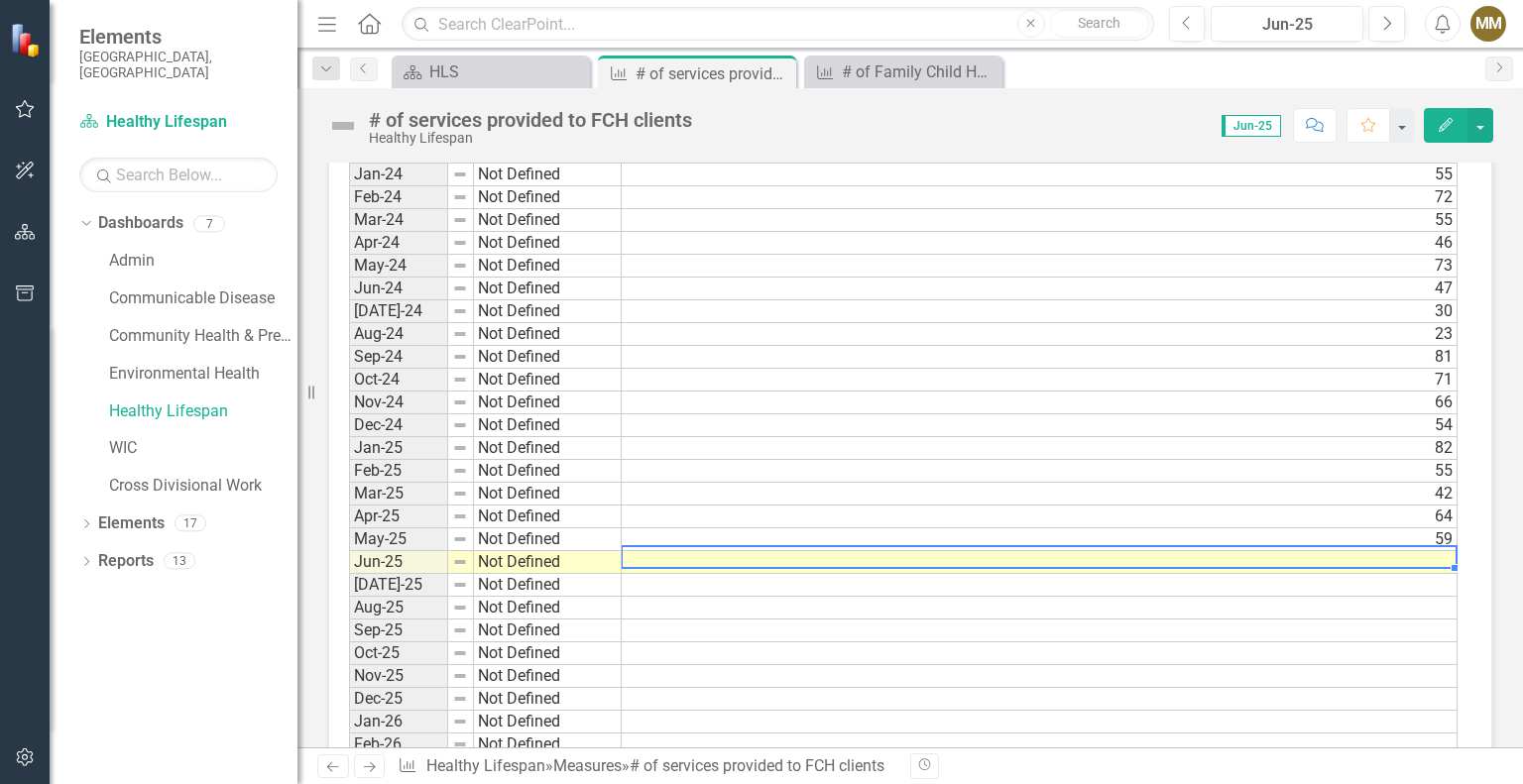 click at bounding box center (1039, 562) 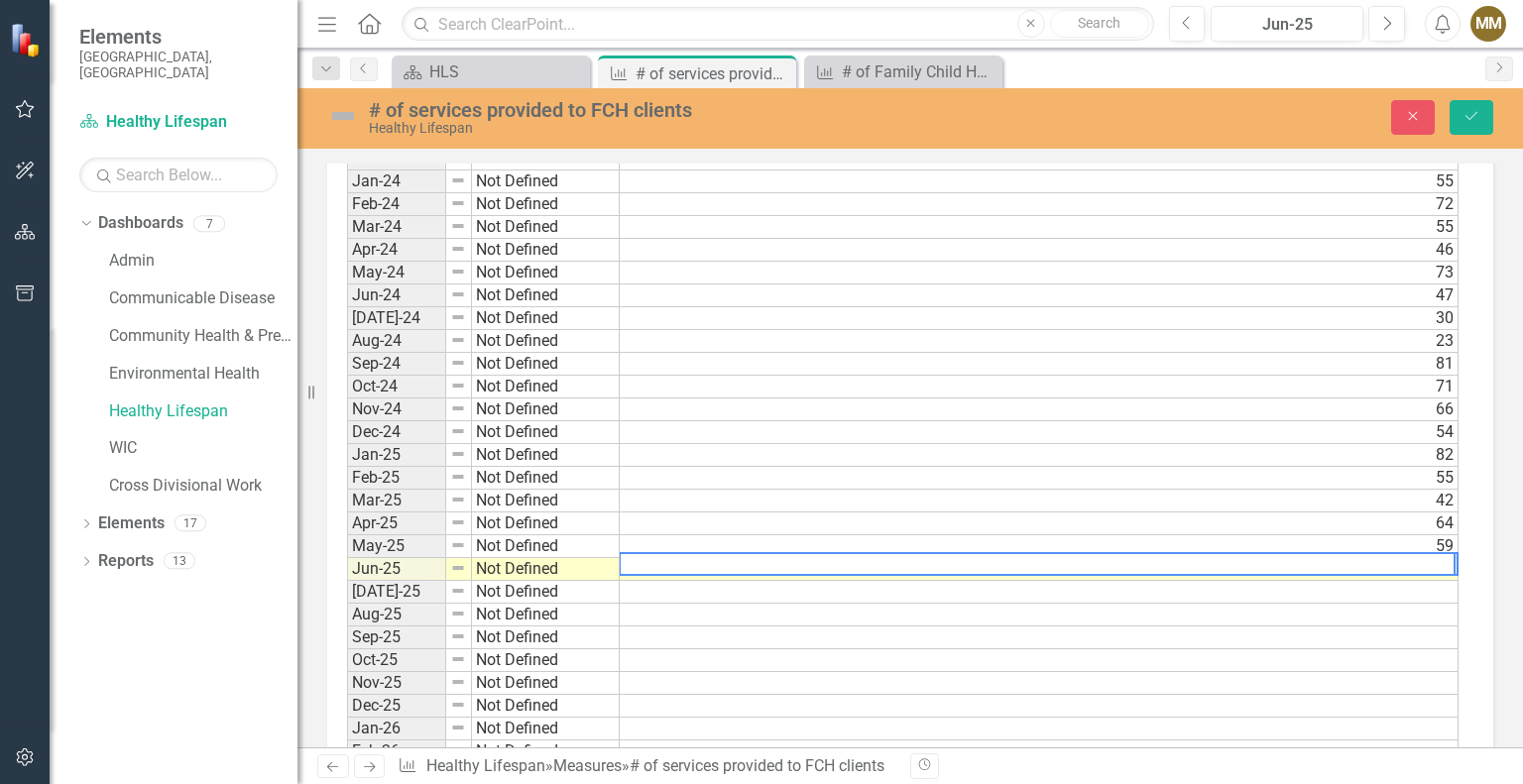 scroll, scrollTop: 1216, scrollLeft: 0, axis: vertical 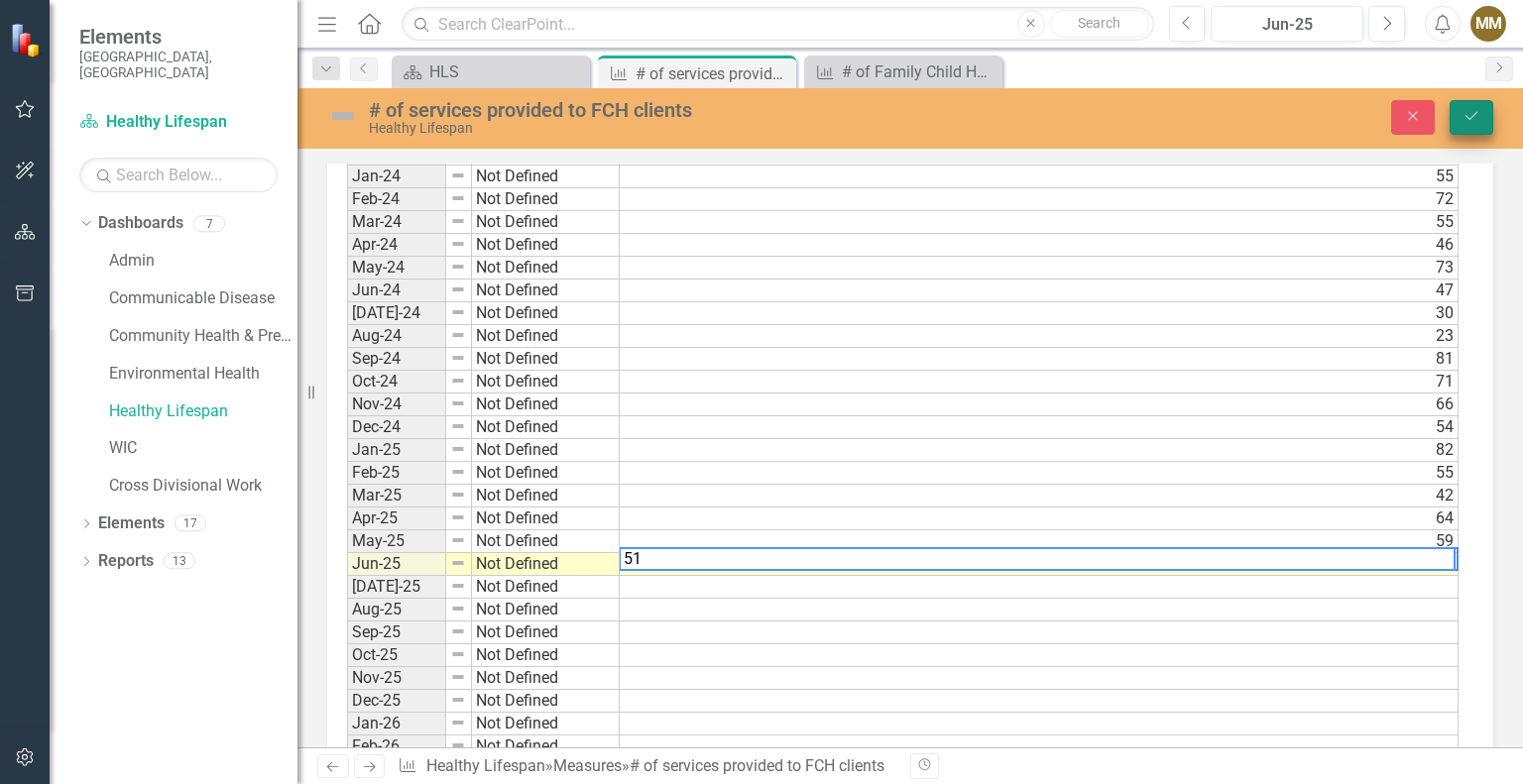 type on "51" 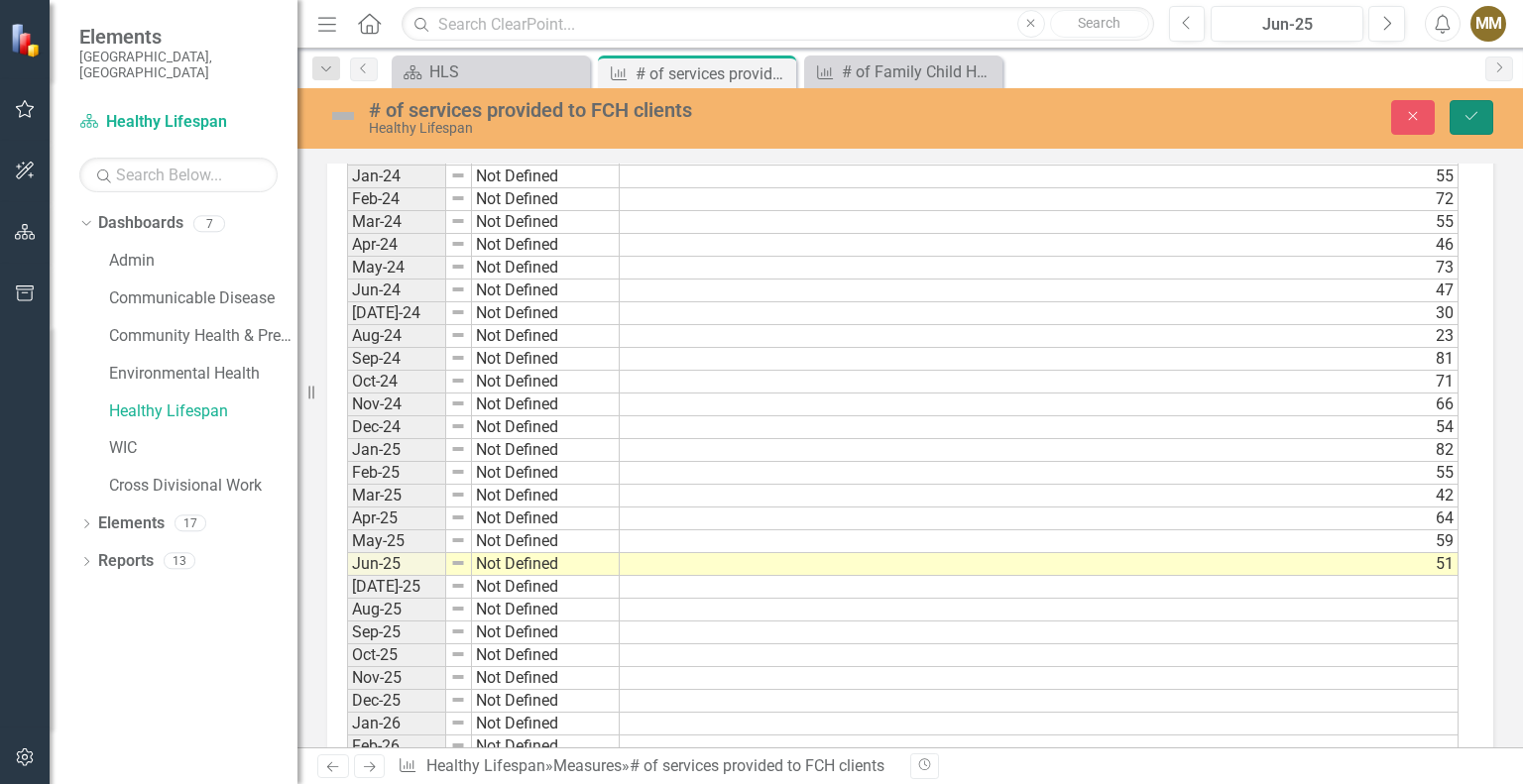 click on "Save" at bounding box center (1471, 117) 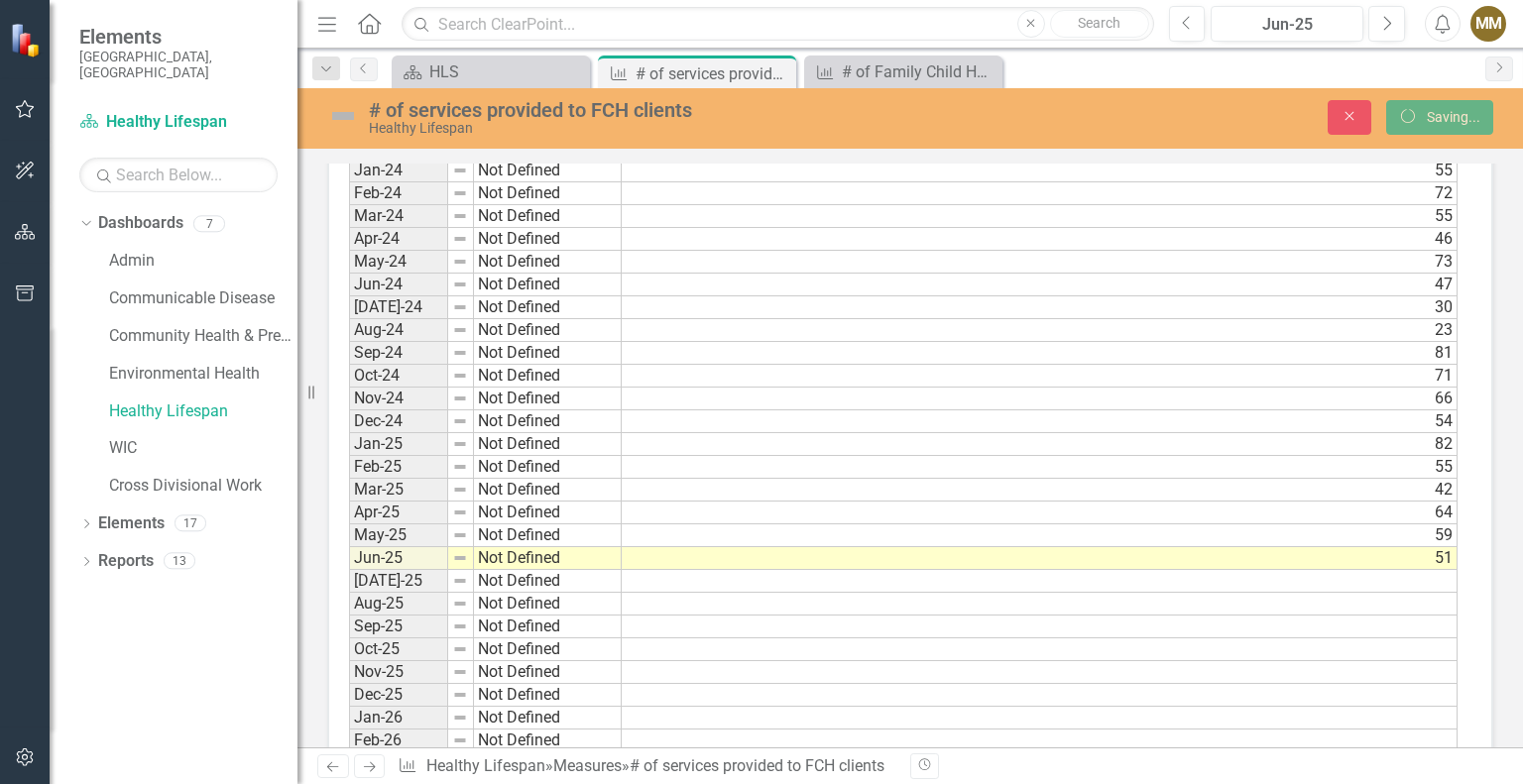 scroll, scrollTop: 0, scrollLeft: 0, axis: both 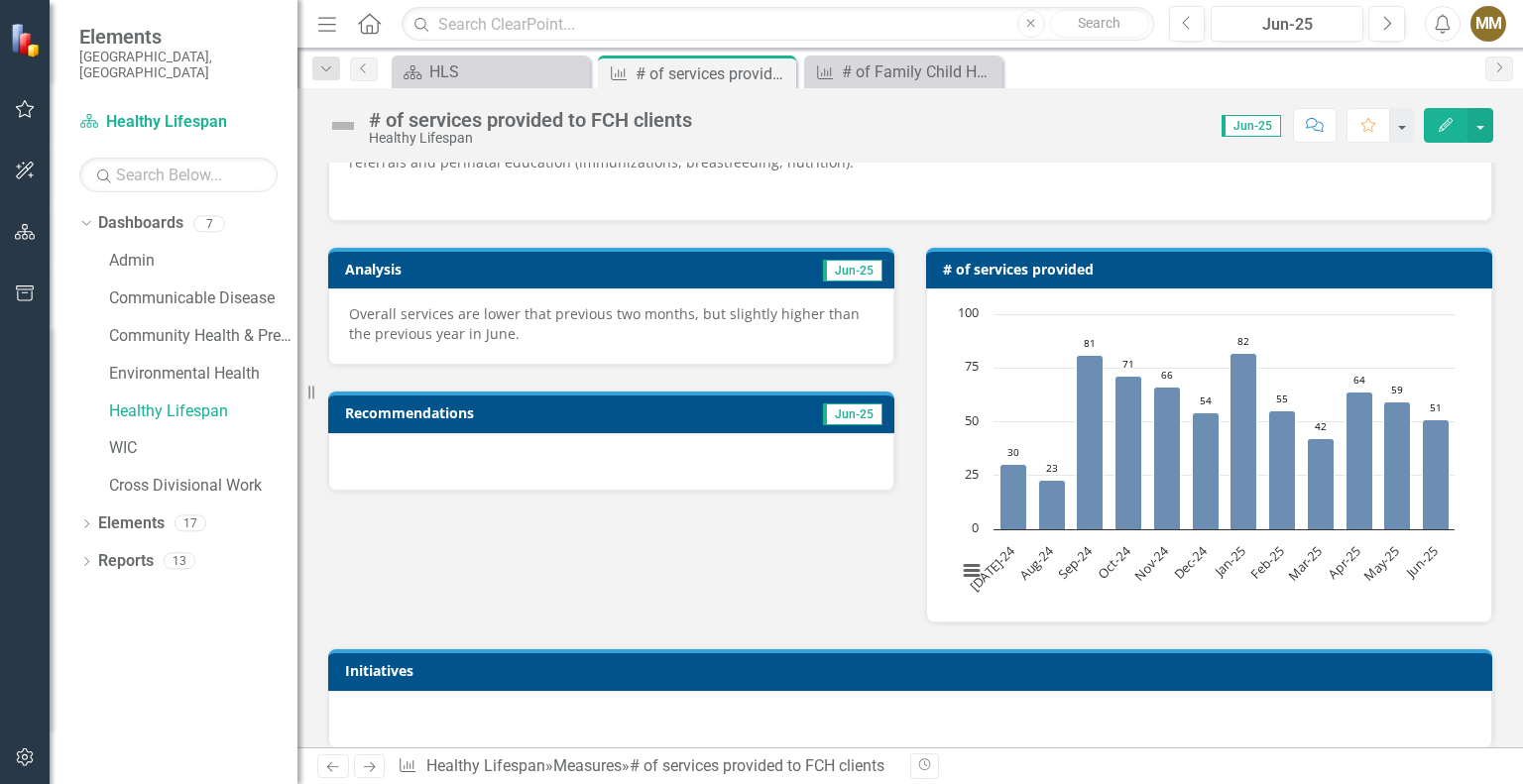 click at bounding box center (611, 462) 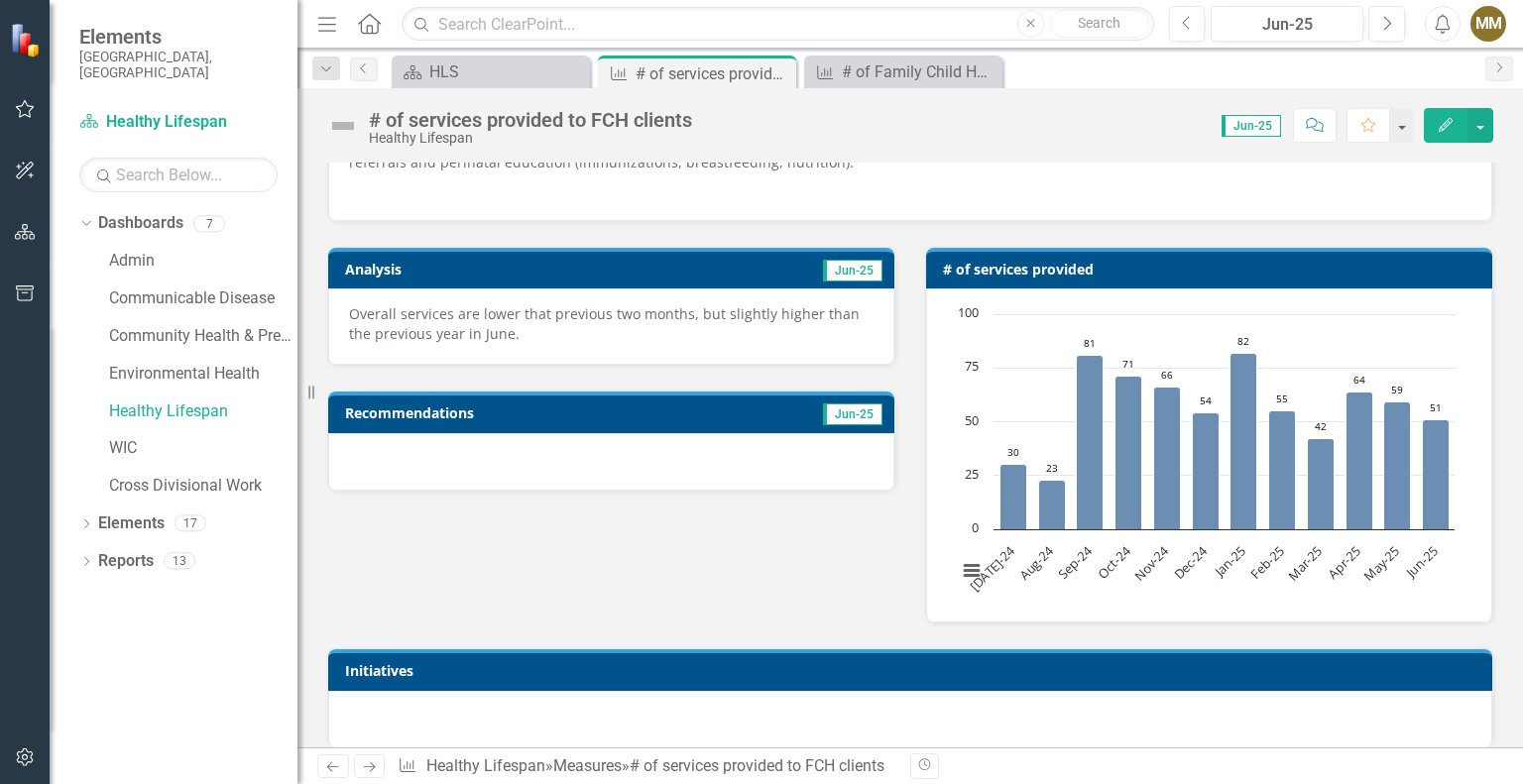 click at bounding box center (611, 462) 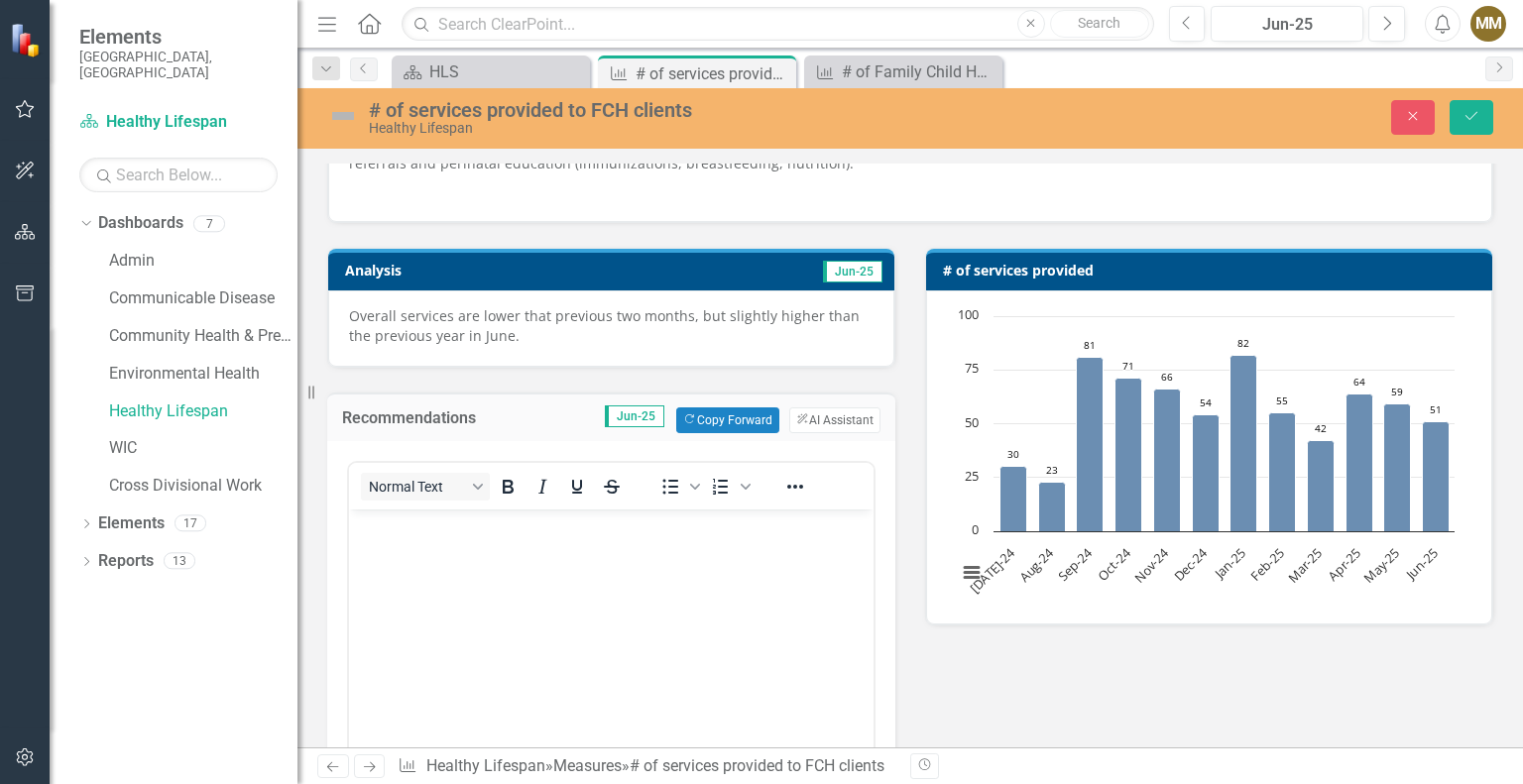 scroll, scrollTop: 0, scrollLeft: 0, axis: both 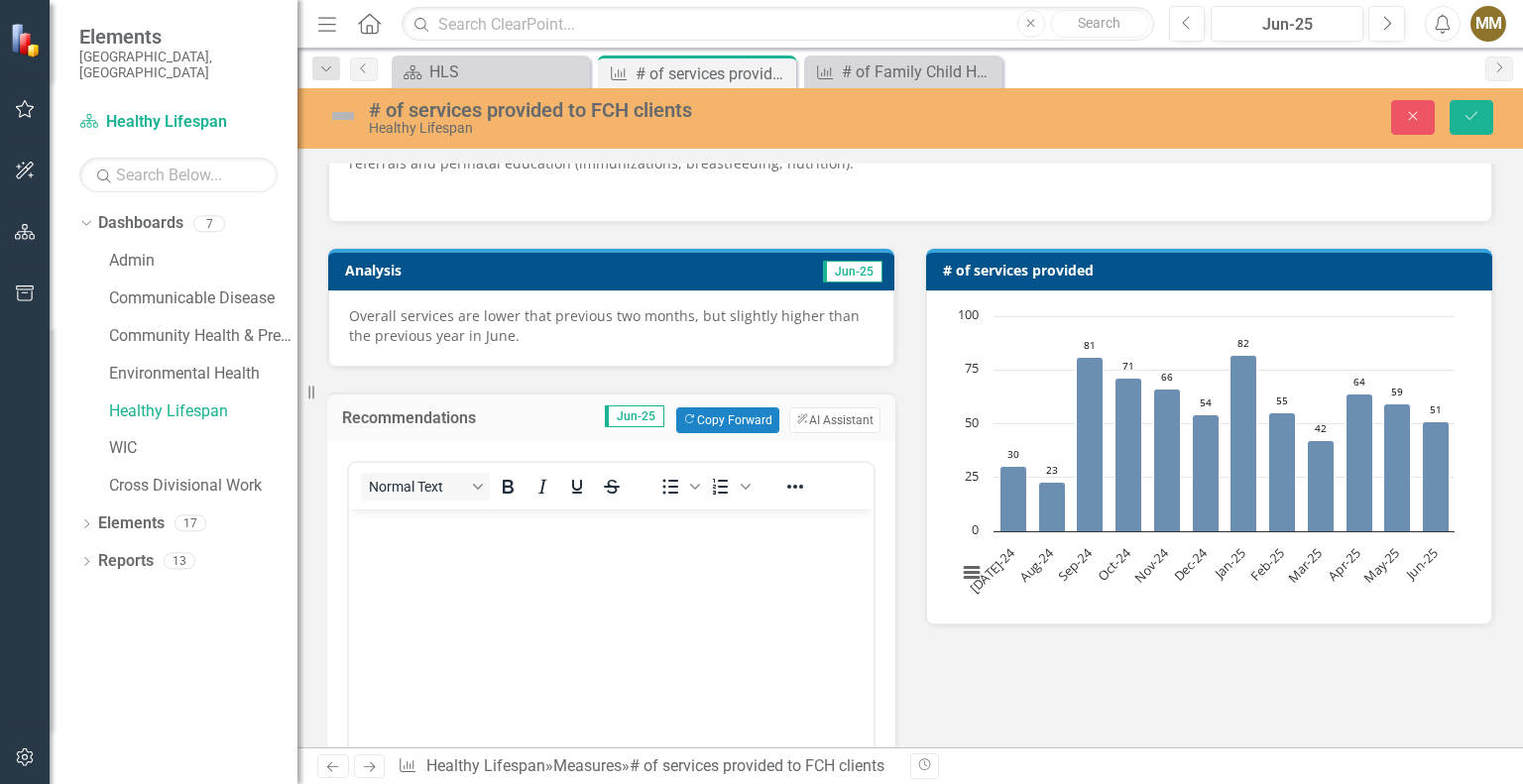 click at bounding box center (611, 657) 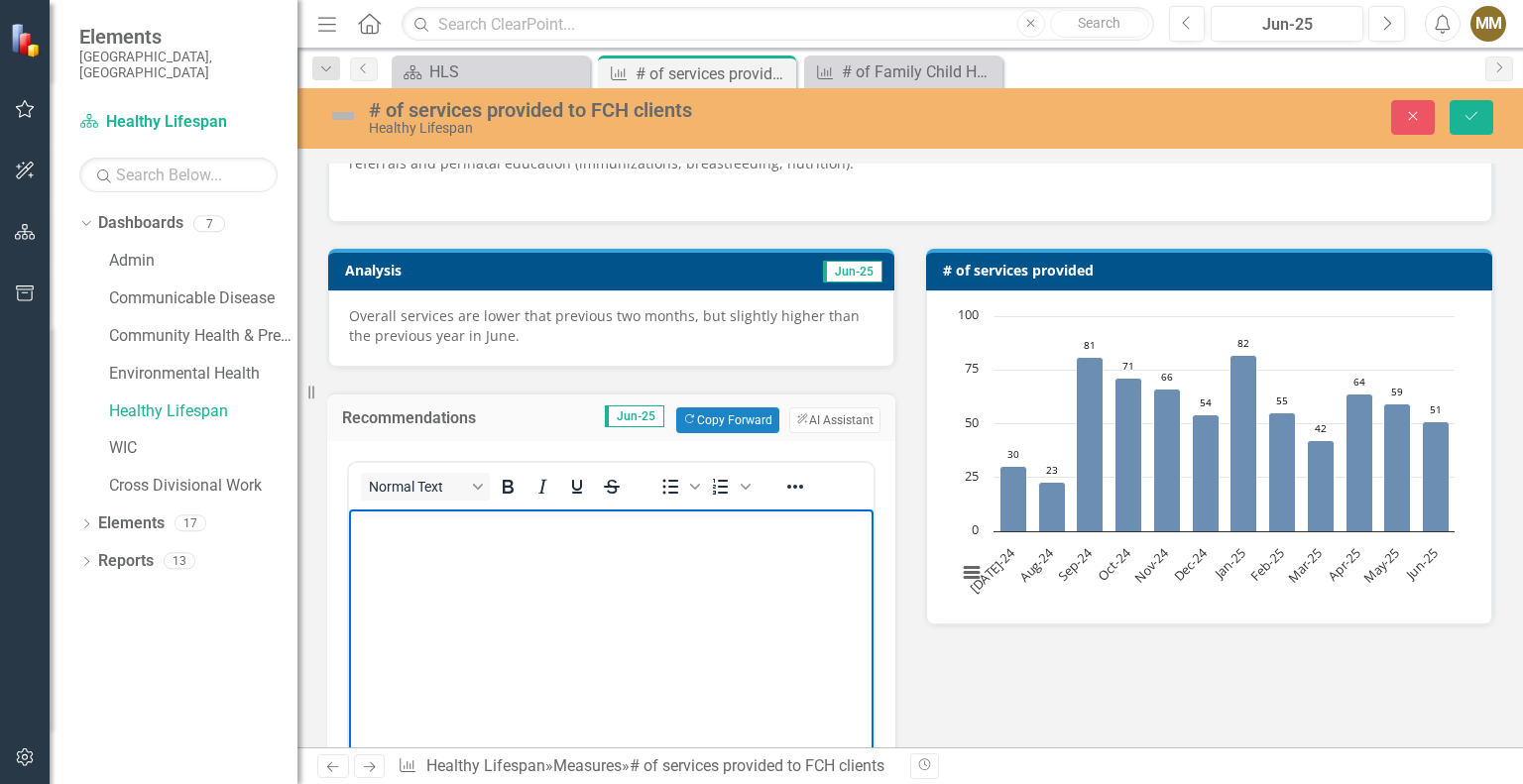 type 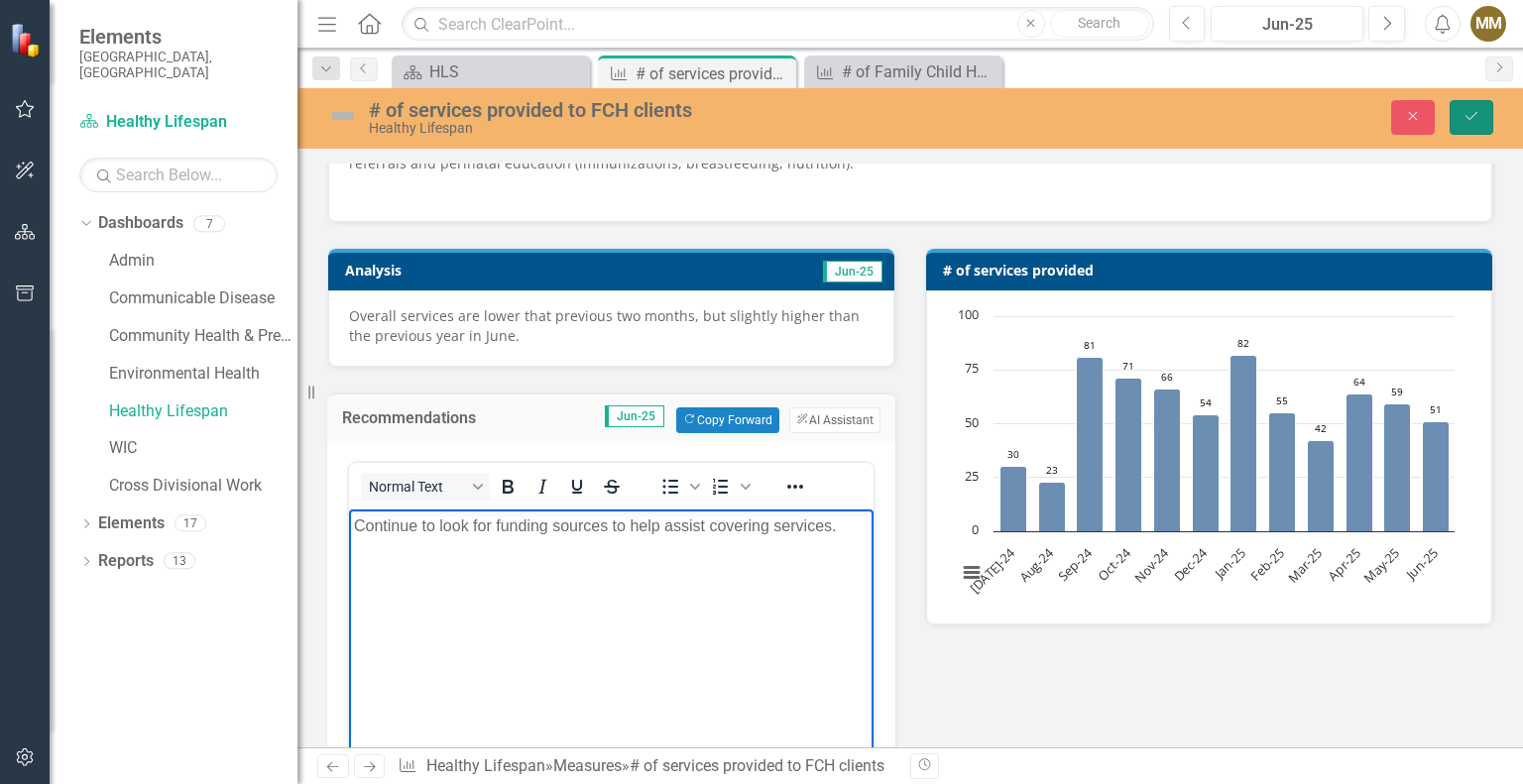 click on "Save" at bounding box center (1471, 117) 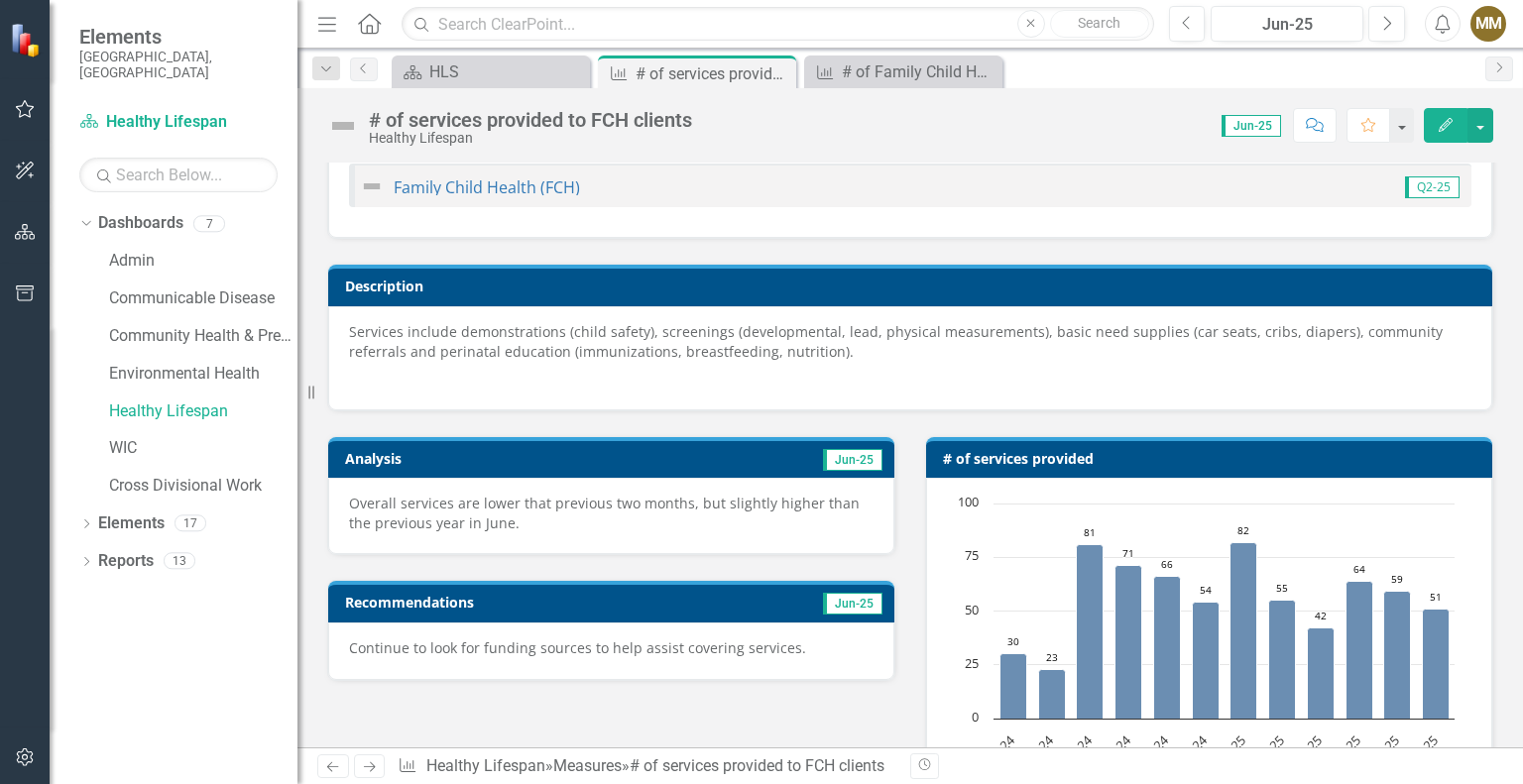 scroll, scrollTop: 79, scrollLeft: 0, axis: vertical 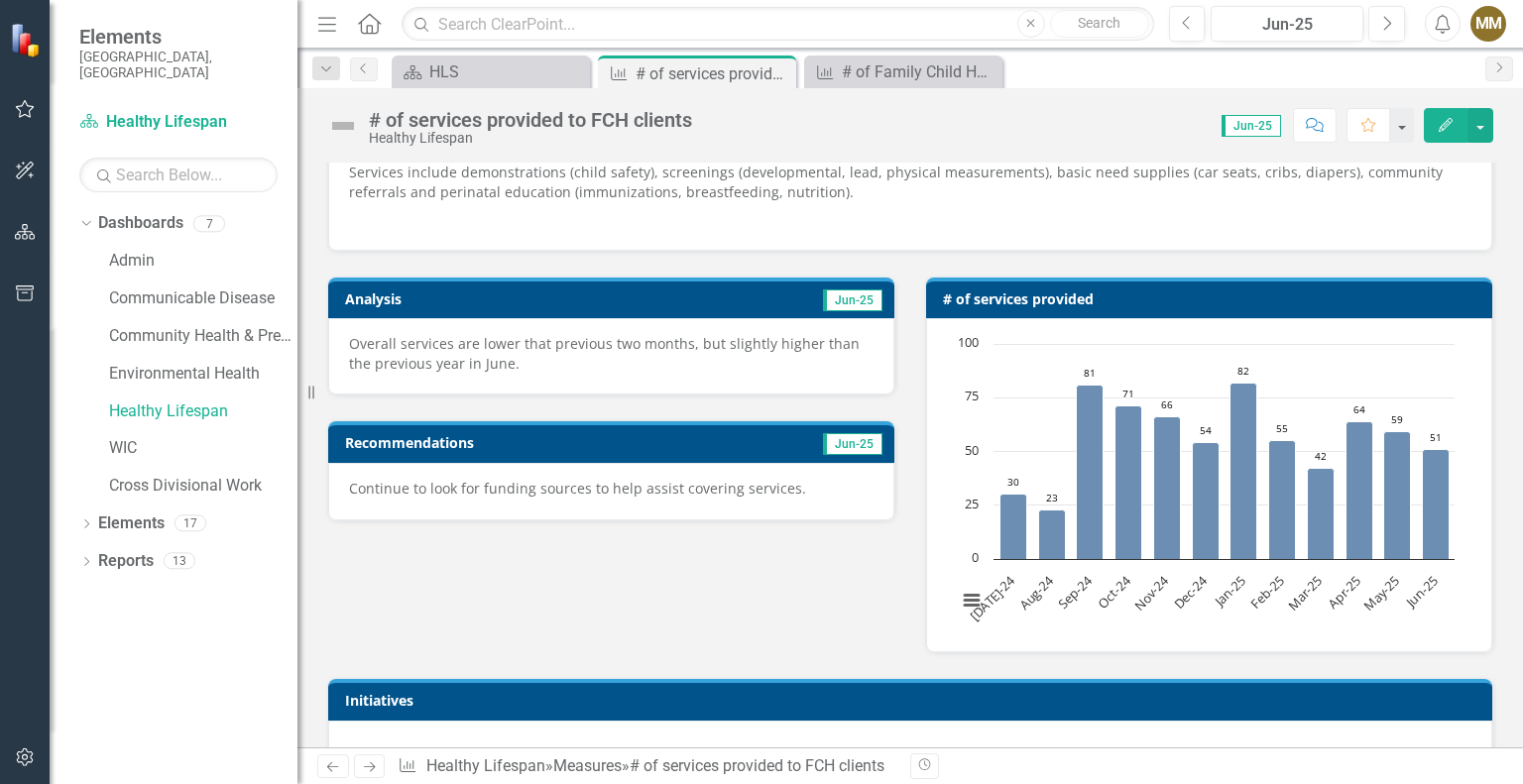 click on "Analysis Jun-25 Overall services are lower that previous two months, but slightly higher than the previous year in June.  Recommendations Jun-25 Continue to look for funding sources to help assist covering services.  # of services provided Chart Bar chart with 12 bars. # of services provided (Chart Type: Column)
Plot Bands
Actual
[DATE]-24: [DATE]-24: [DATE]-24: 81
Oct-24: 71
Nov-24: 66
Dec-24: 54
Jan-25: 82
Feb-25: 55
Mar-25: 42
Apr-25: 64
May-25: 59
Jun-25: 51 The chart has 1 X axis displaying categories.  The chart has 1 Y axis displaying values. Data ranges from 23 to 82. Created with Highcharts 11.4.8 Chart context menu 30 ​ 30 23 ​ 23 81 ​ 81 71 ​ 71 66 ​ 66 54 ​ 54 82 ​ 82 55 ​ 55 42 ​ 42 64 ​ 64 59 ​ 59 51 ​ 51 [DATE]-24 Aug-24 Sep-24 Oct-24 Nov-24 Dec-24 Jan-25 Feb-25 Mar-25 Apr-25 May-25 Jun-25 0 25 50 75 100 Actual ​ Sep-24: 81 ​ End of interactive chart." at bounding box center [910, 452] 